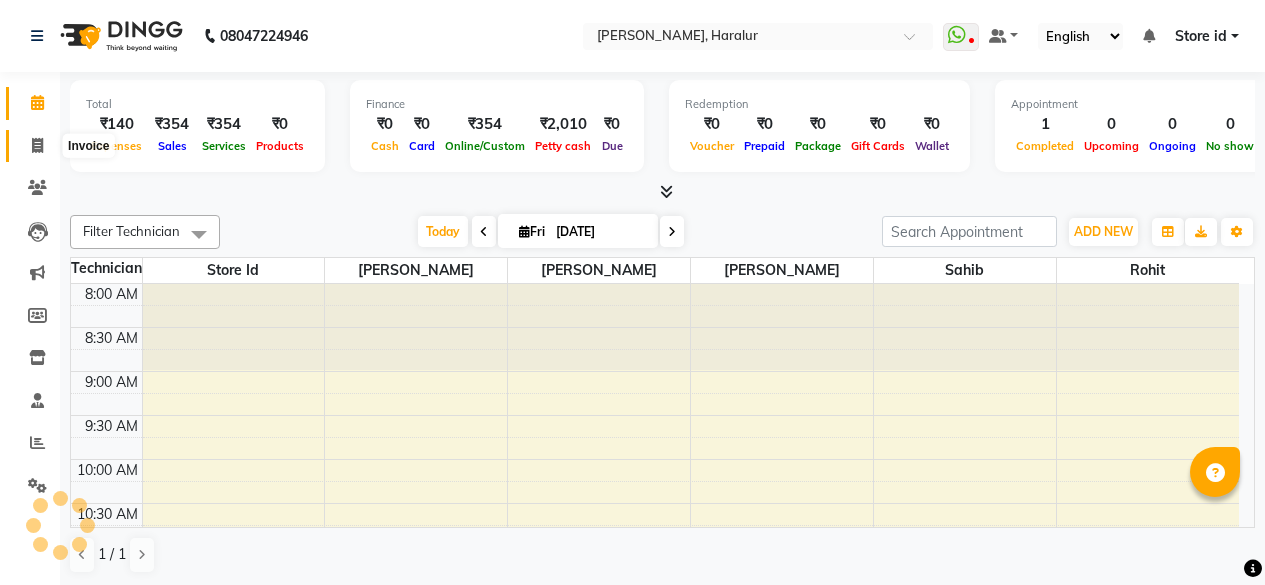 scroll, scrollTop: 0, scrollLeft: 0, axis: both 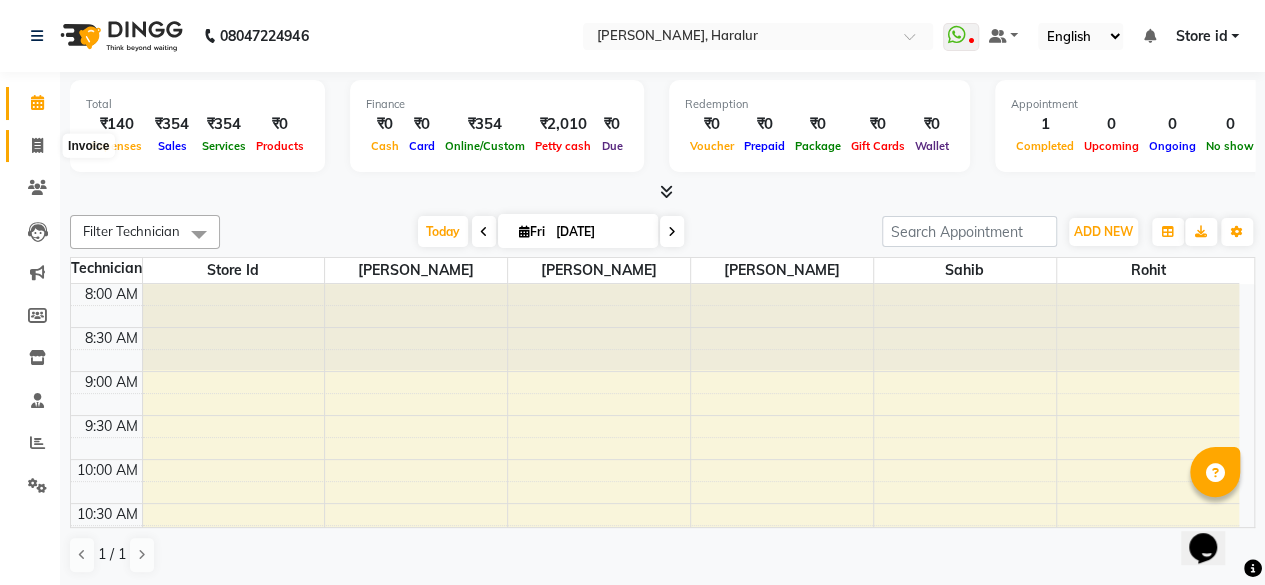 click 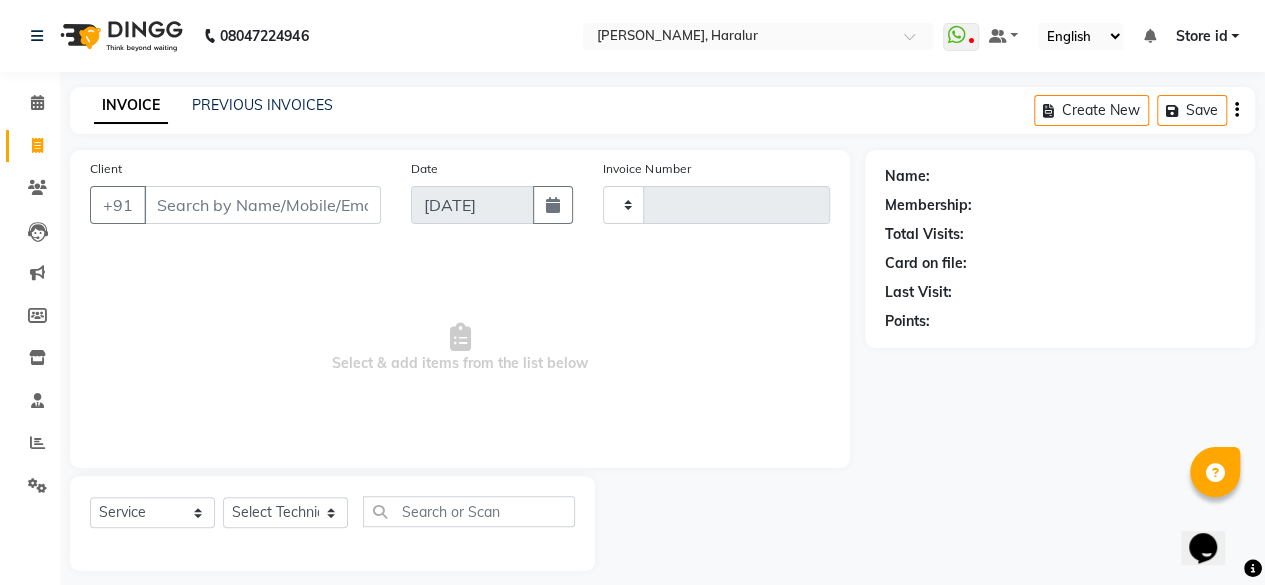 type on "0184" 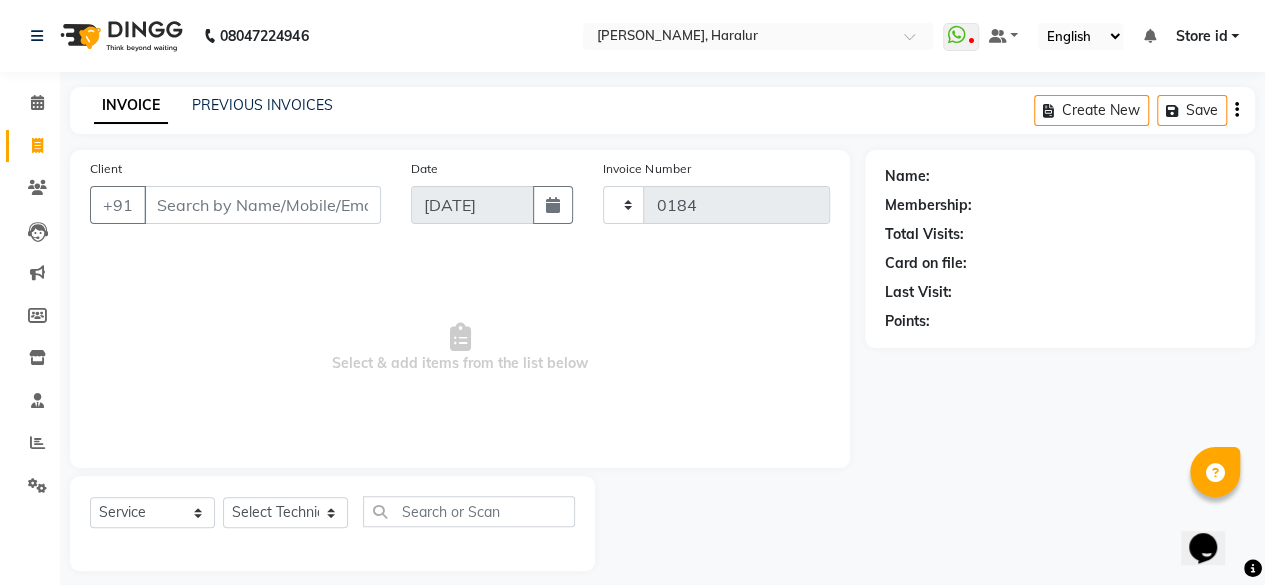 select on "8259" 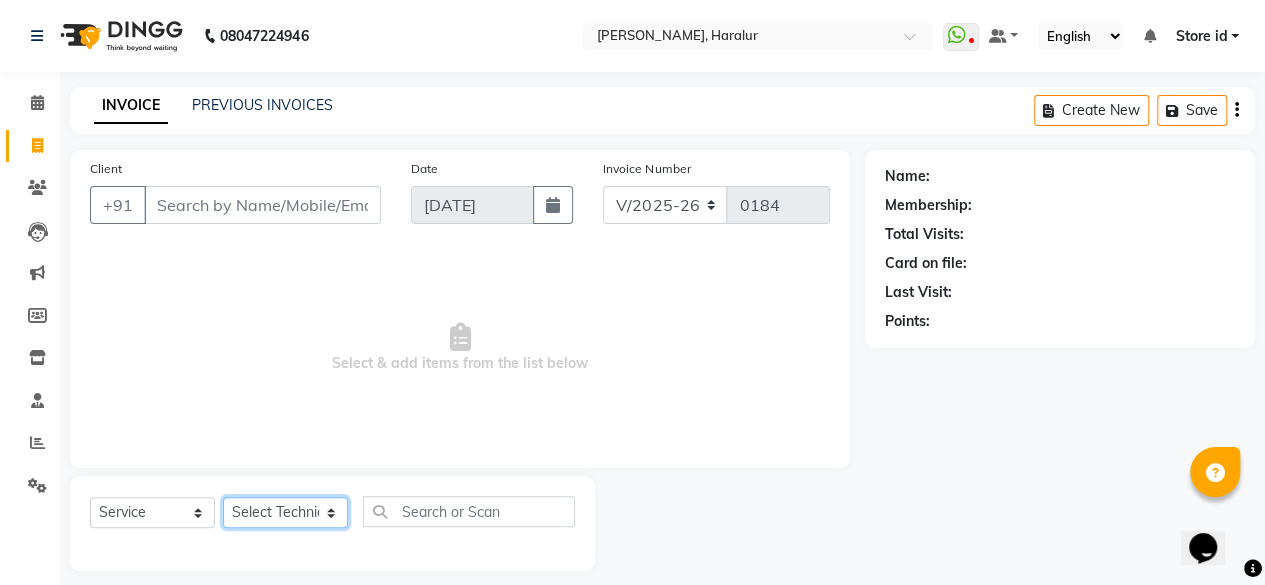click on "Select Technician Deepak Singh Ravi Rohan rohit sahib Store id" 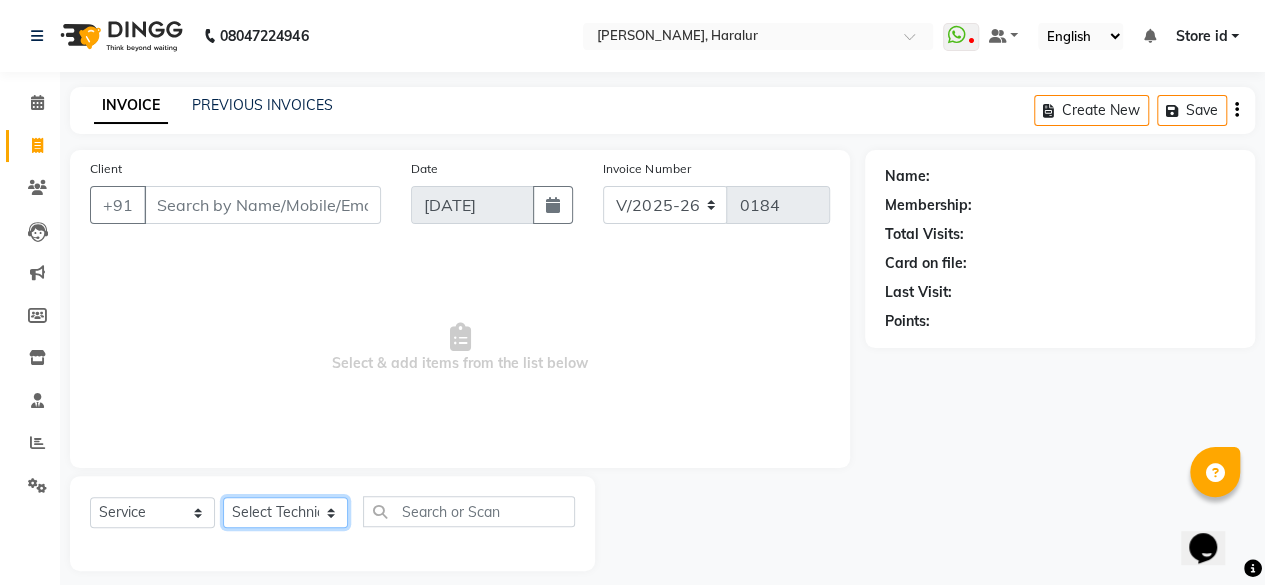 select on "79360" 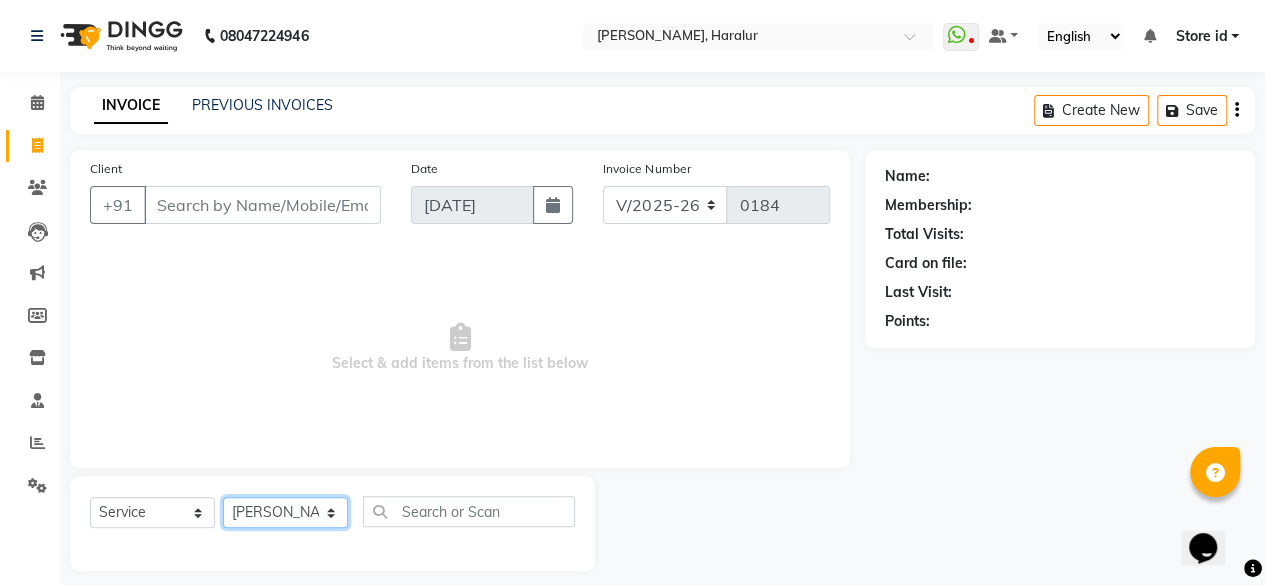 click on "Select Technician Deepak Singh Ravi Rohan rohit sahib Store id" 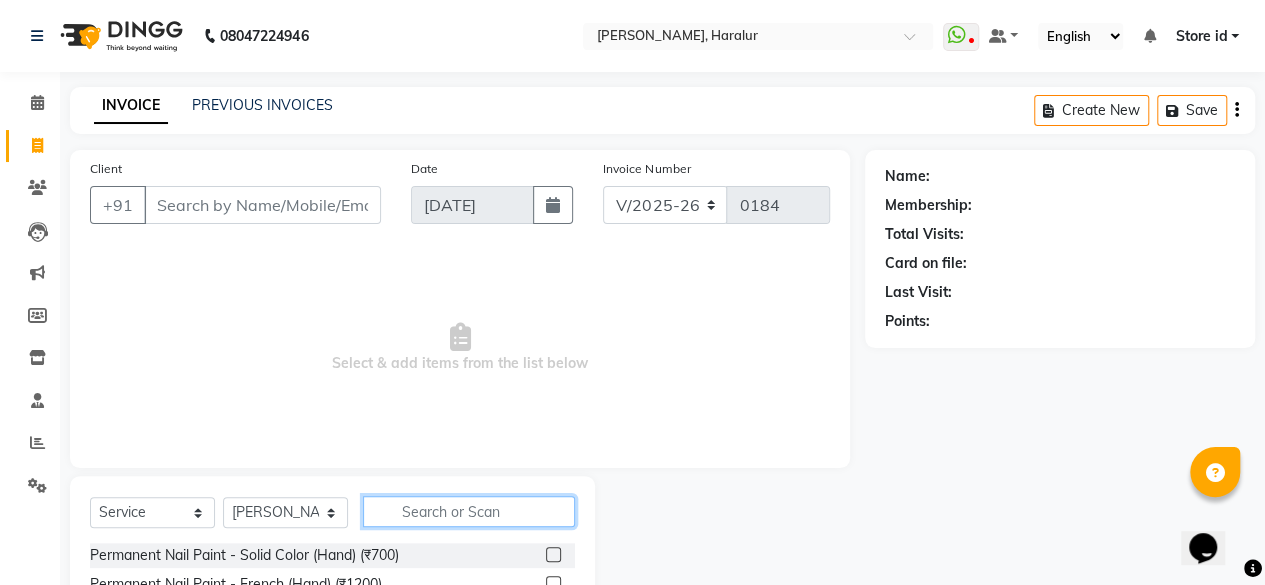 click 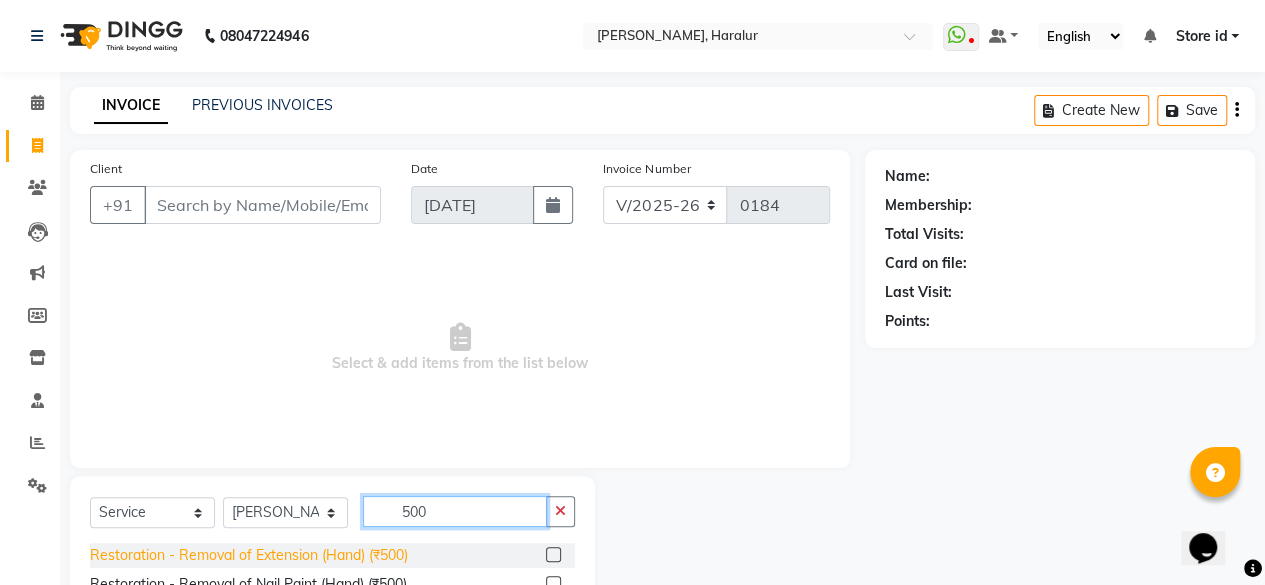 type on "500" 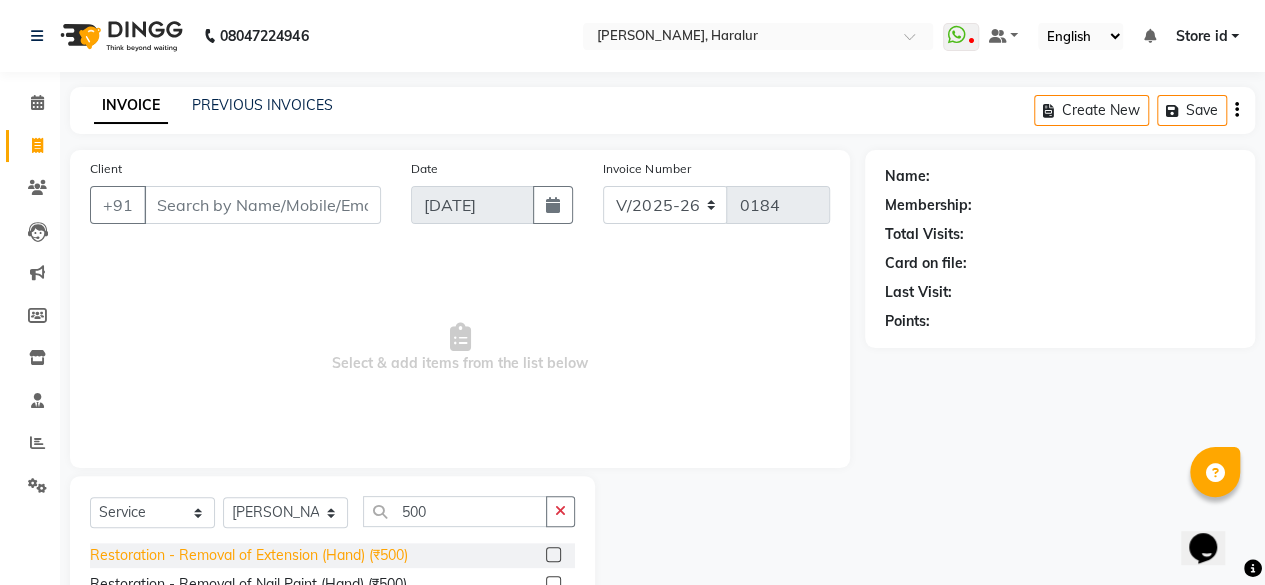click on "Restoration - Removal of Extension (Hand) (₹500)" 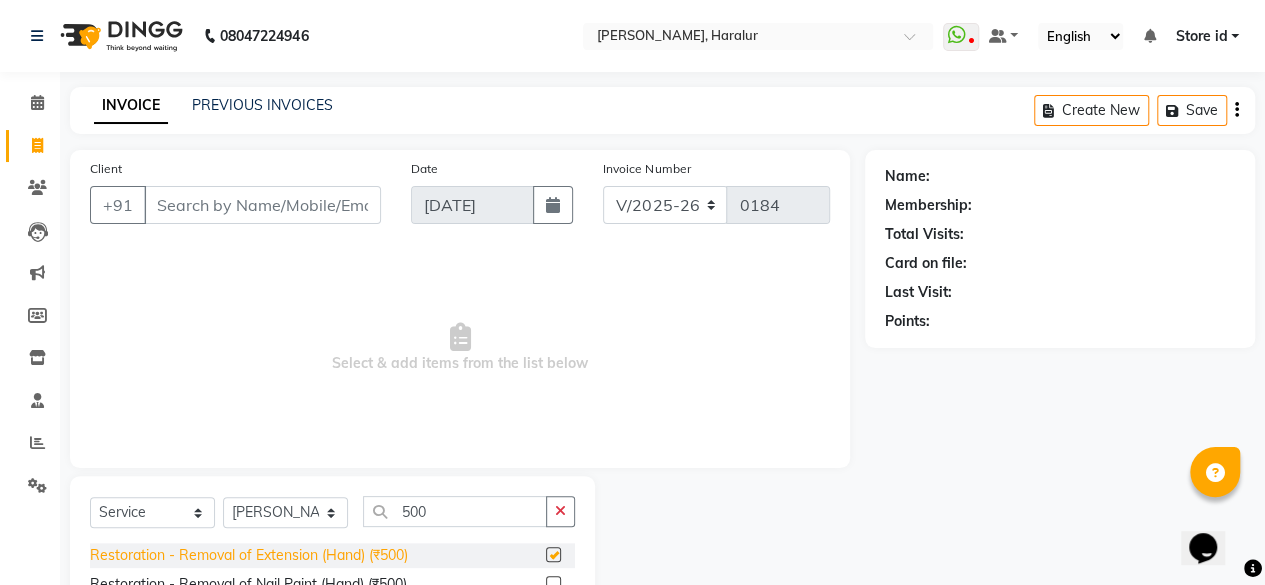 checkbox on "false" 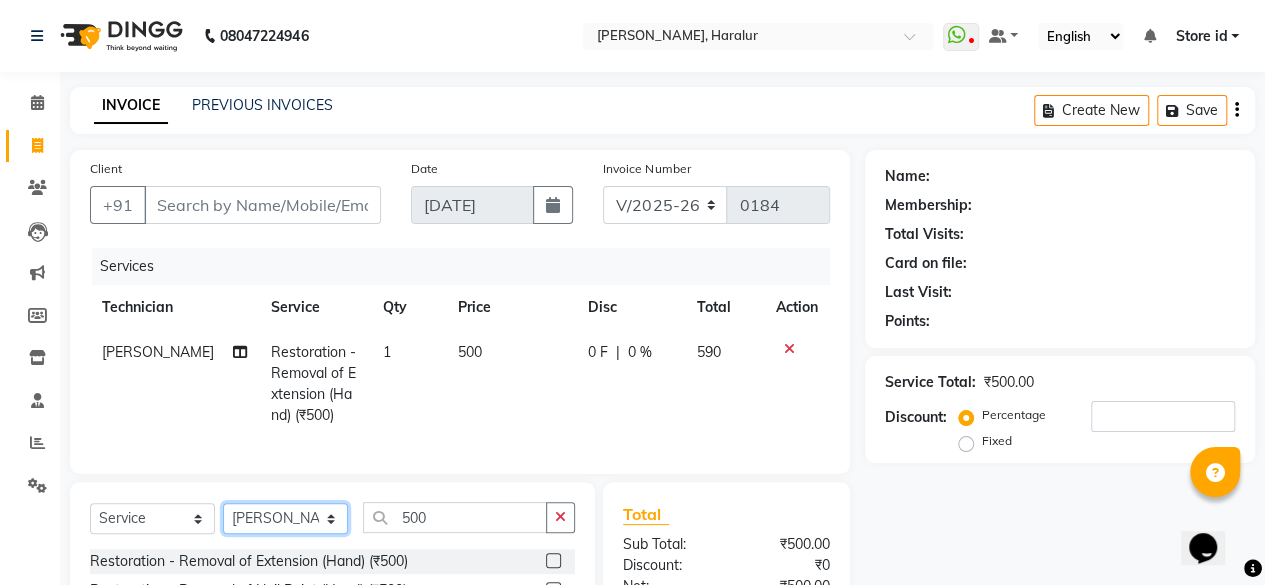 click on "Select Technician Deepak Singh Ravi Rohan rohit sahib Store id" 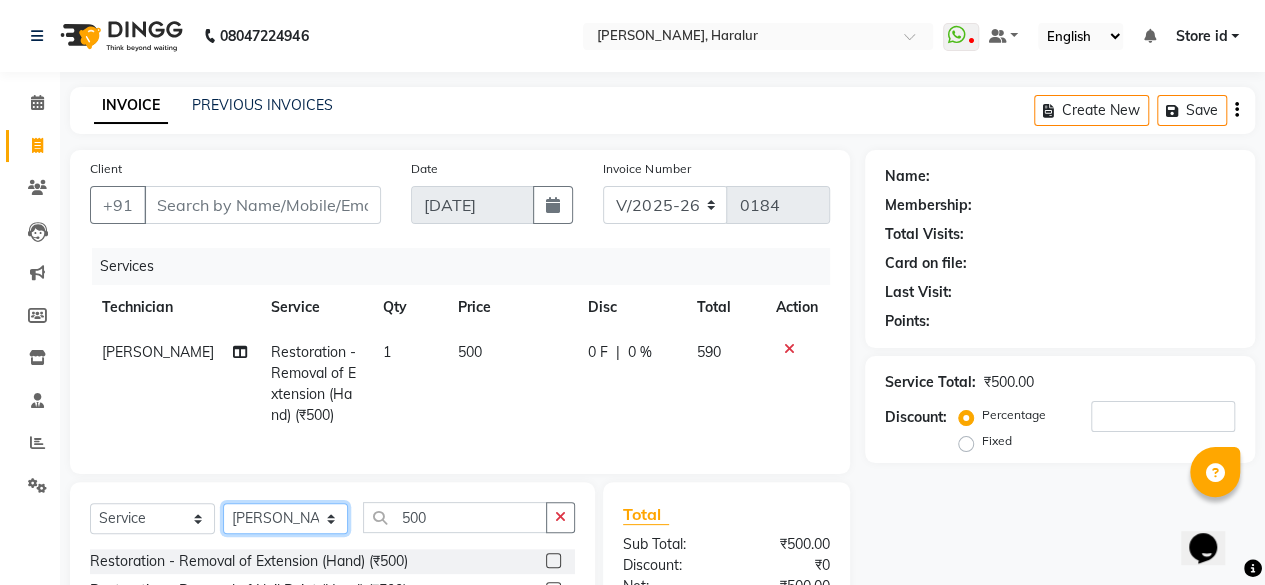 select on "82345" 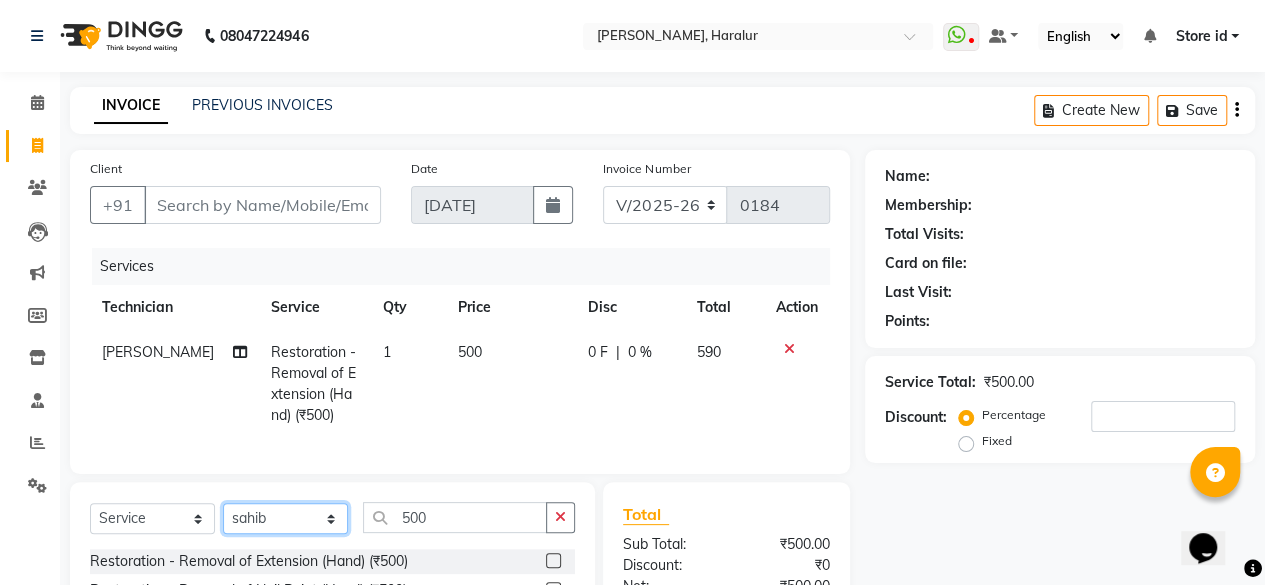 click on "Select Technician Deepak Singh Ravi Rohan rohit sahib Store id" 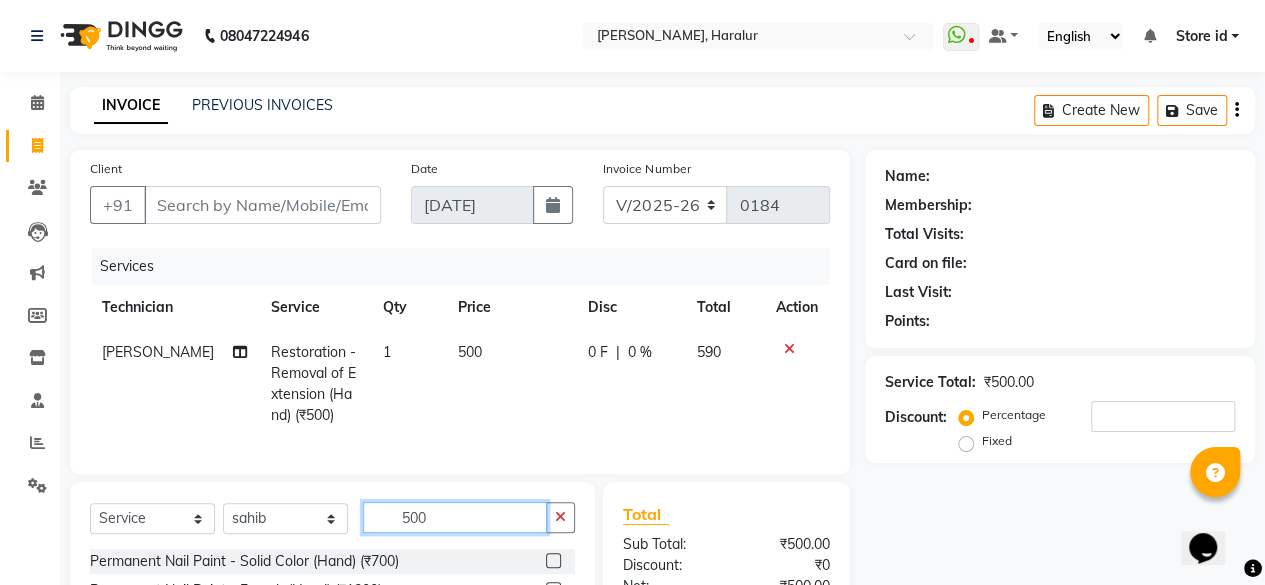 click on "500" 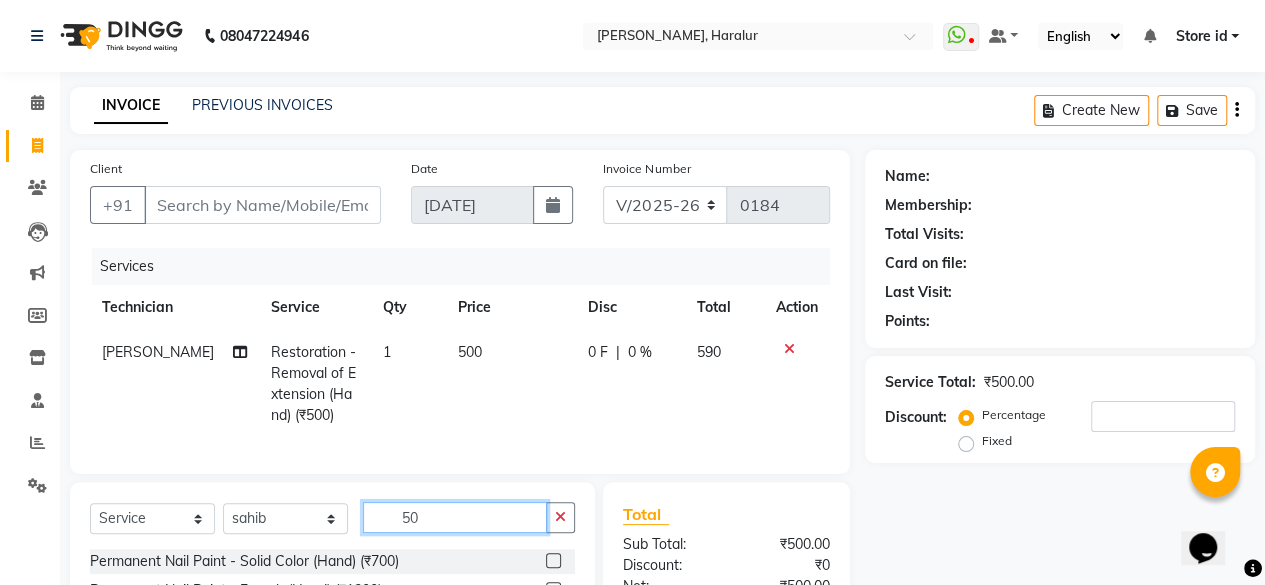 type on "5" 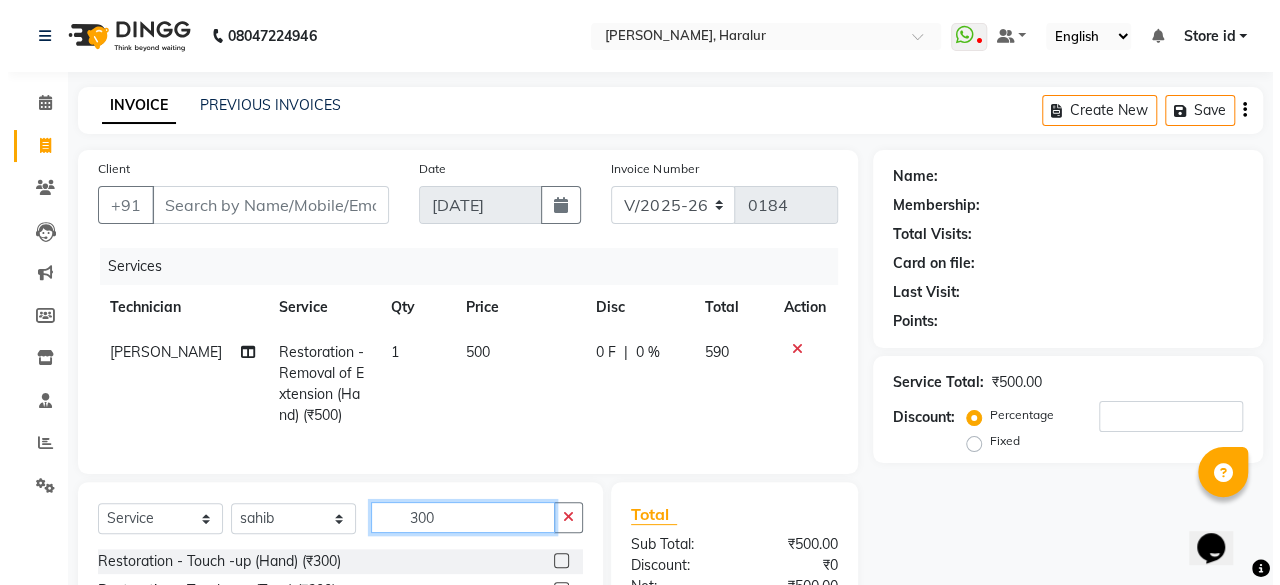 scroll, scrollTop: 118, scrollLeft: 0, axis: vertical 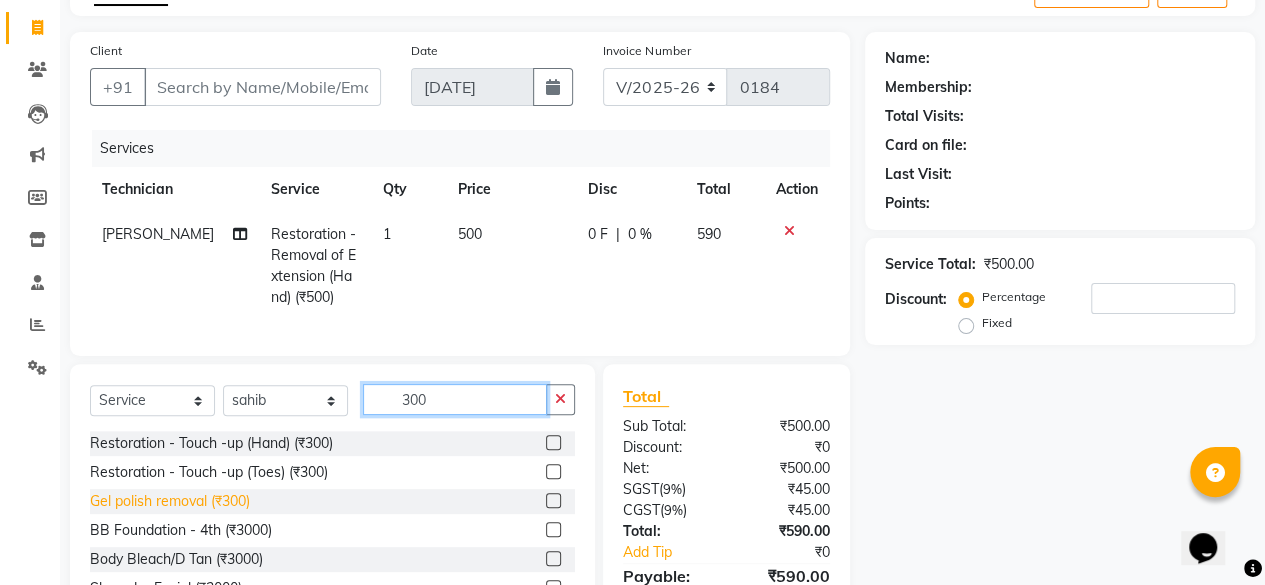 type on "300" 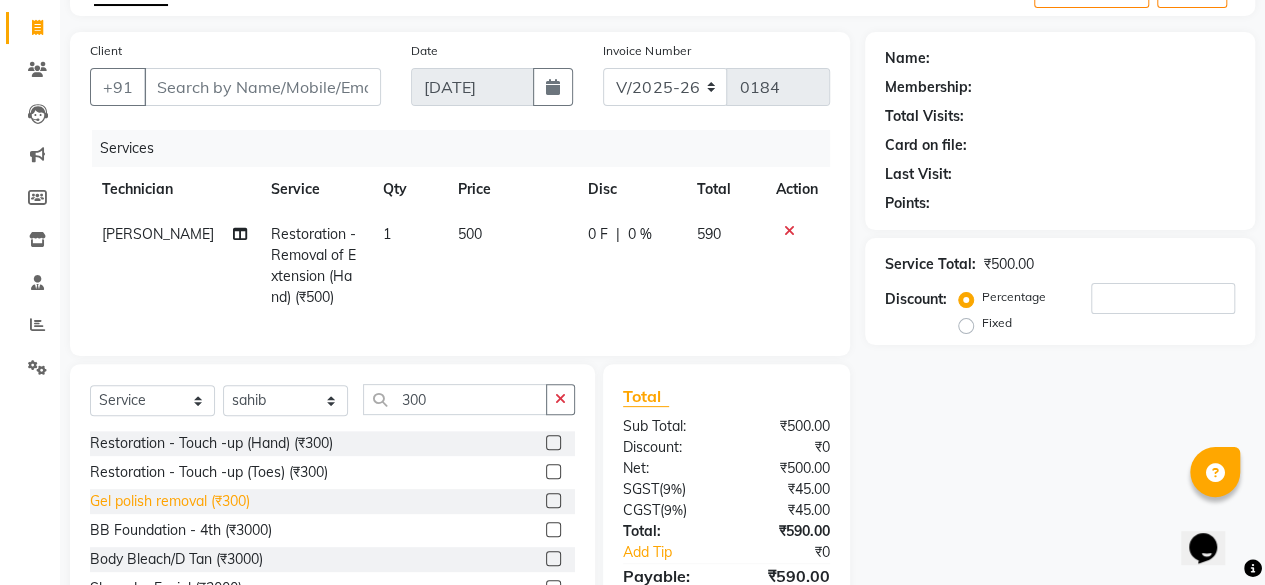 click on "Gel polish removal (₹300)" 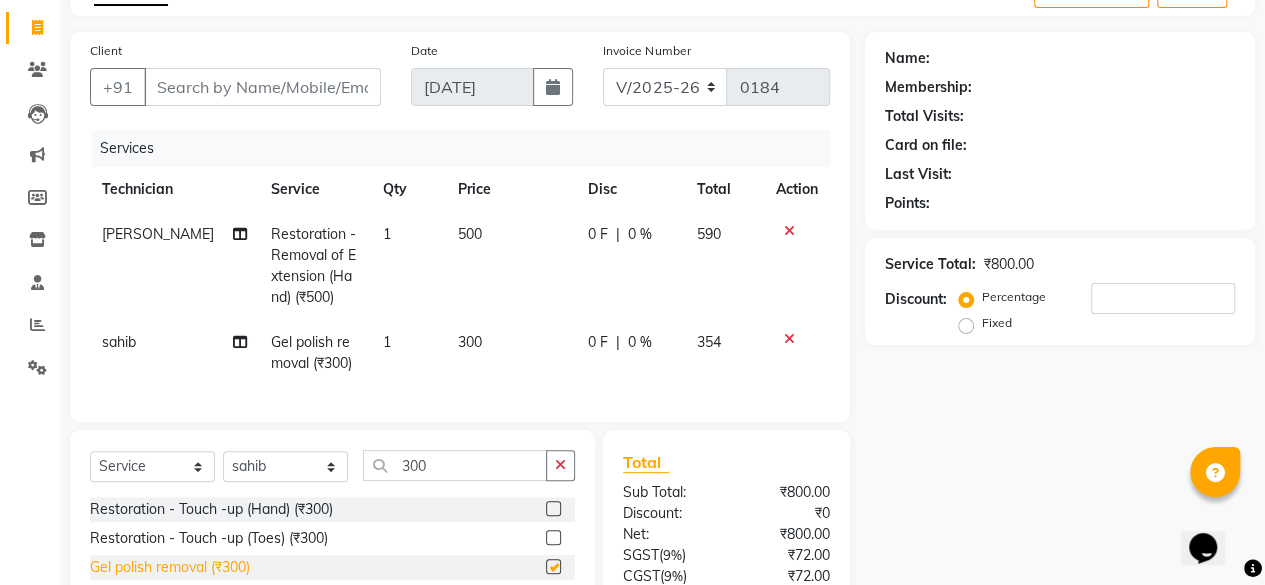 checkbox on "false" 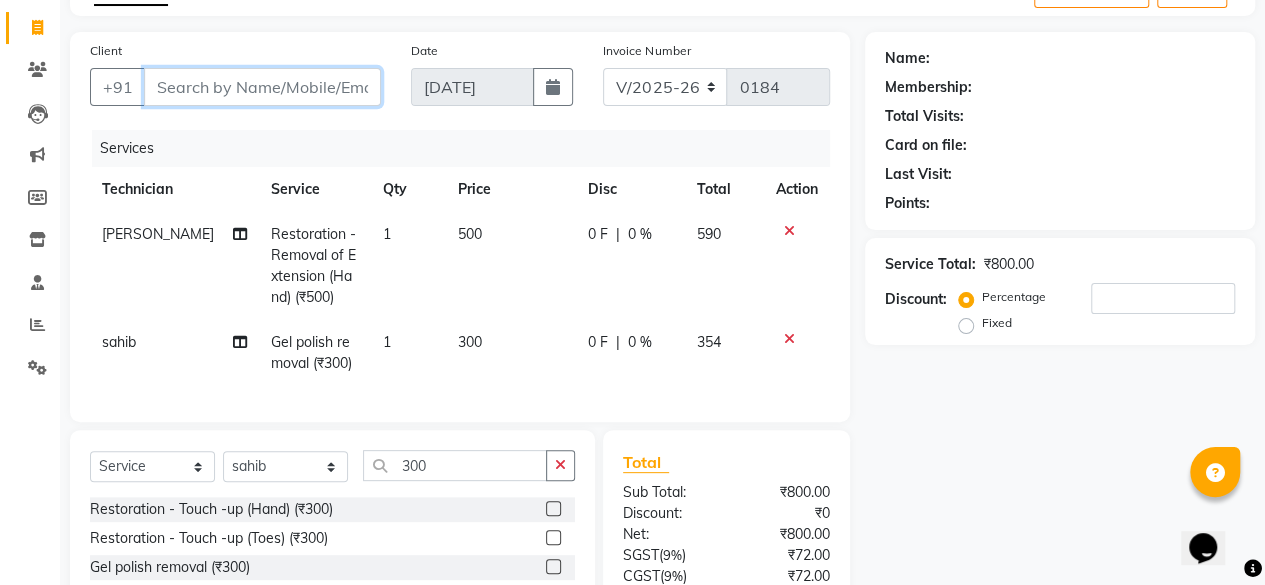 click on "Client" at bounding box center (262, 87) 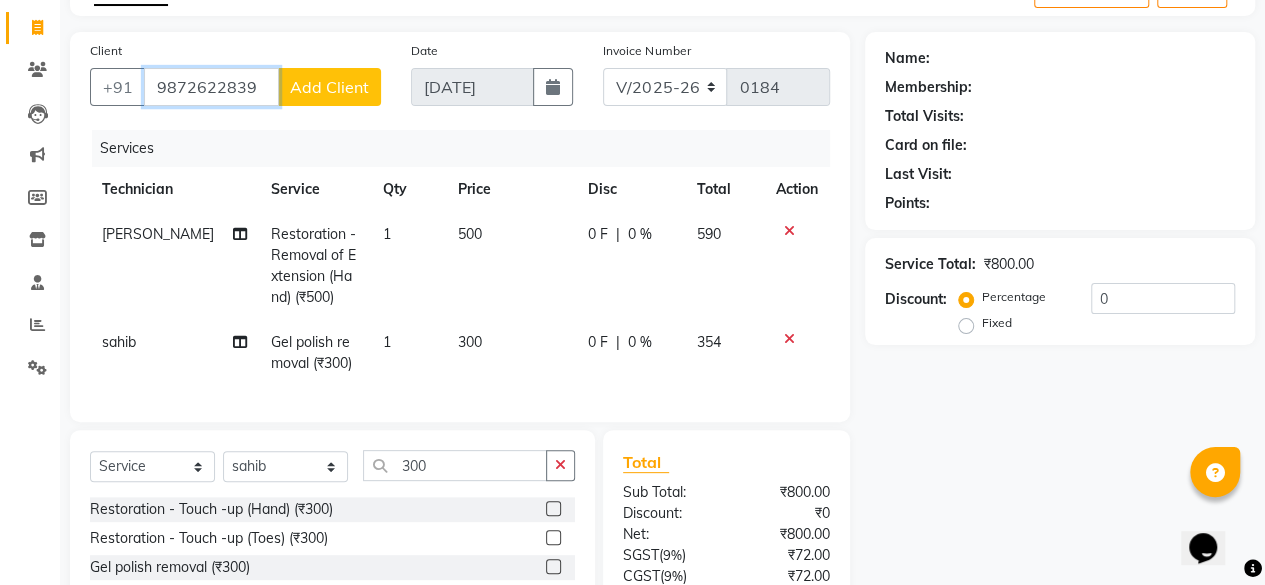 type on "9872622839" 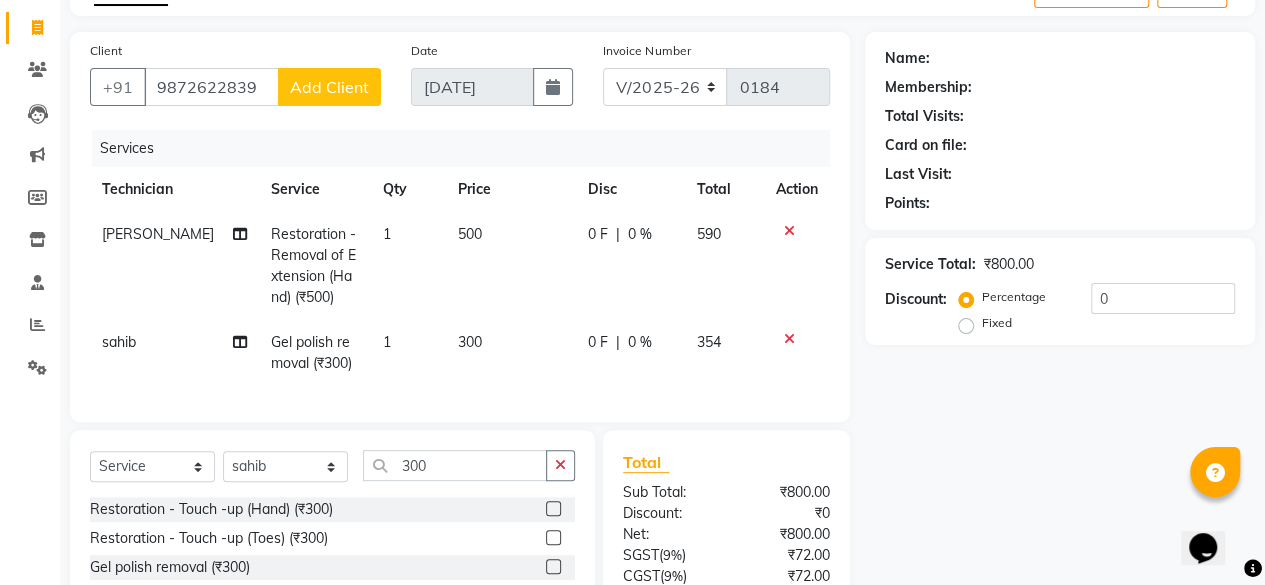 click on "Add Client" 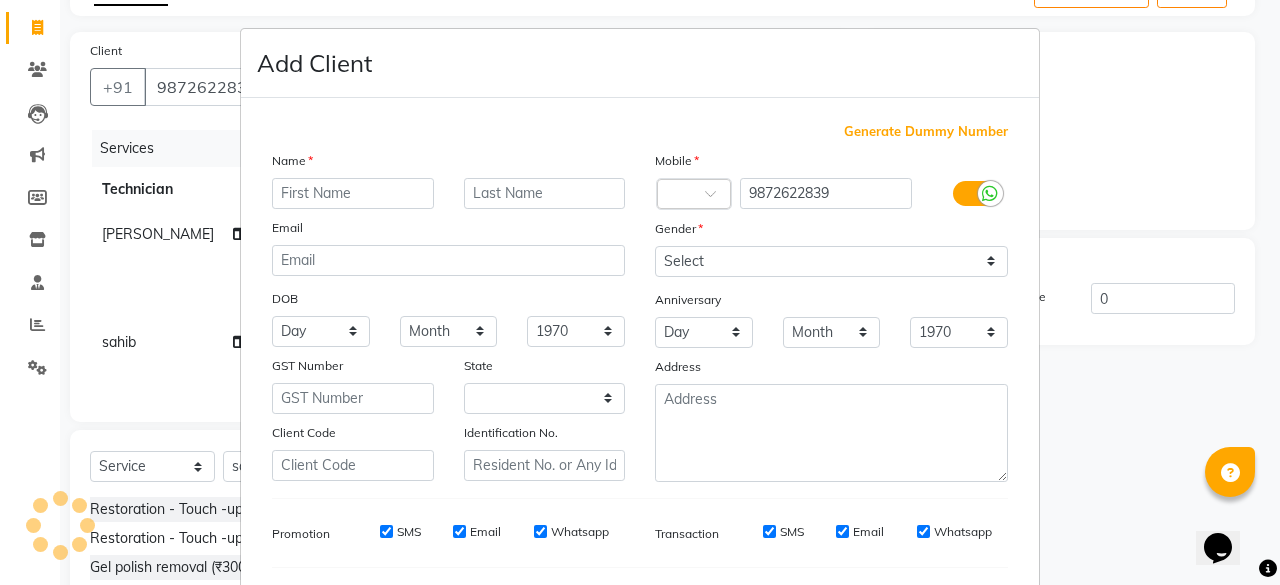 select on "21" 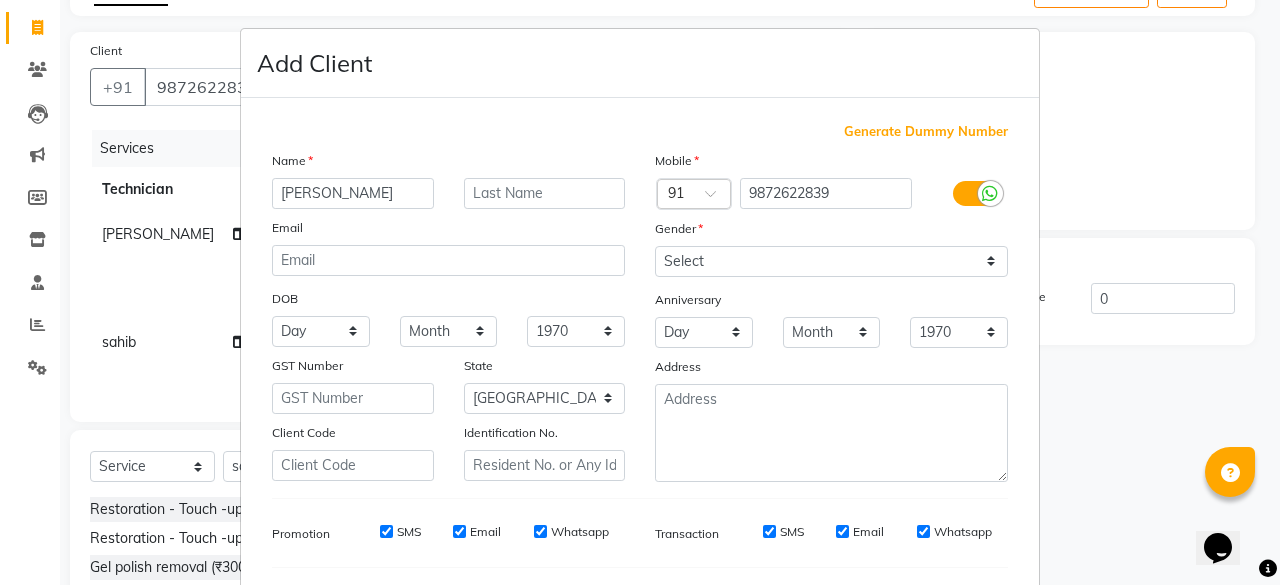type on "Jasmine" 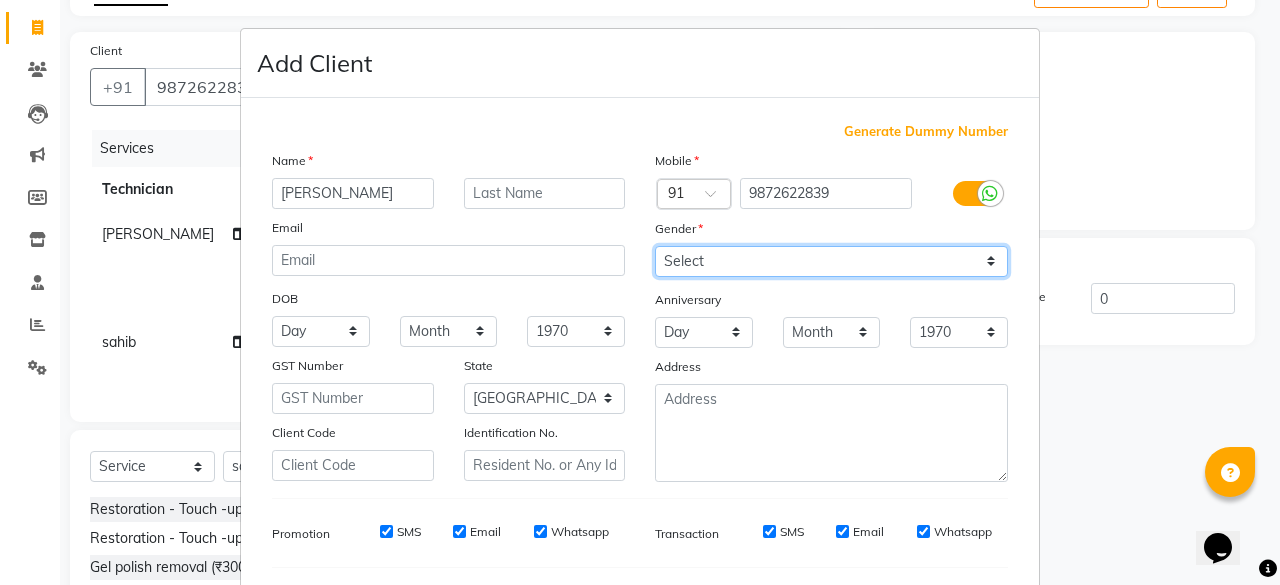 click on "Select Male Female Other Prefer Not To Say" at bounding box center [831, 261] 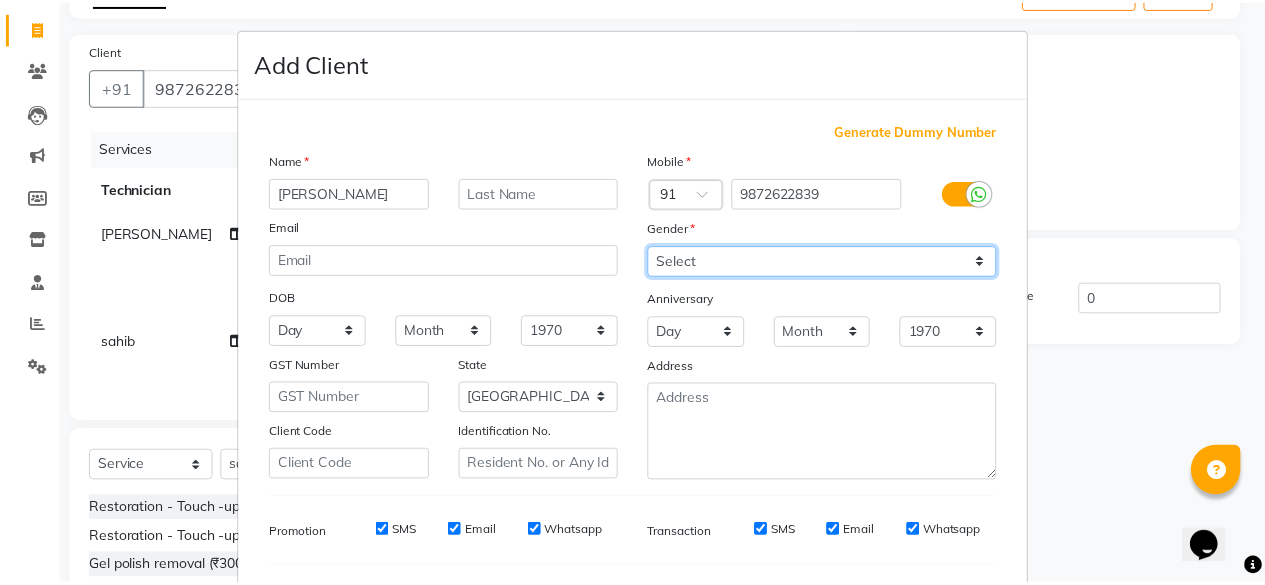 scroll, scrollTop: 260, scrollLeft: 0, axis: vertical 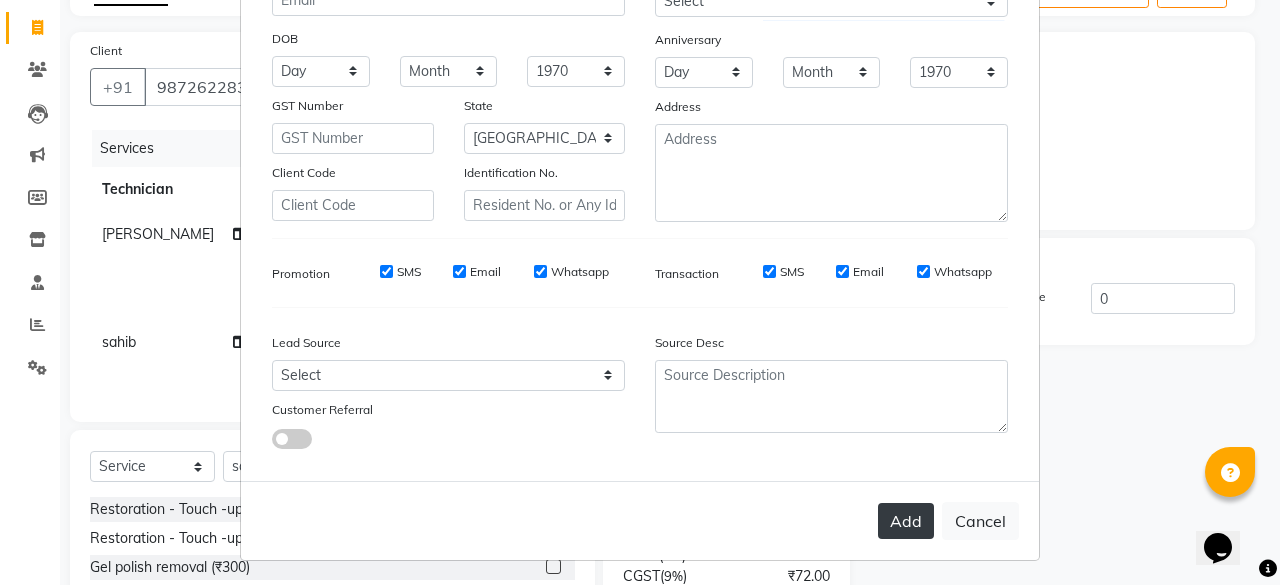 click on "Add" at bounding box center (906, 521) 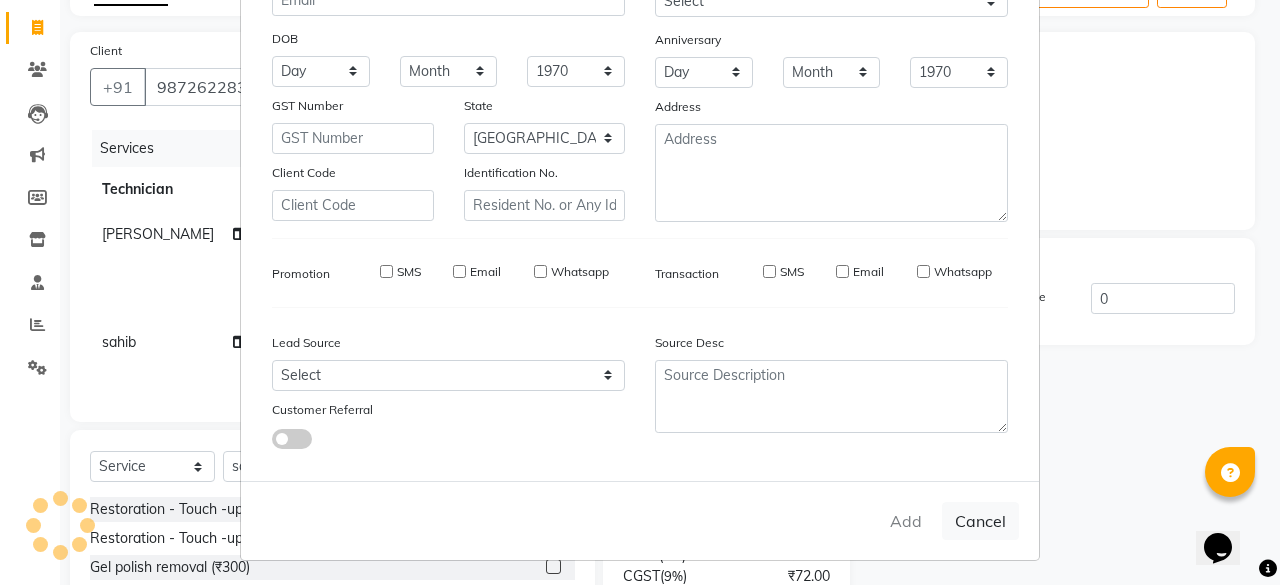 type on "98******39" 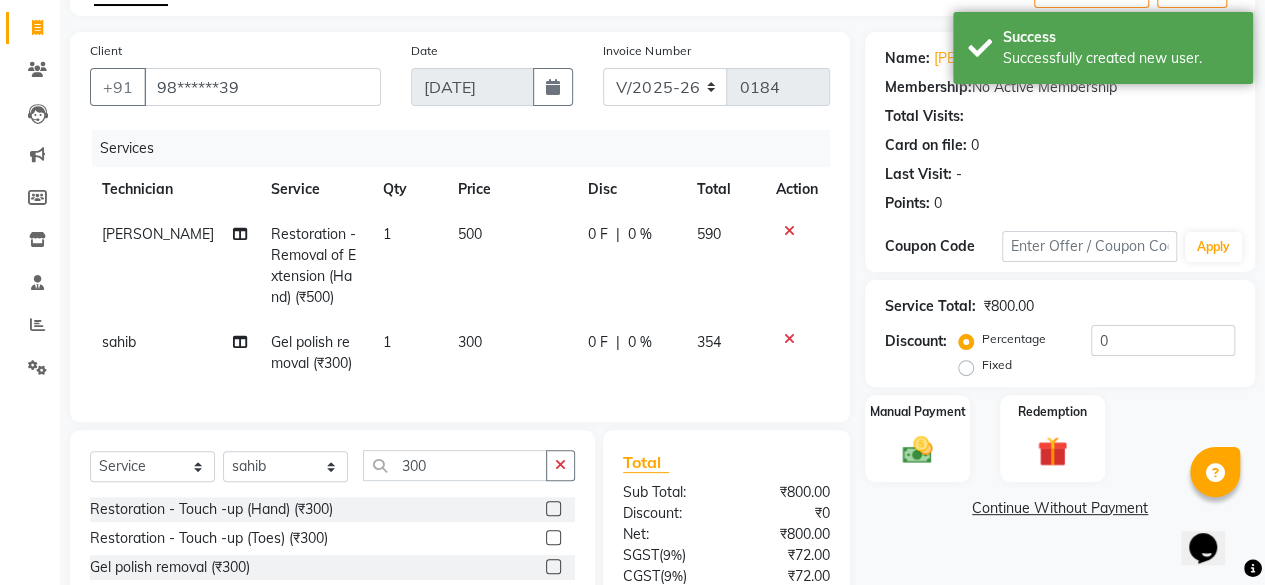scroll, scrollTop: 302, scrollLeft: 0, axis: vertical 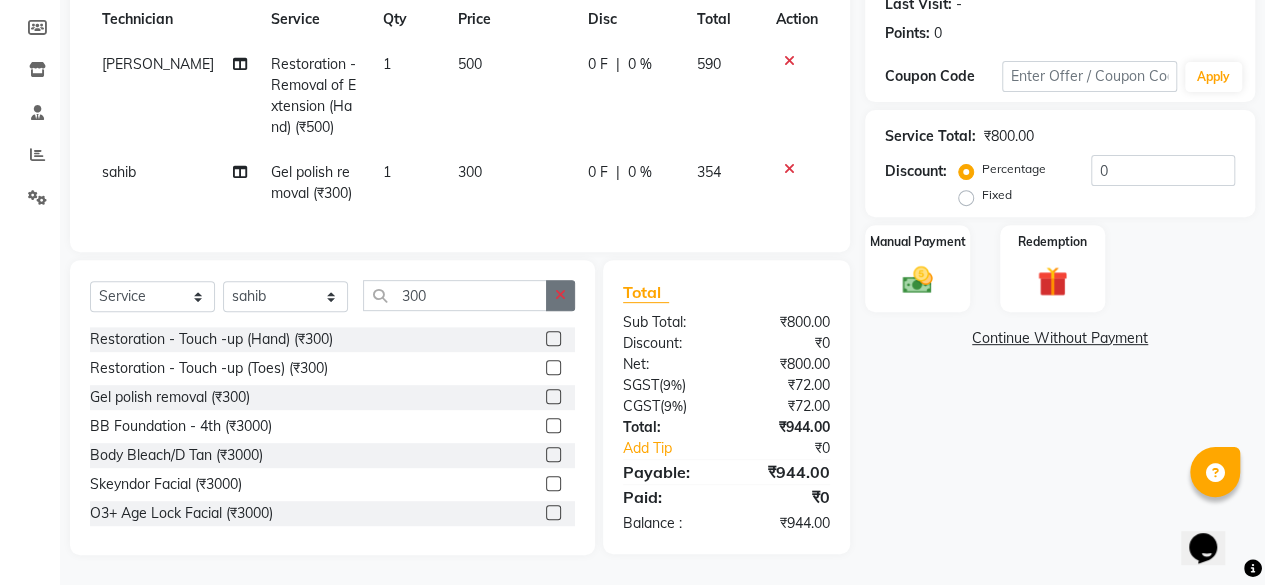 click 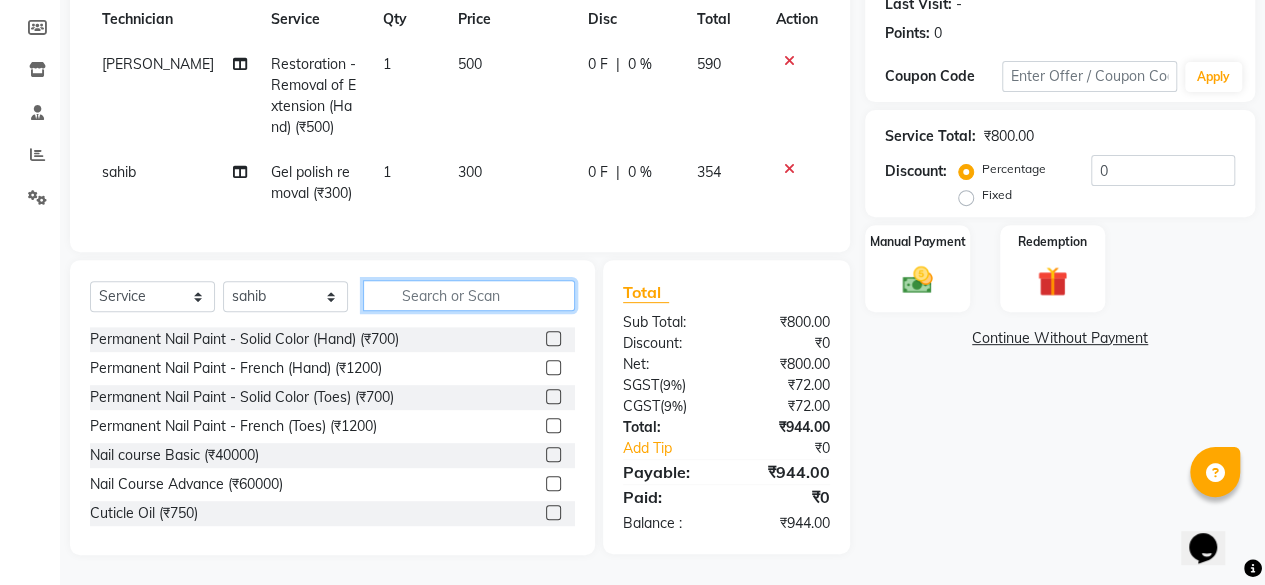 click 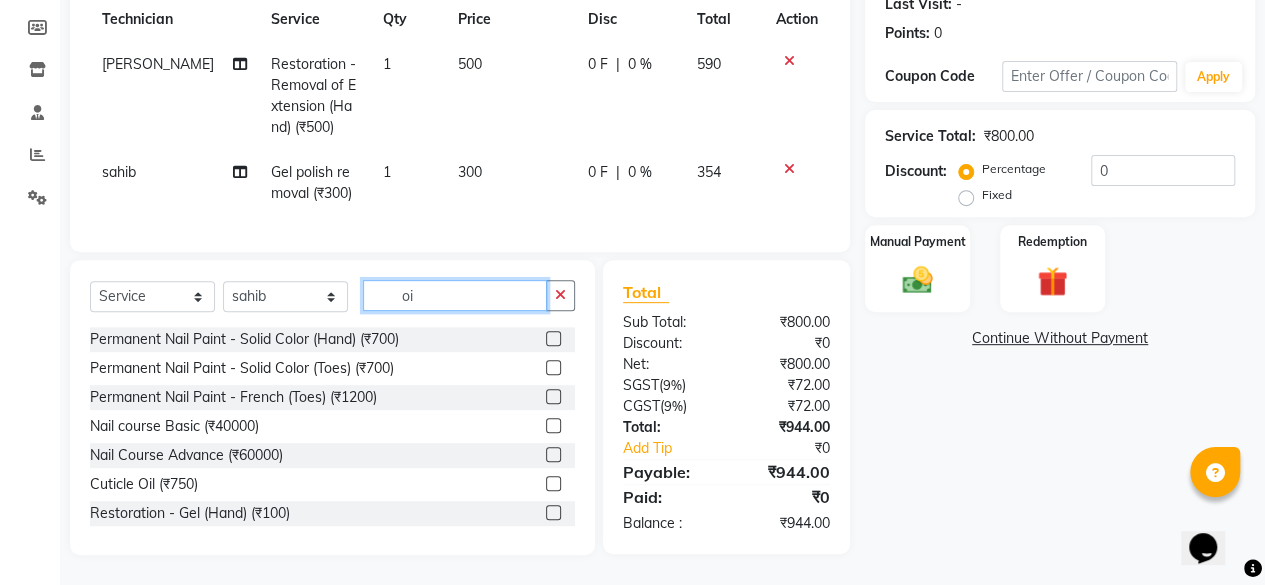 scroll, scrollTop: 300, scrollLeft: 0, axis: vertical 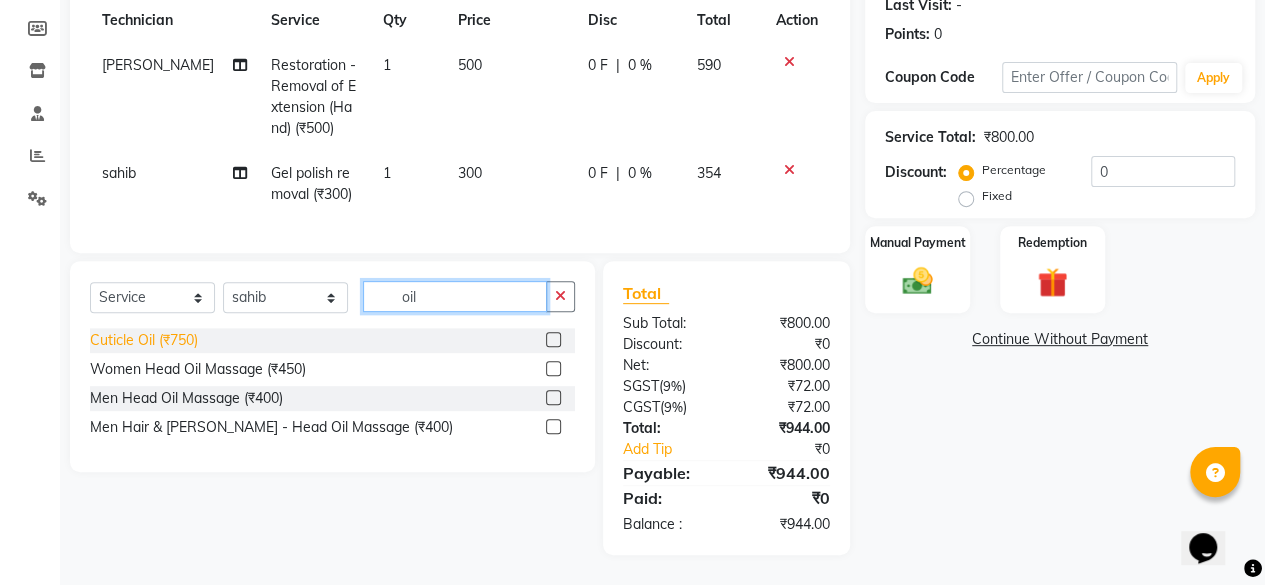 type on "oil" 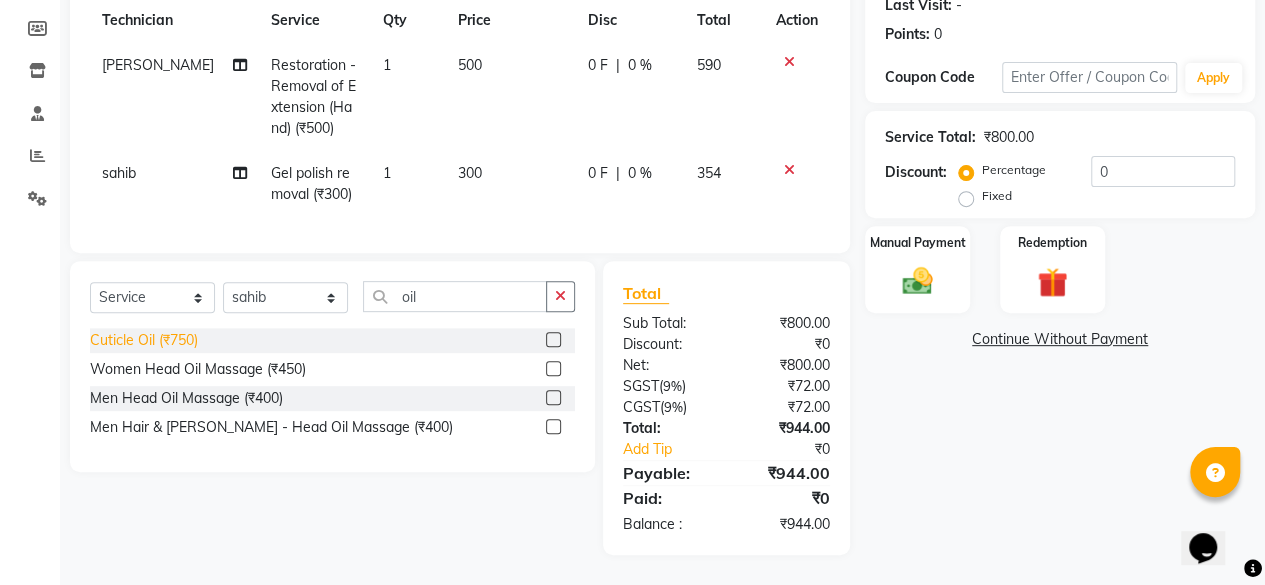 click on "Cuticle Oil (₹750)" 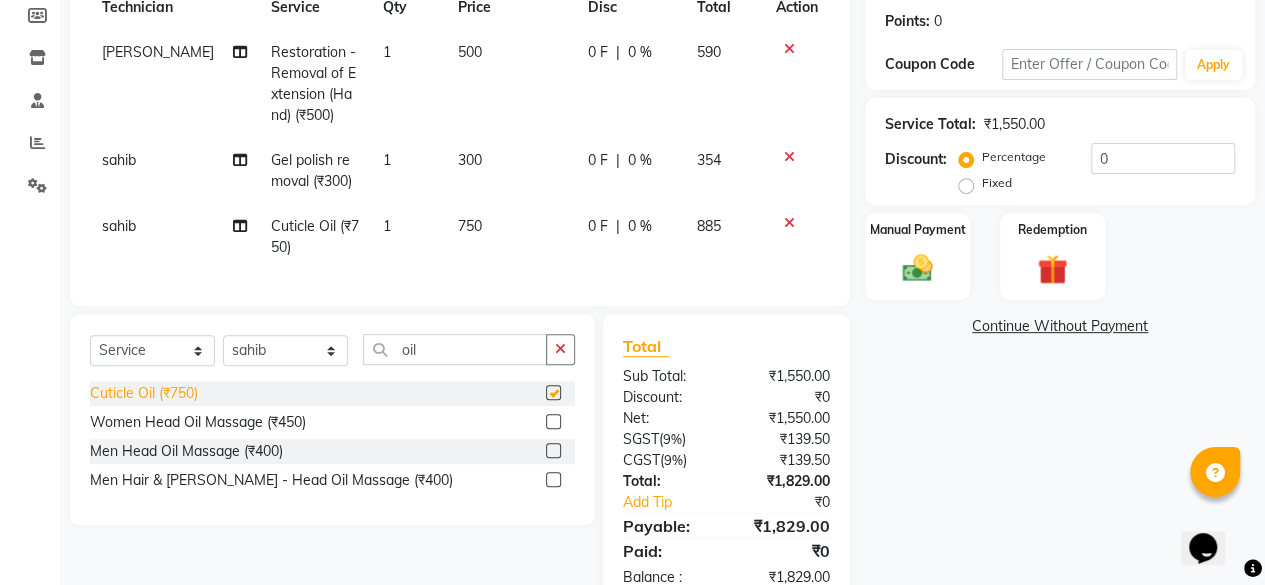checkbox on "false" 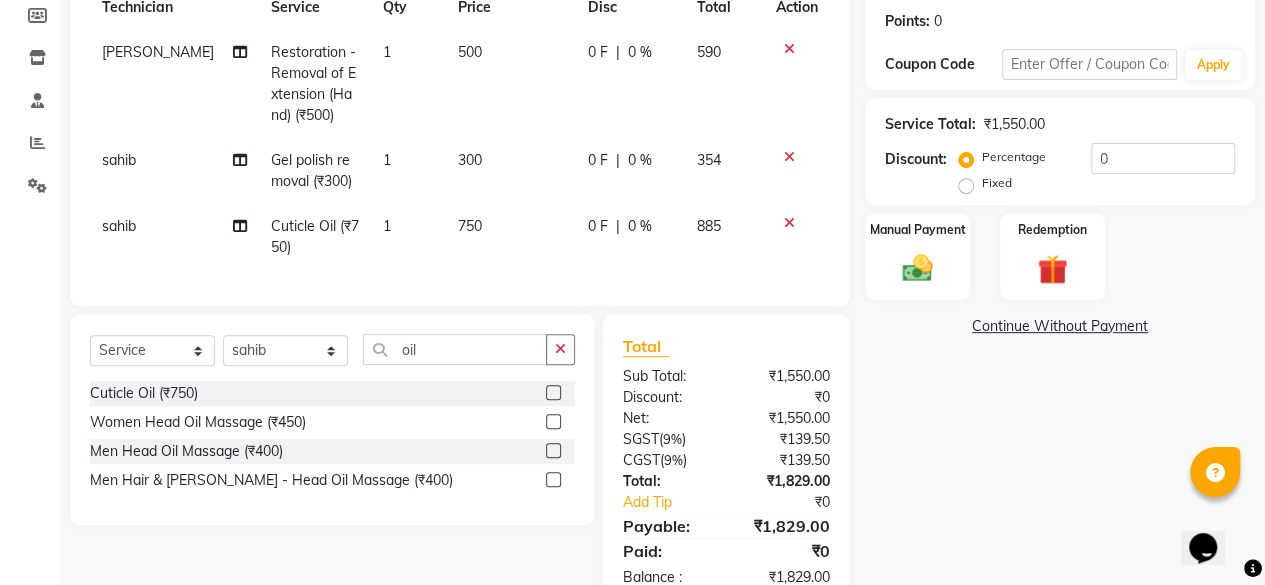 click on "750" 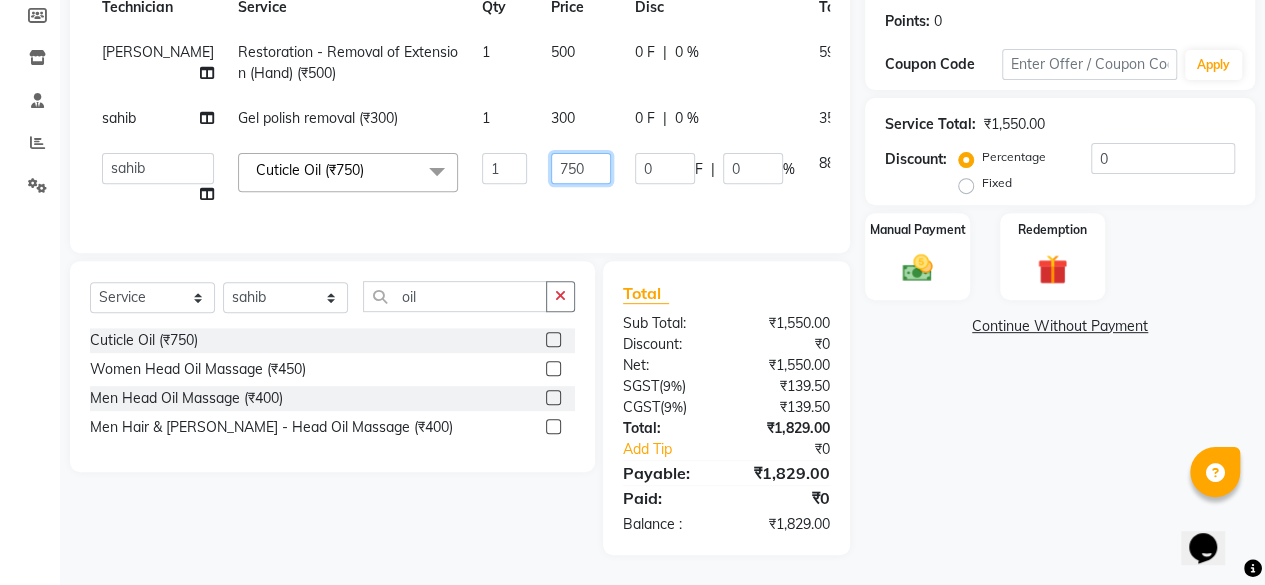 click on "750" 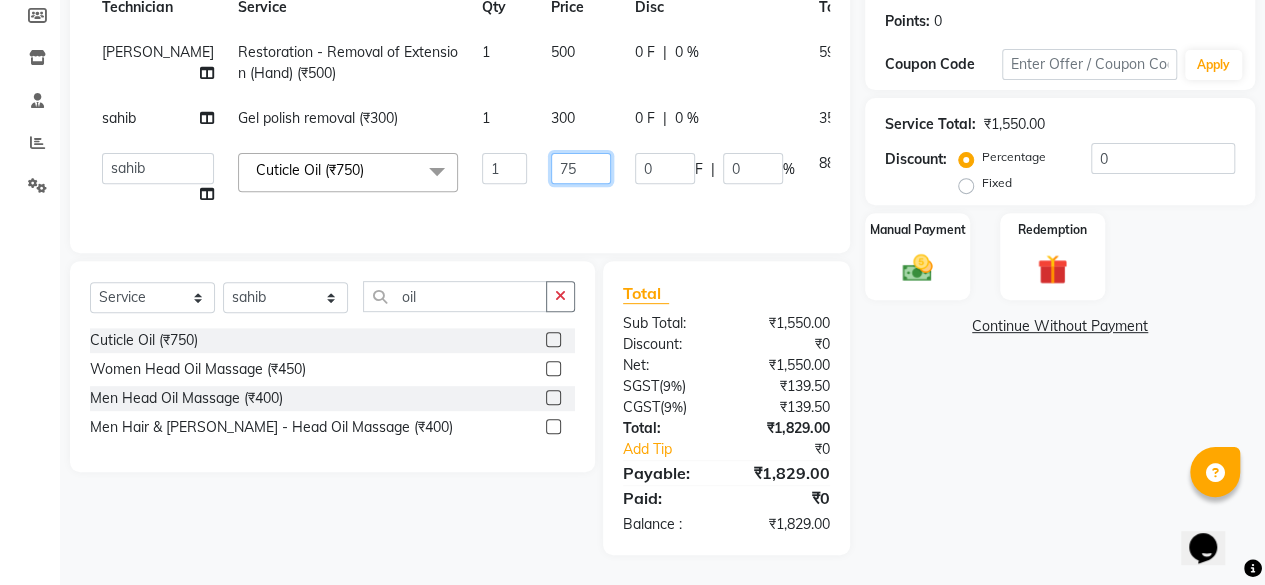 type on "7" 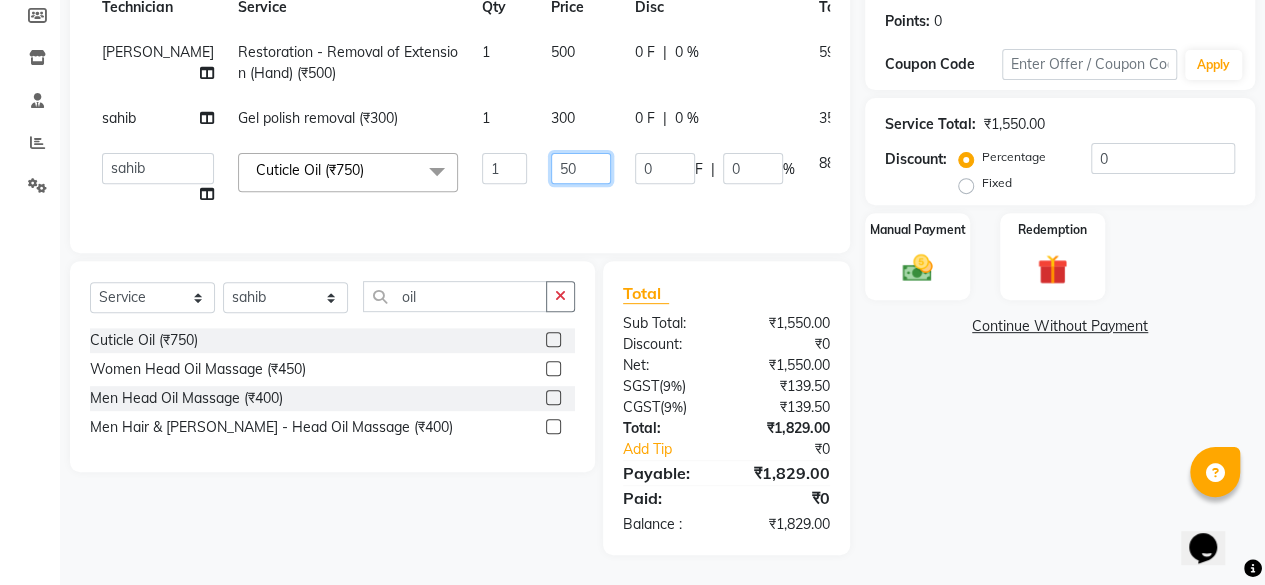 type on "500" 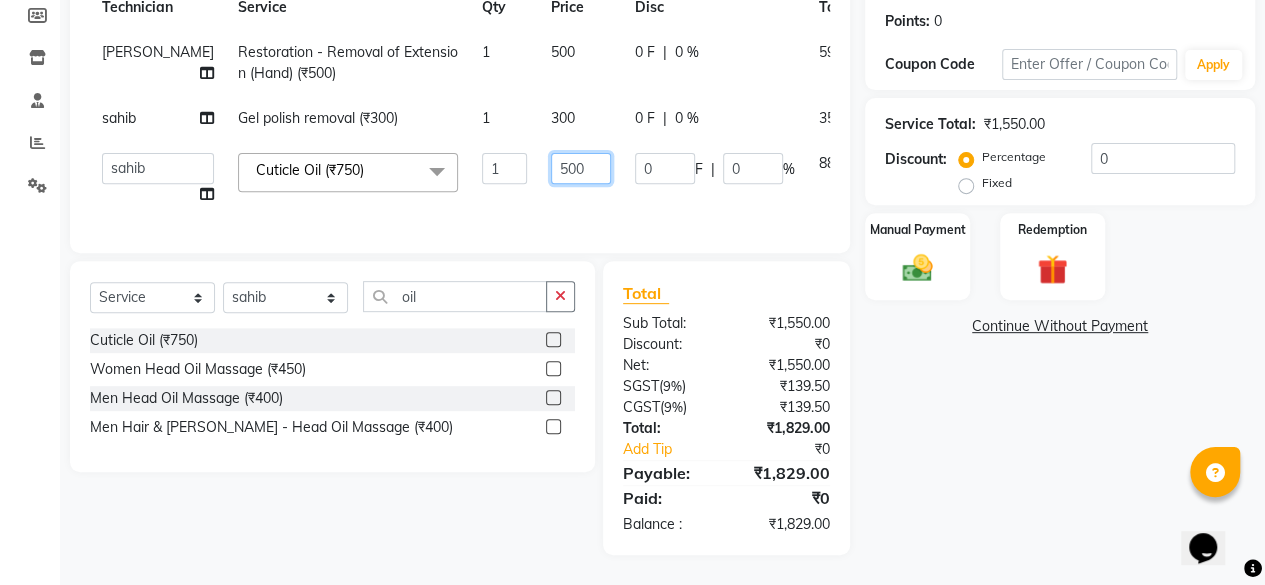 drag, startPoint x: 564, startPoint y: 173, endPoint x: 150, endPoint y: 162, distance: 414.14612 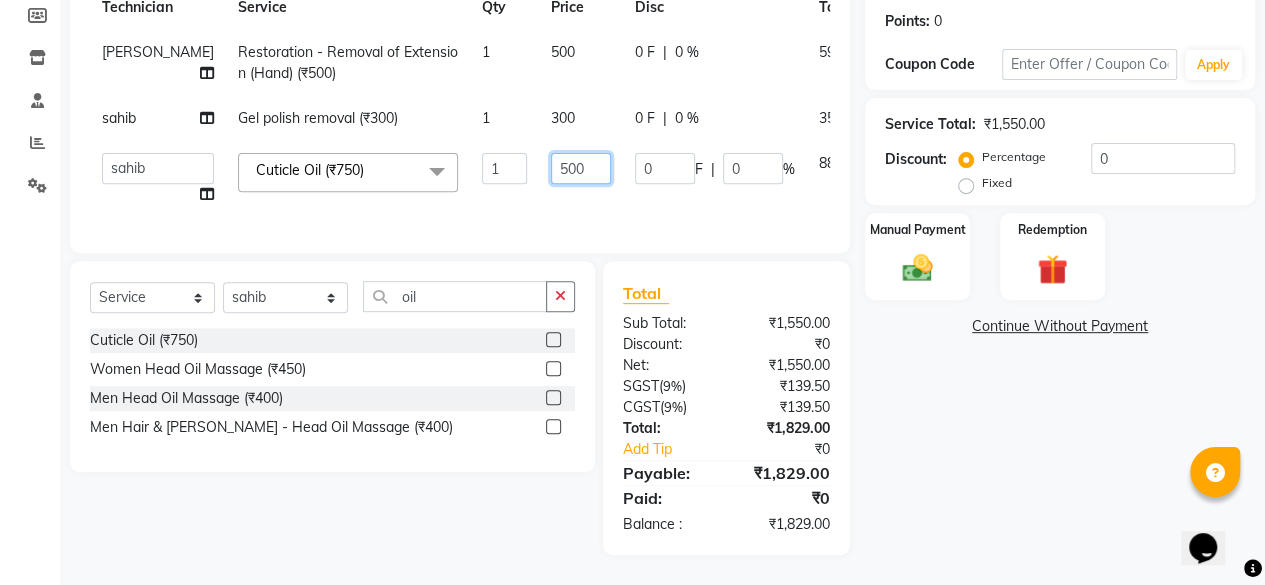 click on "Deepak Singh   Ravi   Rohan   rohit   sahib   Store id  Cuticle Oil (₹750)  x Permanent Nail Paint - Solid Color (Hand) (₹700) Permanent Nail Paint - French (Hand) (₹1200) Permanent Nail Paint - Solid Color (Toes) (₹700) Permanent Nail Paint - French (Toes) (₹1200) Nail course Basic (₹40000) Nail Course Advance (₹60000) Cuticle Oil (₹750) Restoration - Gel (Hand) (₹100) Restoration - Tip Replacement (Hand) (₹100) Restoration - Touch -up (Hand) (₹300) Restoration - Gel Color Changes (Hand) (₹700) Restoration - Removal of Extension (Hand) (₹500) Restoration - Removal of Nail Paint (Hand) (₹500) Restoration - Gel (Toes) (₹100) Restoration - Tip Replacement (Toes) (₹100) Restoration - Touch -up (Toes) (₹300) Restoration - Gel Color Changes (Toes) (₹700) Restoration - Removal of Extension (Toes) (₹500) Restoration - Removal of Nail Paint (Toes) (₹500) Gel polish removal (₹300) Eyelash Refil - Classic (₹1500) Eyelash Refil - Hybrid (₹2500) Manicure  - Classic (₹500)" 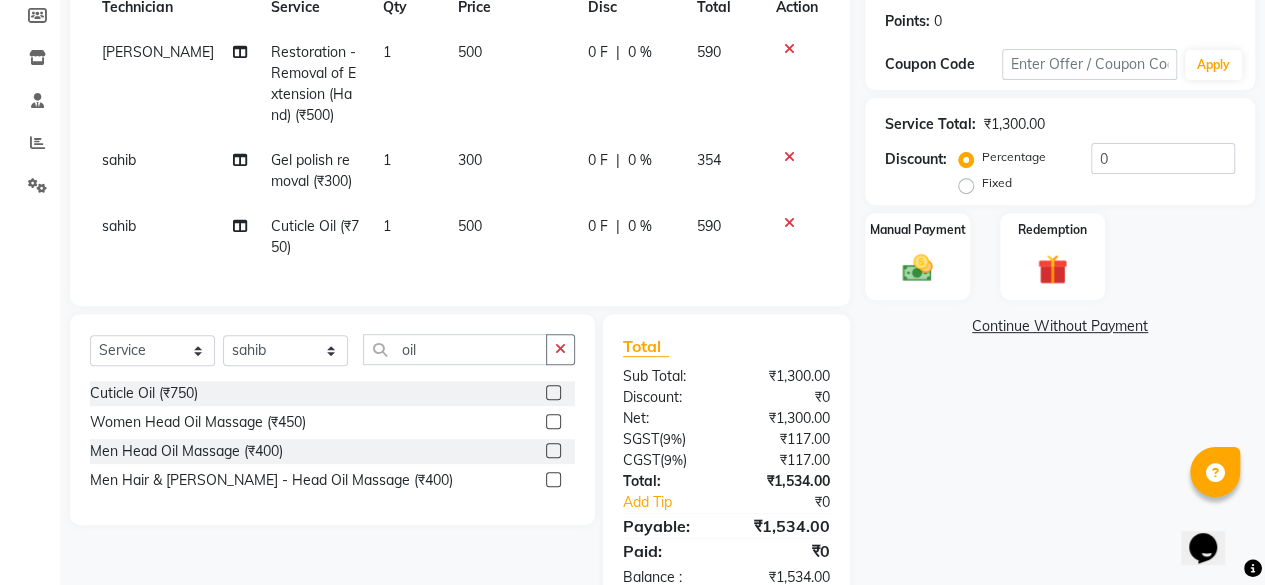 click on "sahib" 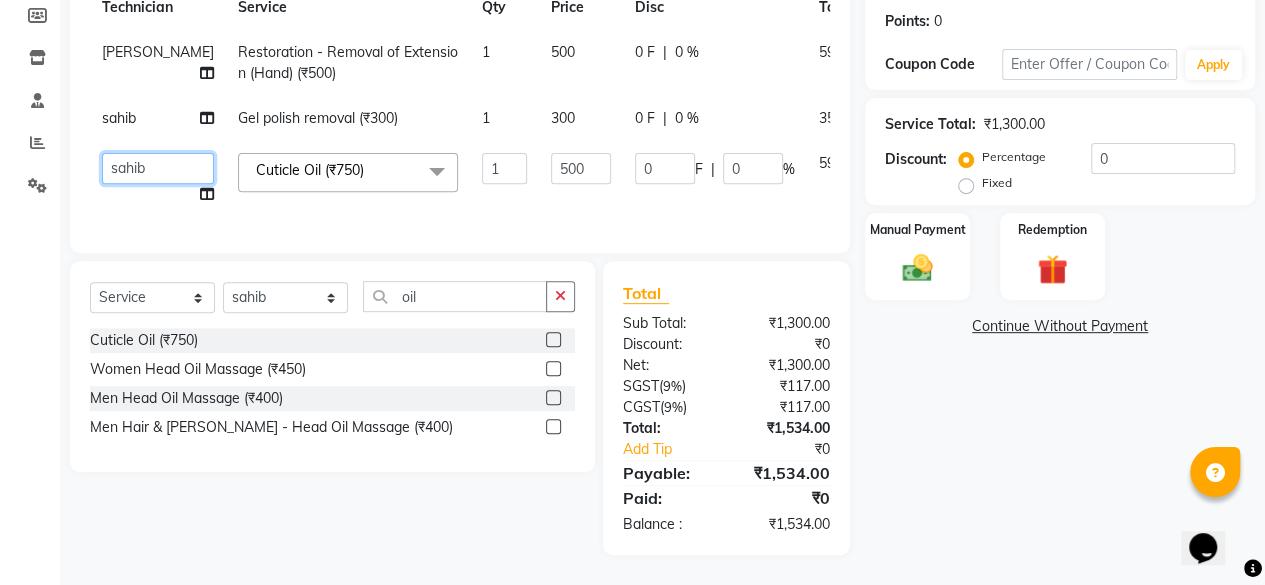 click on "Deepak Singh   Ravi   Rohan   rohit   sahib   Store id" 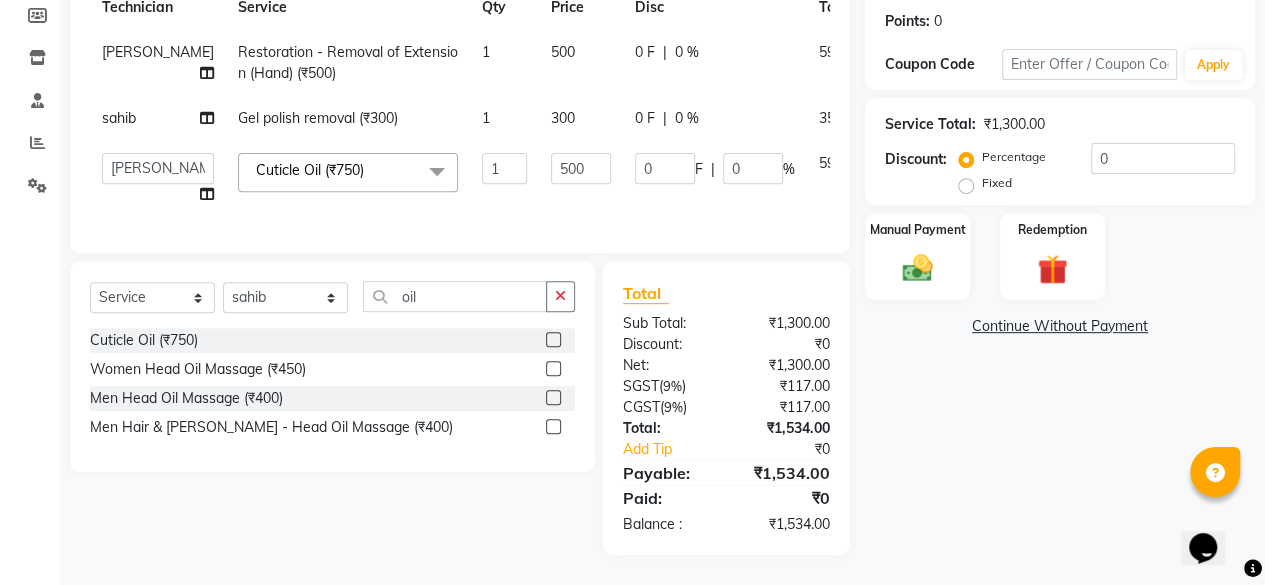 select on "79360" 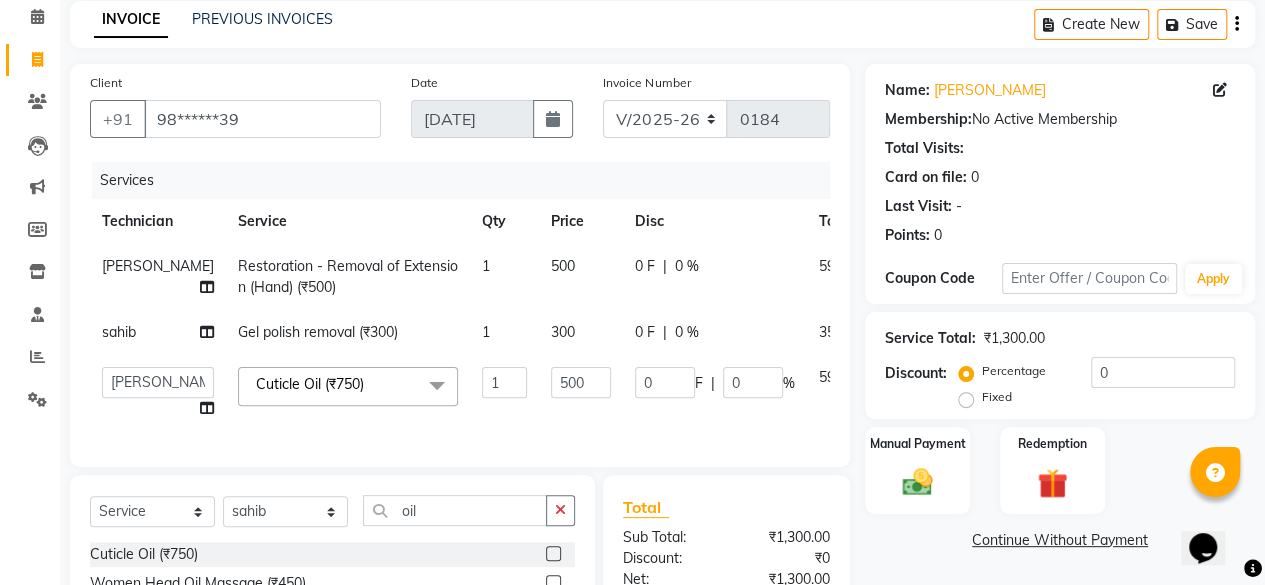 scroll, scrollTop: 84, scrollLeft: 0, axis: vertical 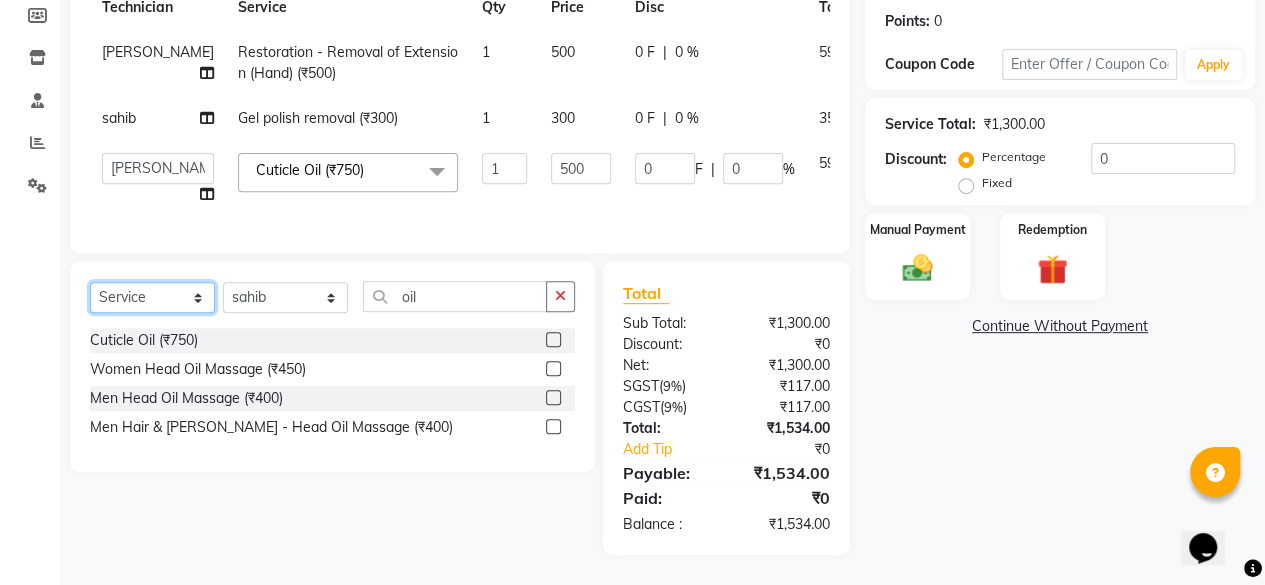 click on "Select  Service  Product  Membership  Package Voucher Prepaid Gift Card" 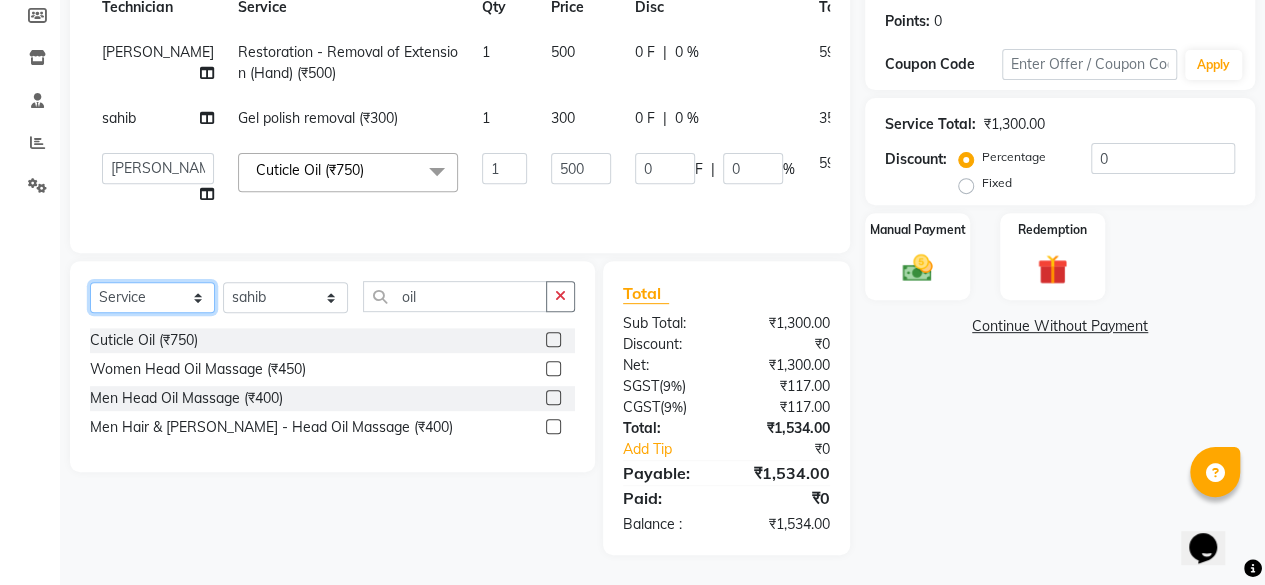 select on "product" 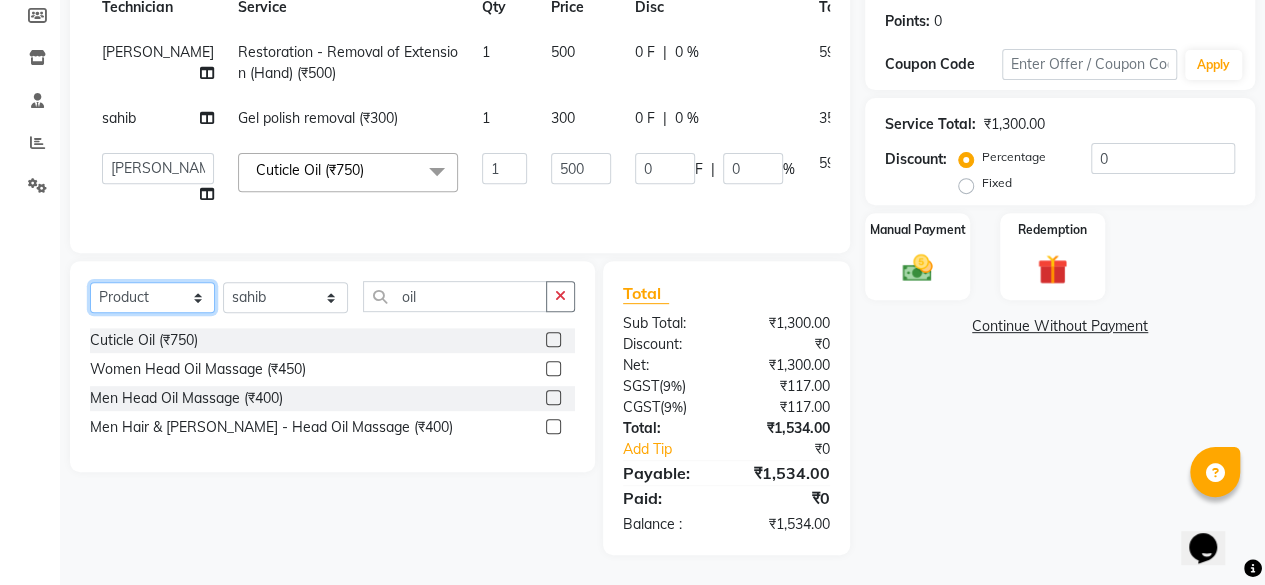 click on "Select  Service  Product  Membership  Package Voucher Prepaid Gift Card" 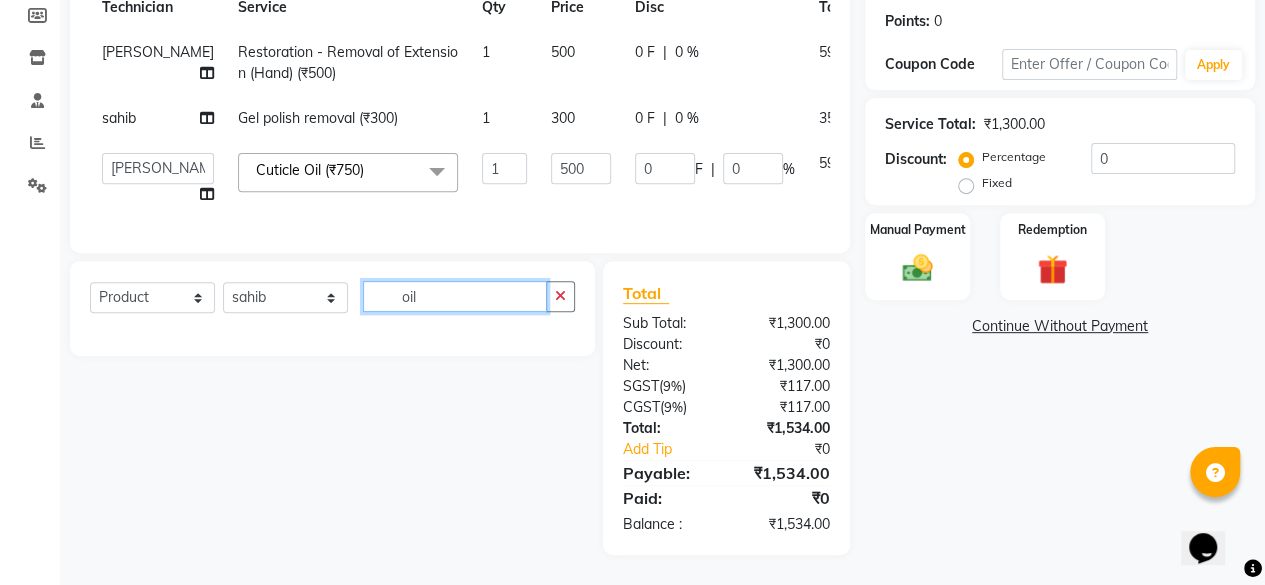 click on "oil" 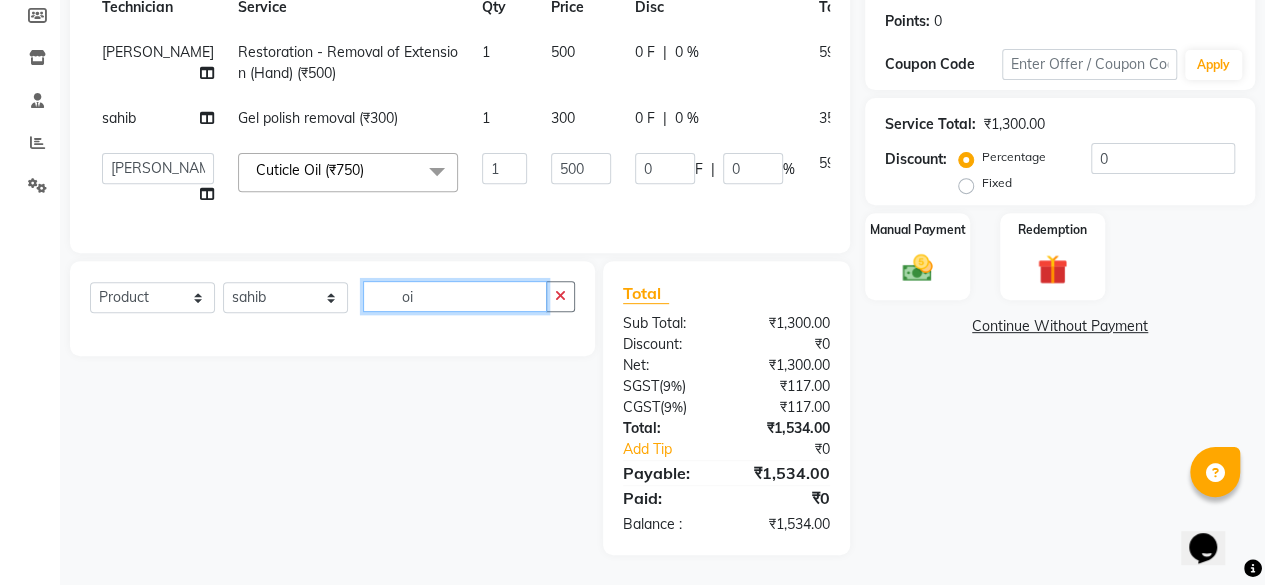 type on "o" 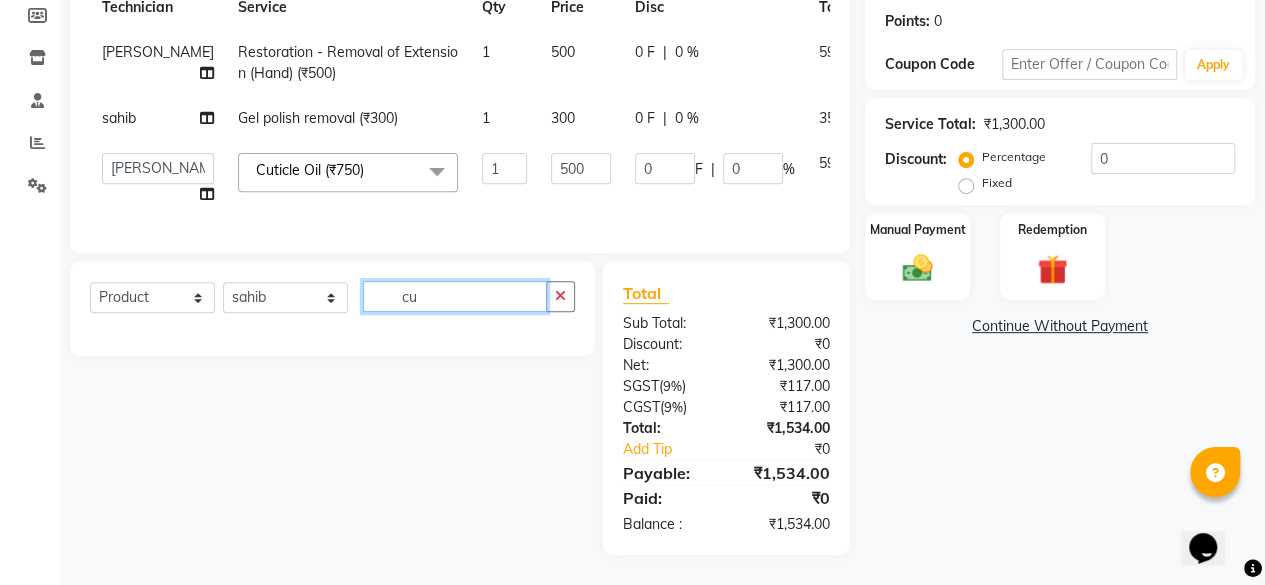 type on "c" 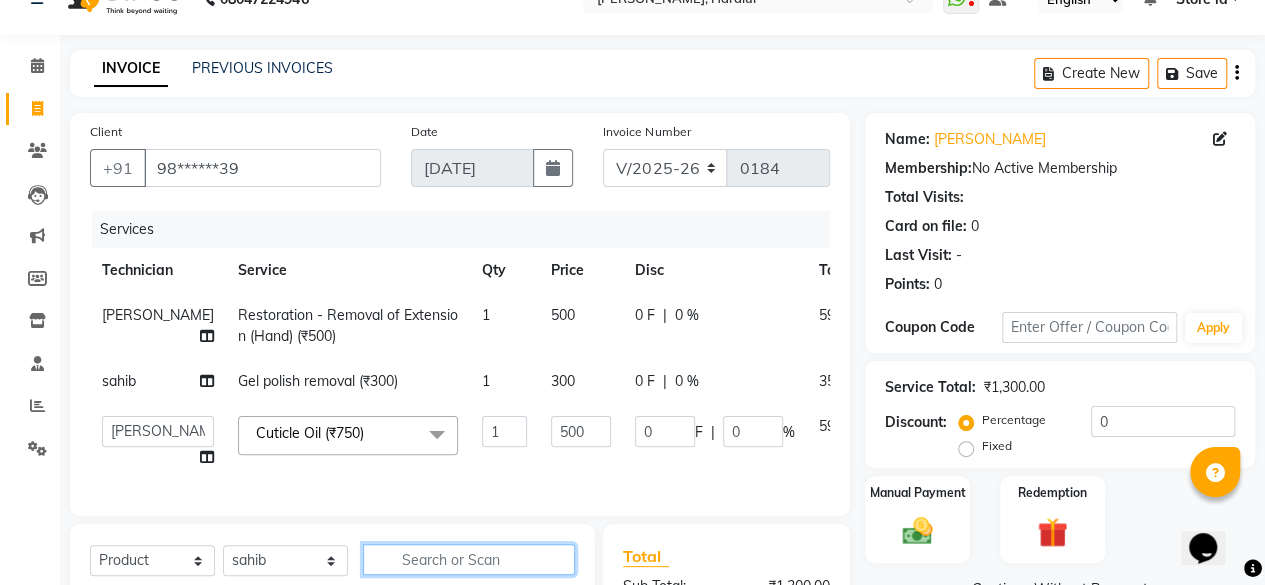 scroll, scrollTop: 0, scrollLeft: 0, axis: both 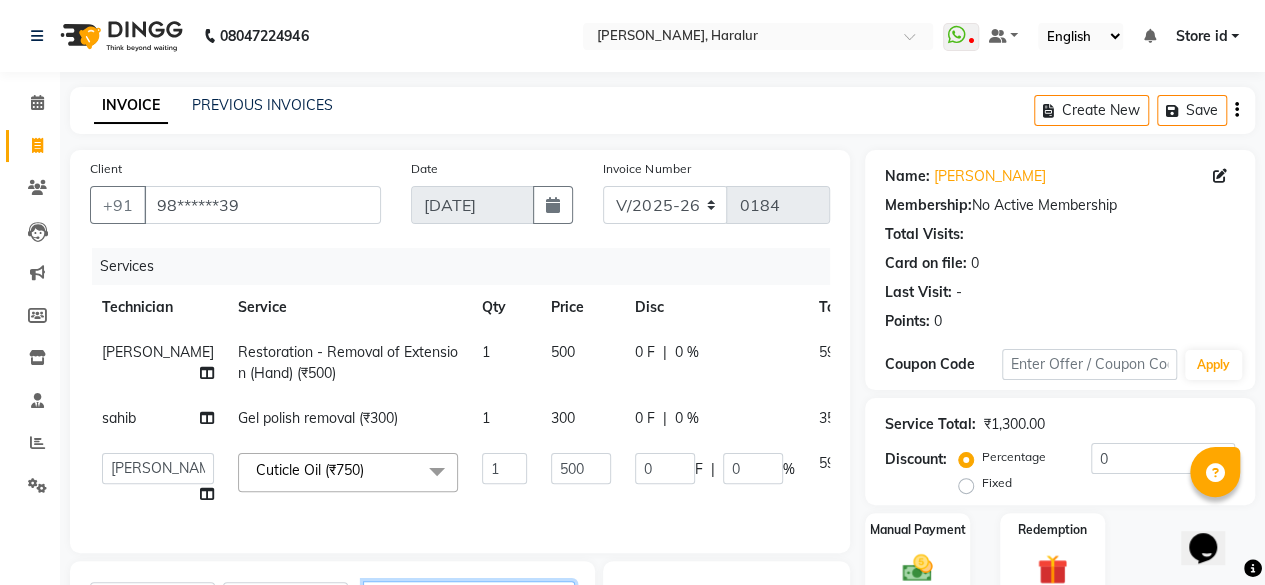 type 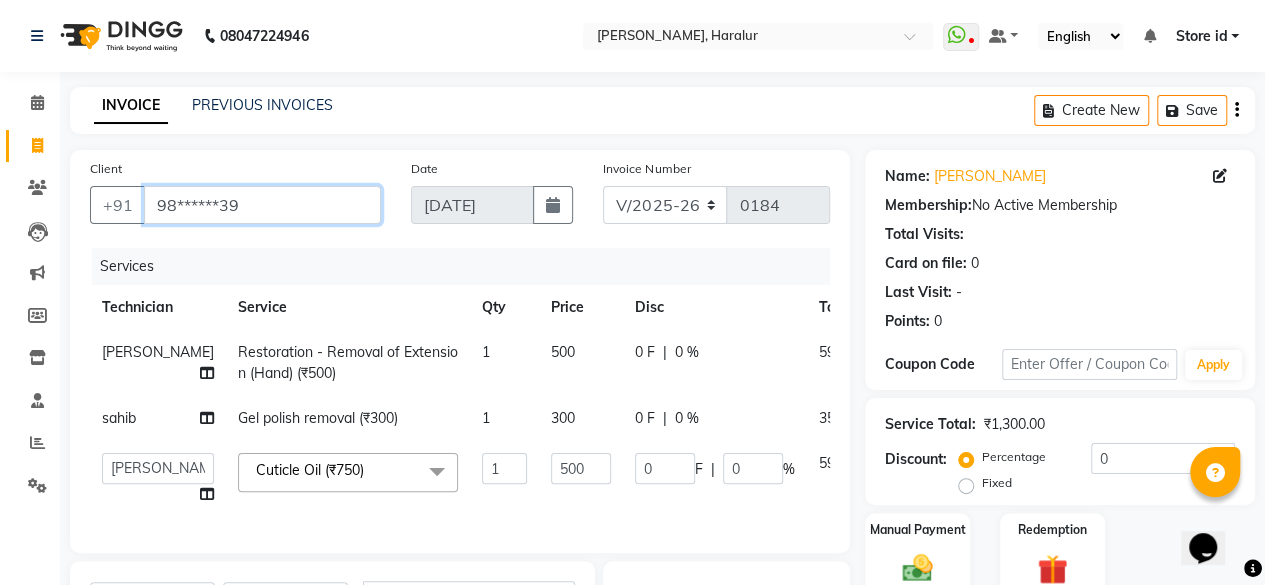 click on "98******39" at bounding box center [262, 205] 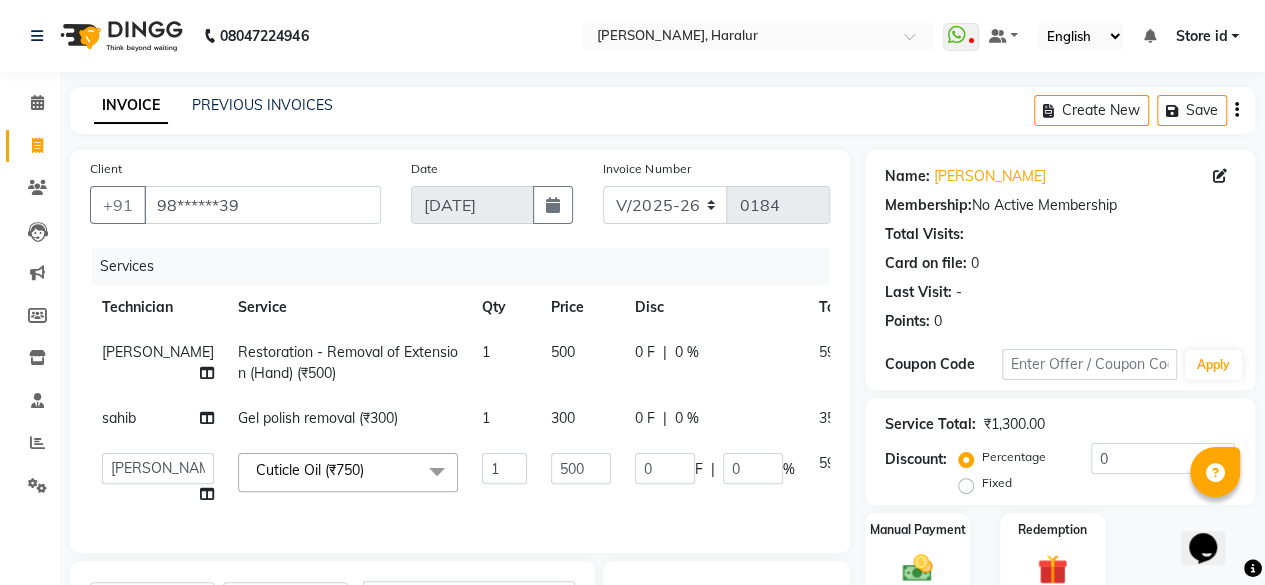 click on "Services" 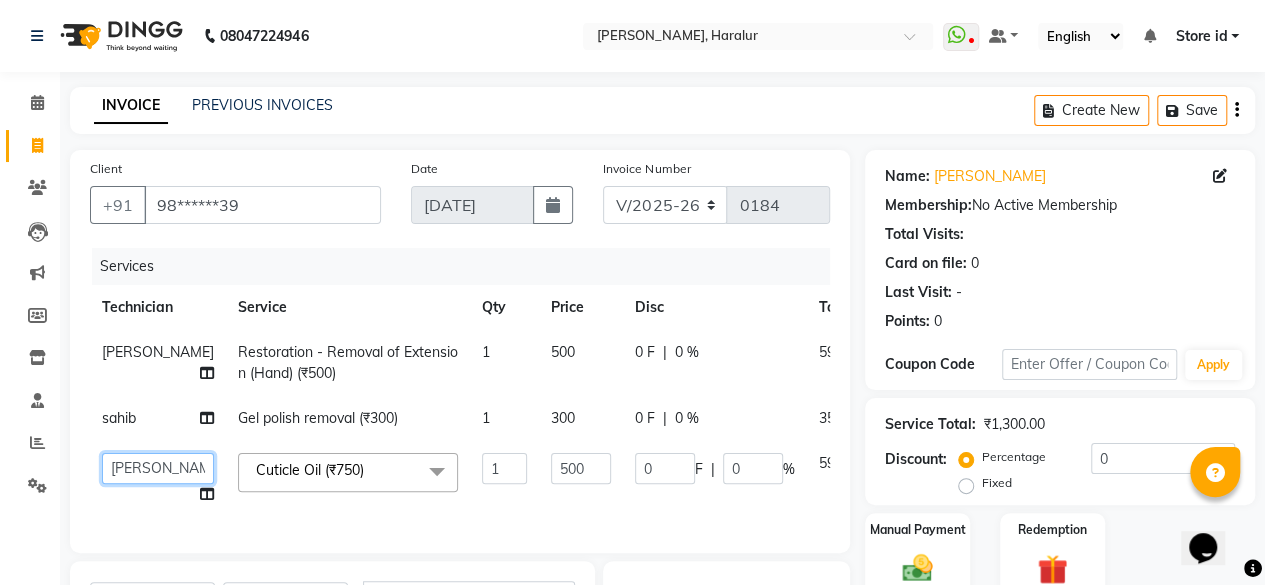 click on "Deepak Singh   Ravi   Rohan   rohit   sahib   Store id" 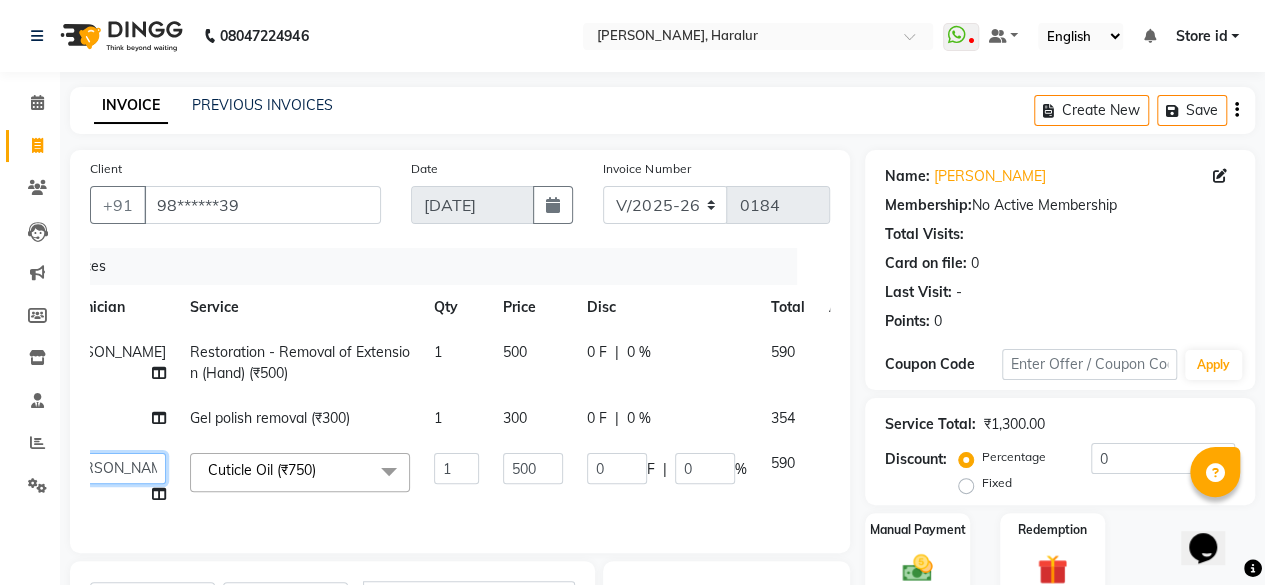 scroll, scrollTop: 0, scrollLeft: 59, axis: horizontal 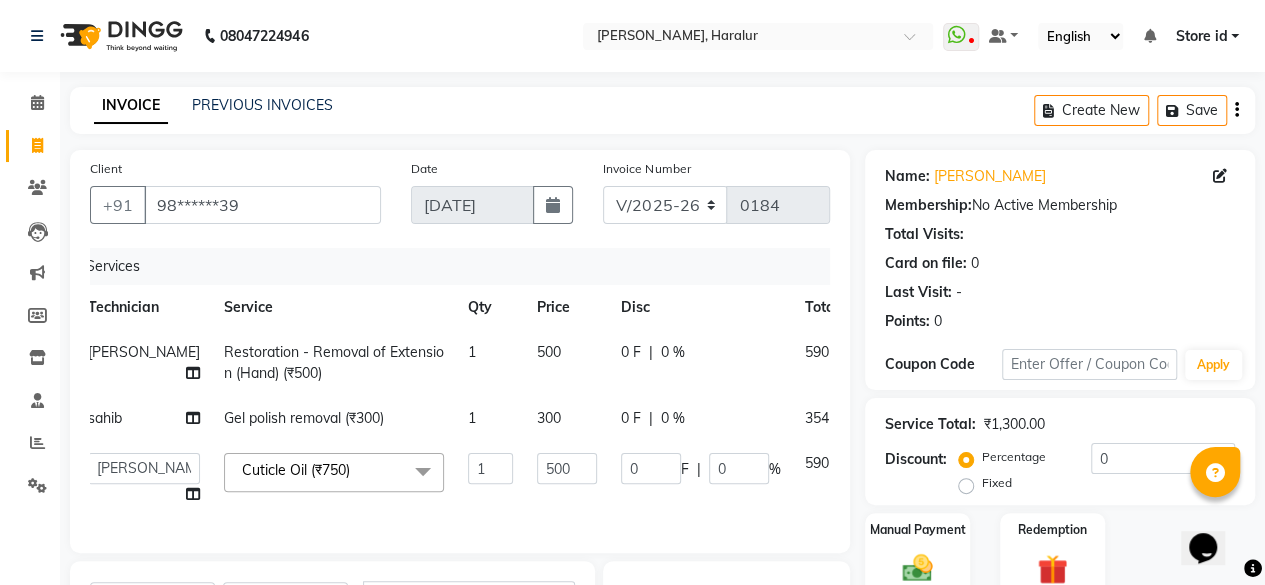 click on "Rohan Restoration - Removal of Extension (Hand) (₹500) 1 500 0 F | 0 % 590 sahib Gel polish removal (₹300) 1 300 0 F | 0 % 354  Deepak Singh   Ravi   Rohan   rohit   sahib   Store id  Cuticle Oil (₹750)  x Permanent Nail Paint - Solid Color (Hand) Permanent Nail Paint - French (Hand) Permanent Nail Paint - Solid Color (Toes) Permanent Nail Paint - French (Toes) Nail course Basic Nail Course Advance Cuticle Oil Restoration - Gel (Hand) Restoration - Tip Replacement (Hand) Restoration - Touch -up (Hand) Restoration - Gel Color Changes (Hand) Restoration - Removal of Extension (Hand) Restoration - Removal of Nail Paint (Hand) Restoration - Gel (Toes) Restoration - Tip Replacement (Toes) Restoration - Touch -up (Toes) Restoration - Gel Color Changes (Toes) Restoration - Removal of Extension (Toes) Restoration - Removal of Nail Paint (Toes) Gel polish removal Eyelash Refil - Classic Eyelash Refil - Hybrid Eyelash Refil - Volume Eyelash Refil - Mega Volume Eyelash Refil - Lash Removal Manicure  - Classic 1 0" 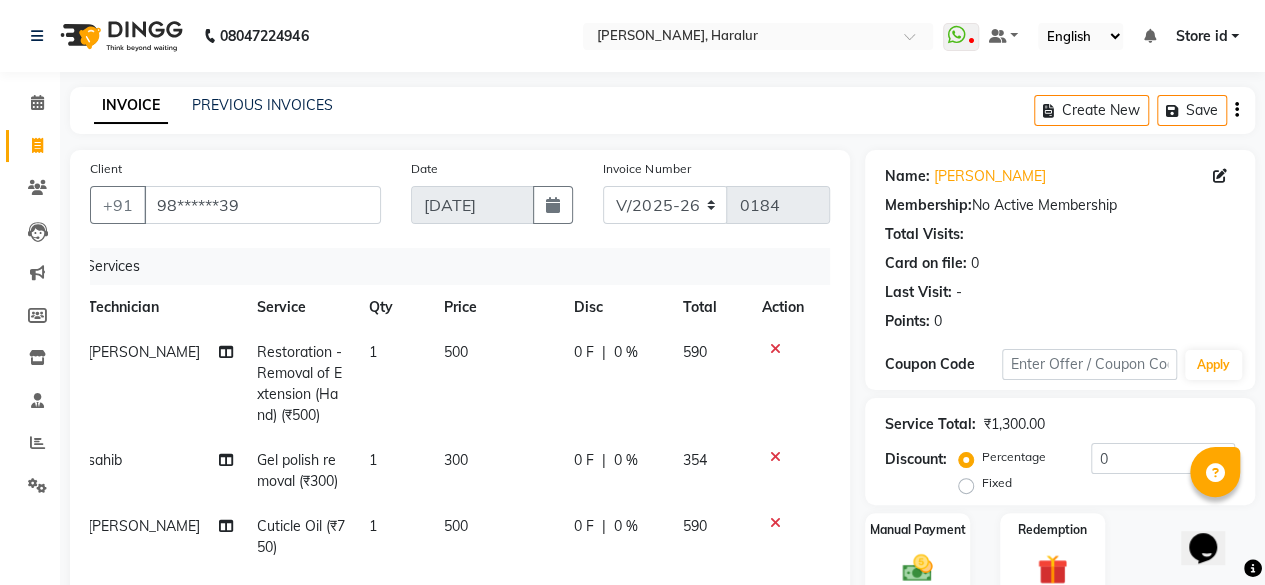 click 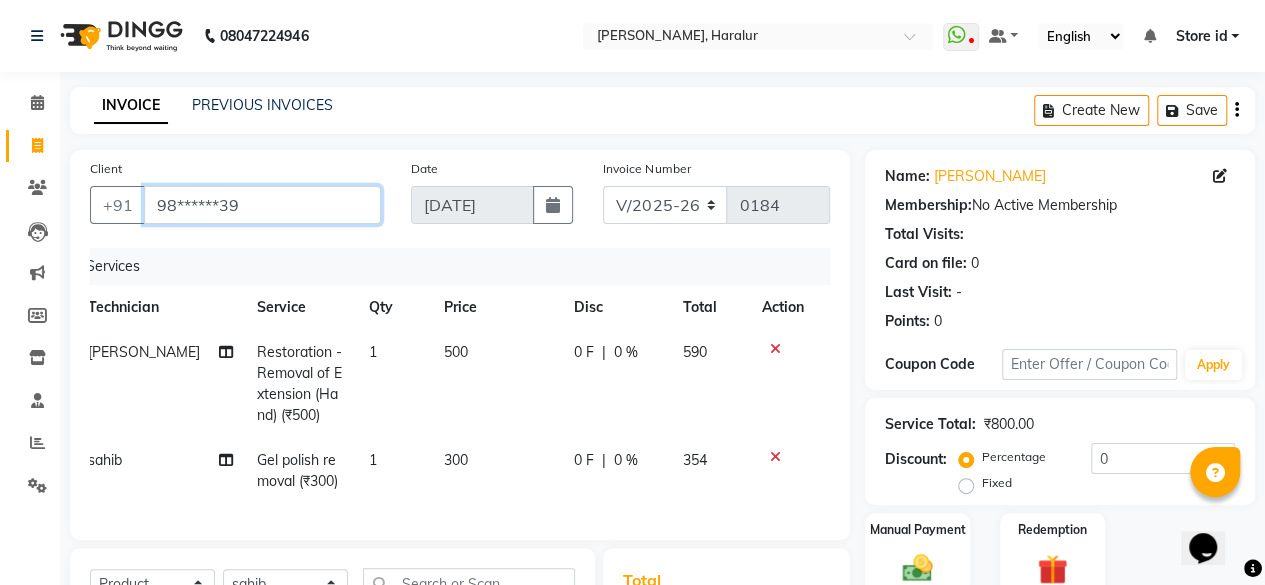 click on "98******39" at bounding box center (262, 205) 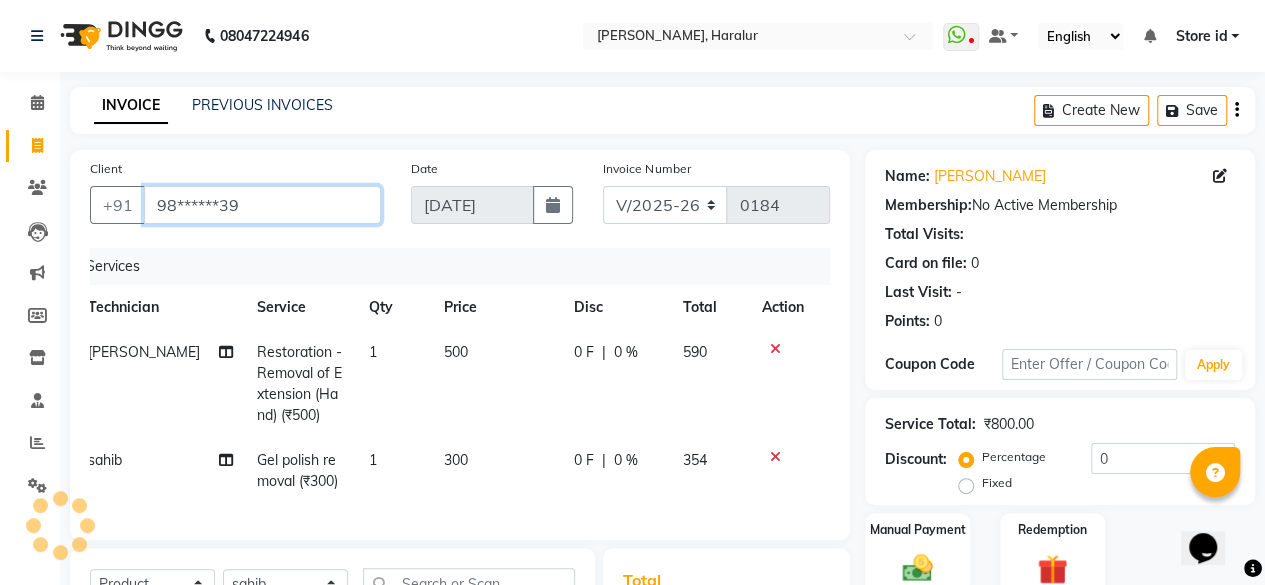 scroll, scrollTop: 237, scrollLeft: 0, axis: vertical 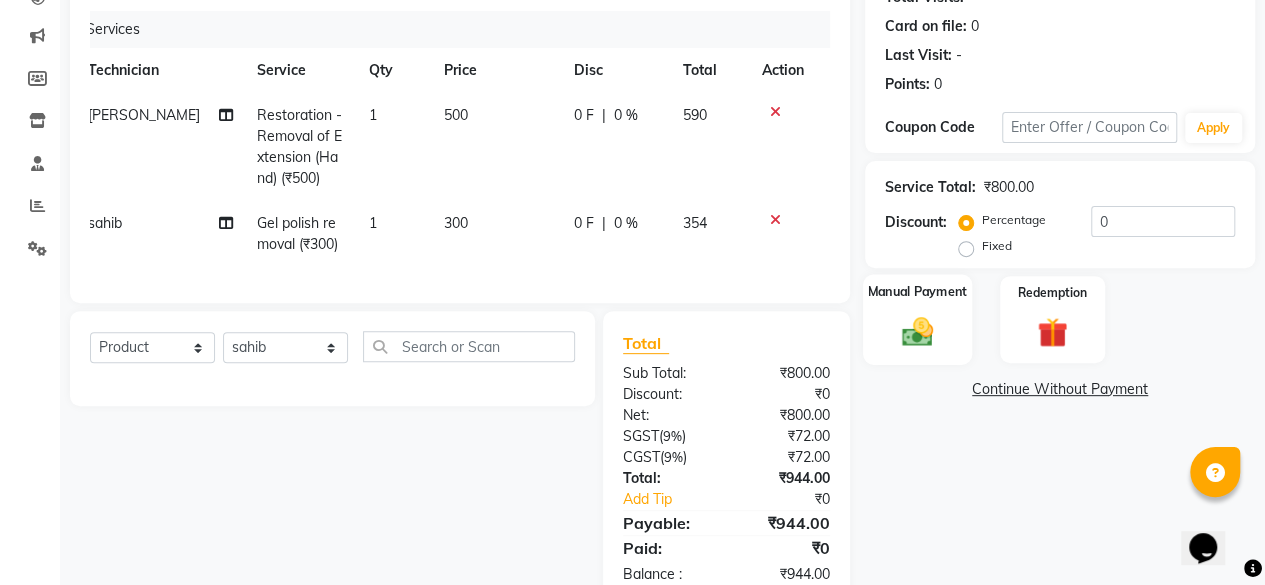 click 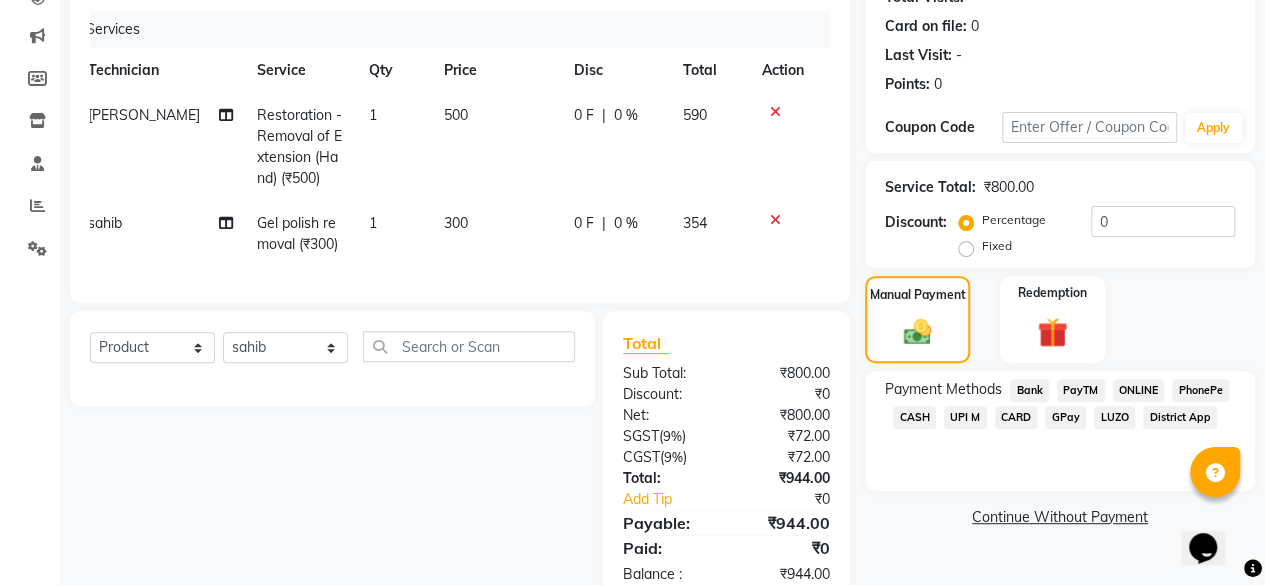 click on "CASH" 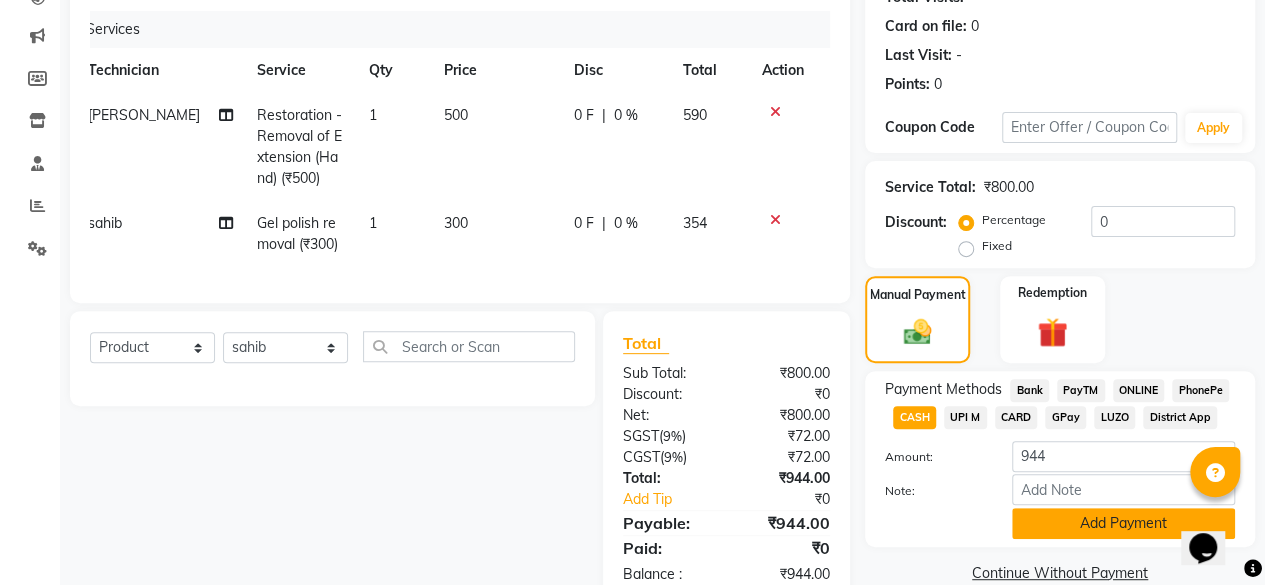 click on "Add Payment" 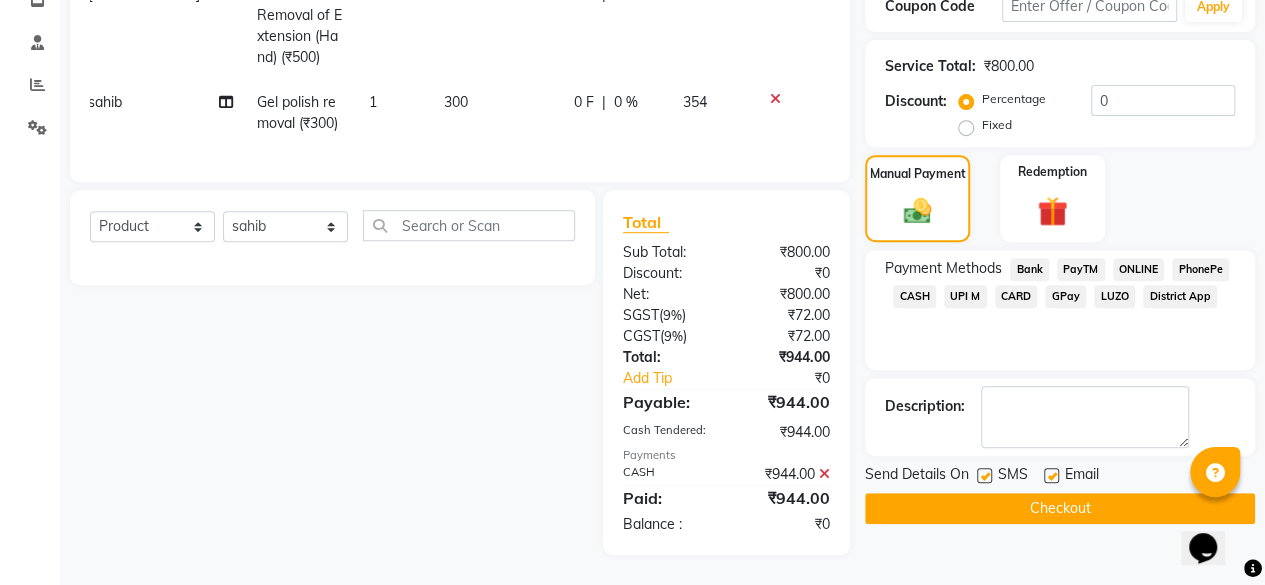 scroll, scrollTop: 371, scrollLeft: 0, axis: vertical 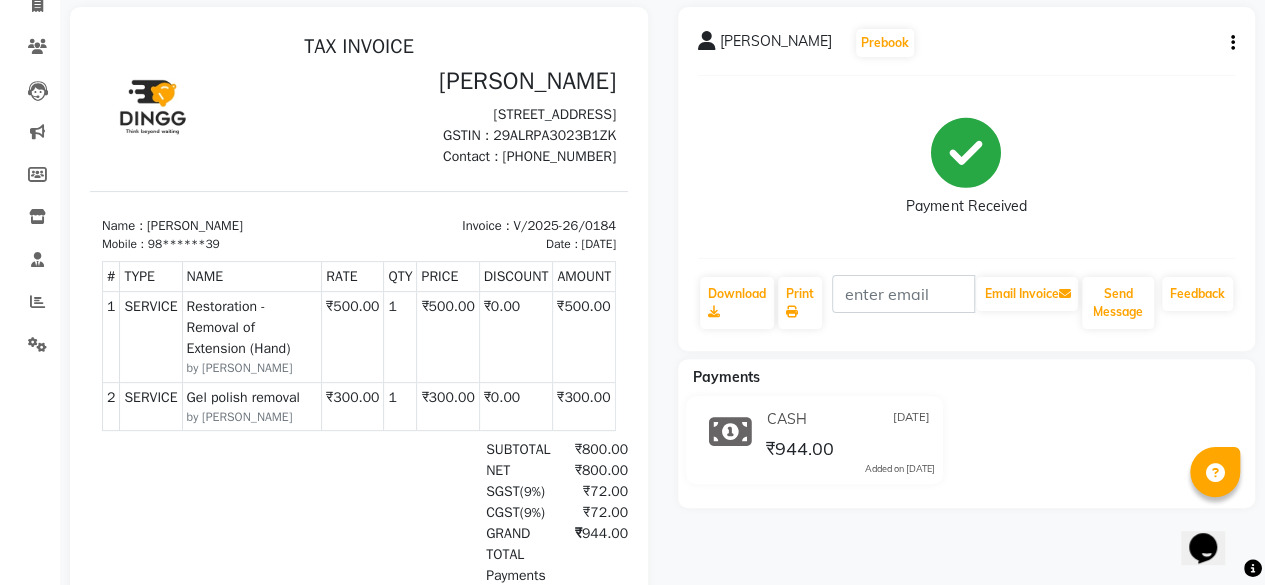 click on "Jasmine   Prebook   Payment Received  Download  Print   Email Invoice   Send Message Feedback" 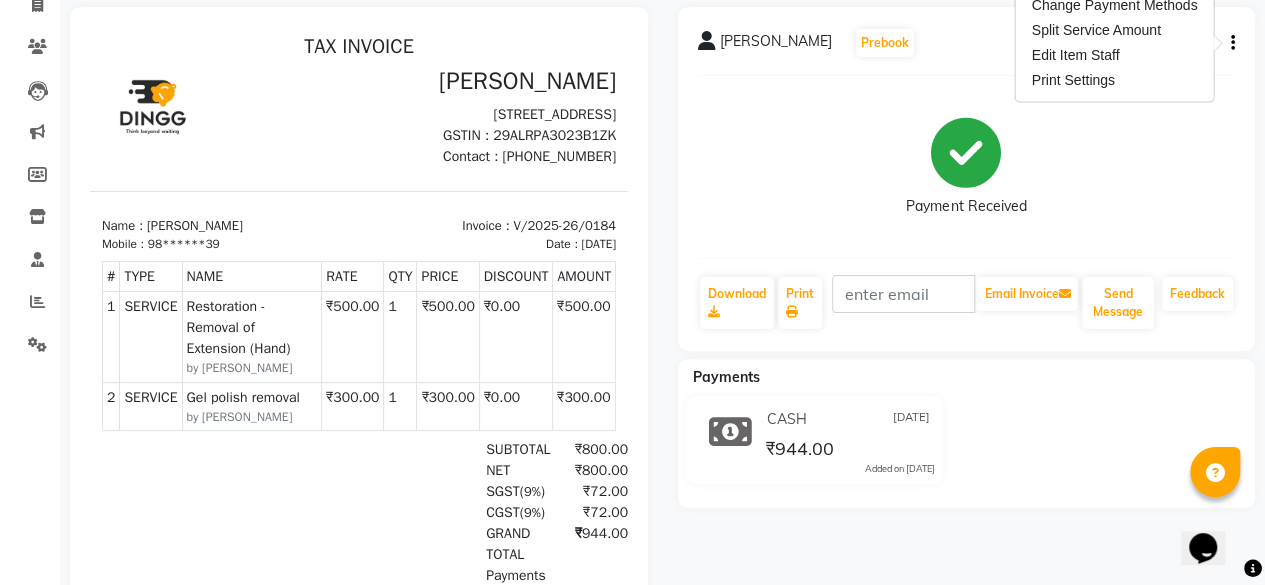 scroll, scrollTop: 49, scrollLeft: 0, axis: vertical 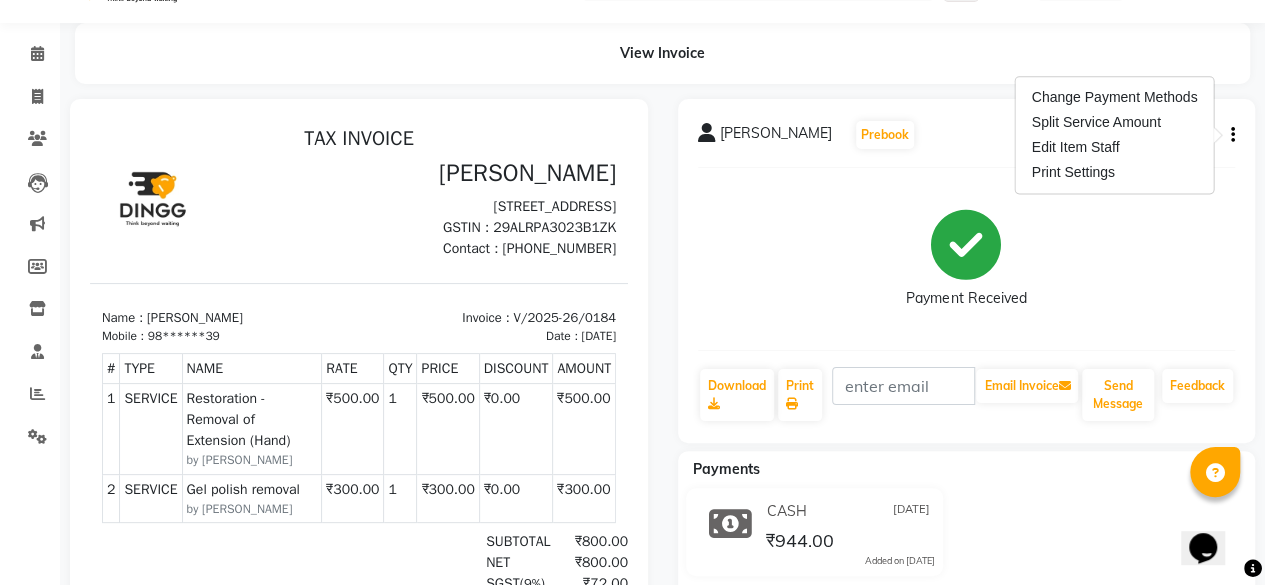 click on "Payment Received" 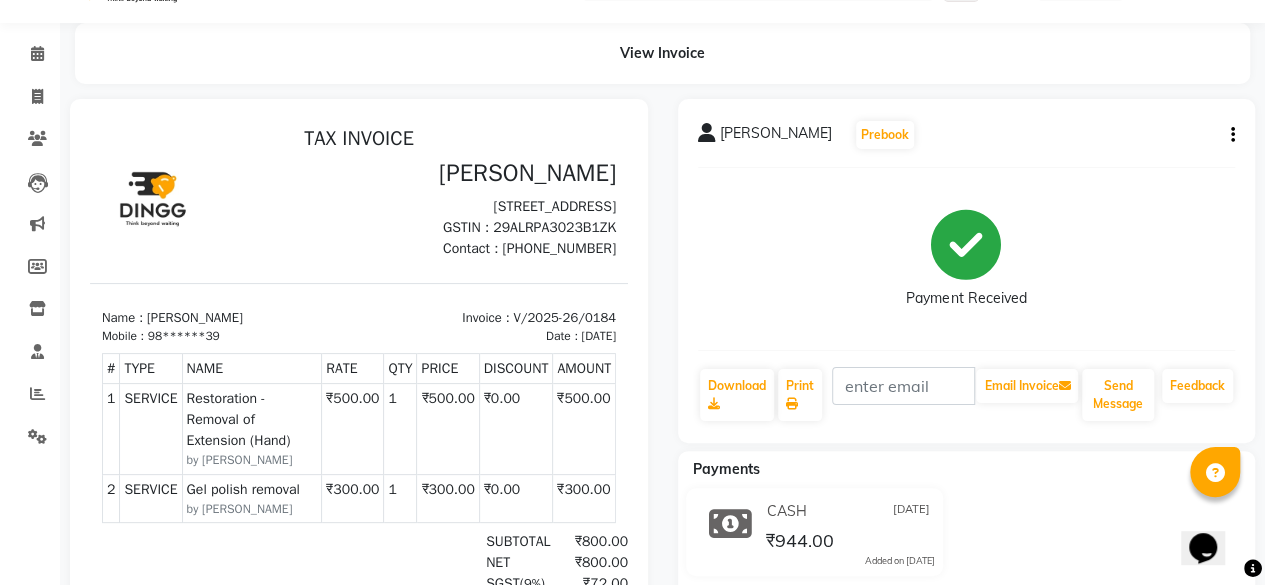 click on "Jasmine" 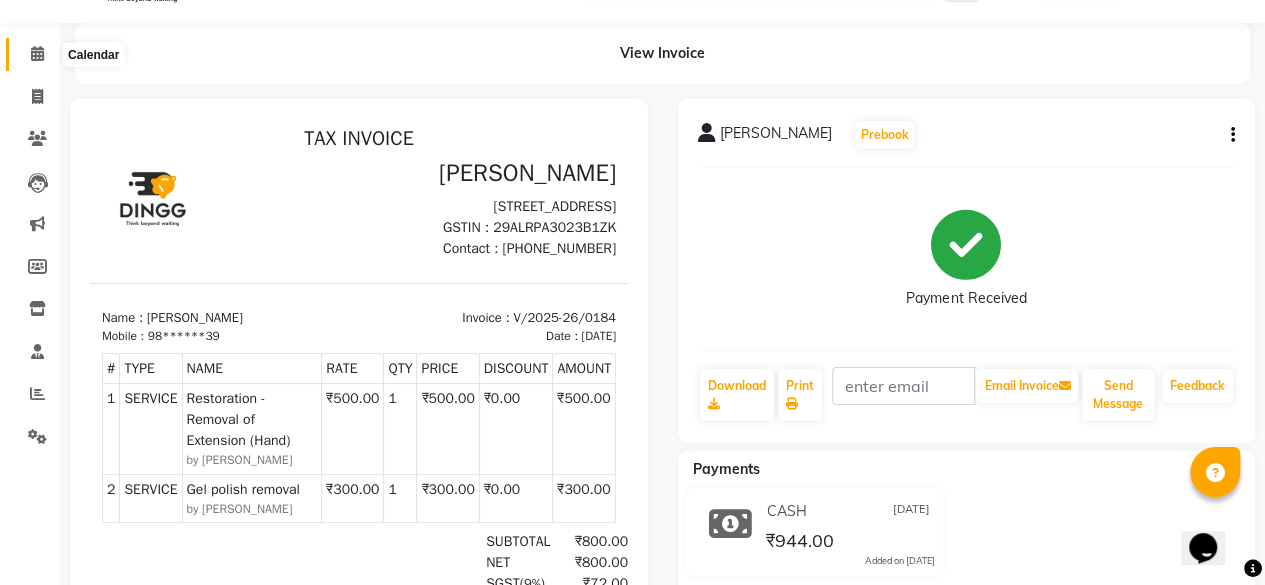 click 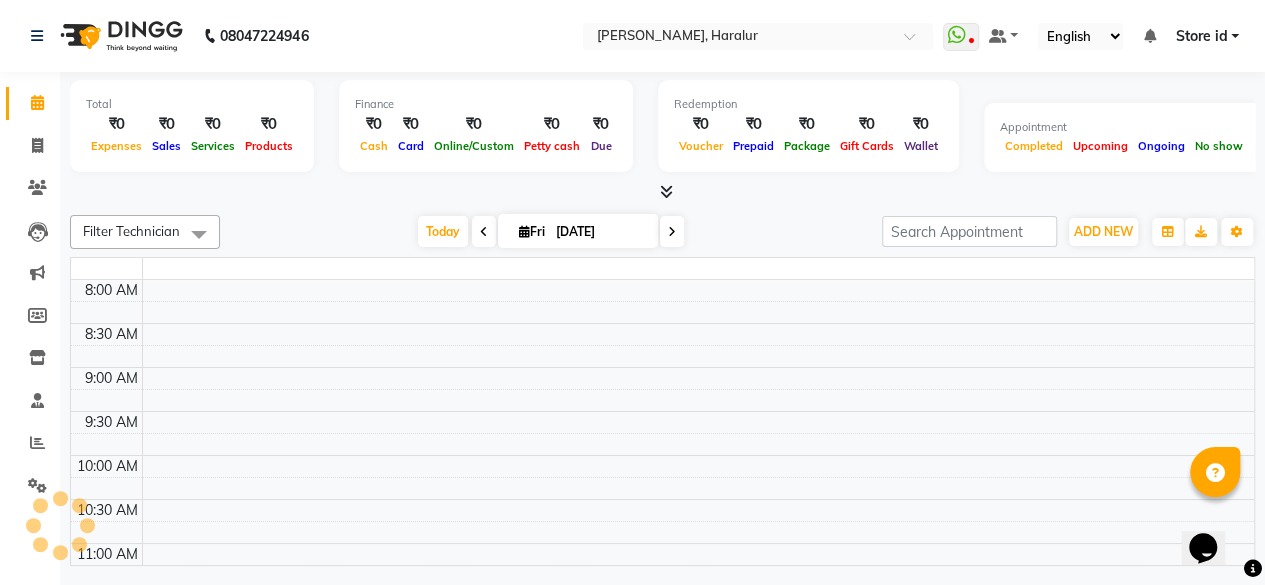 scroll, scrollTop: 0, scrollLeft: 0, axis: both 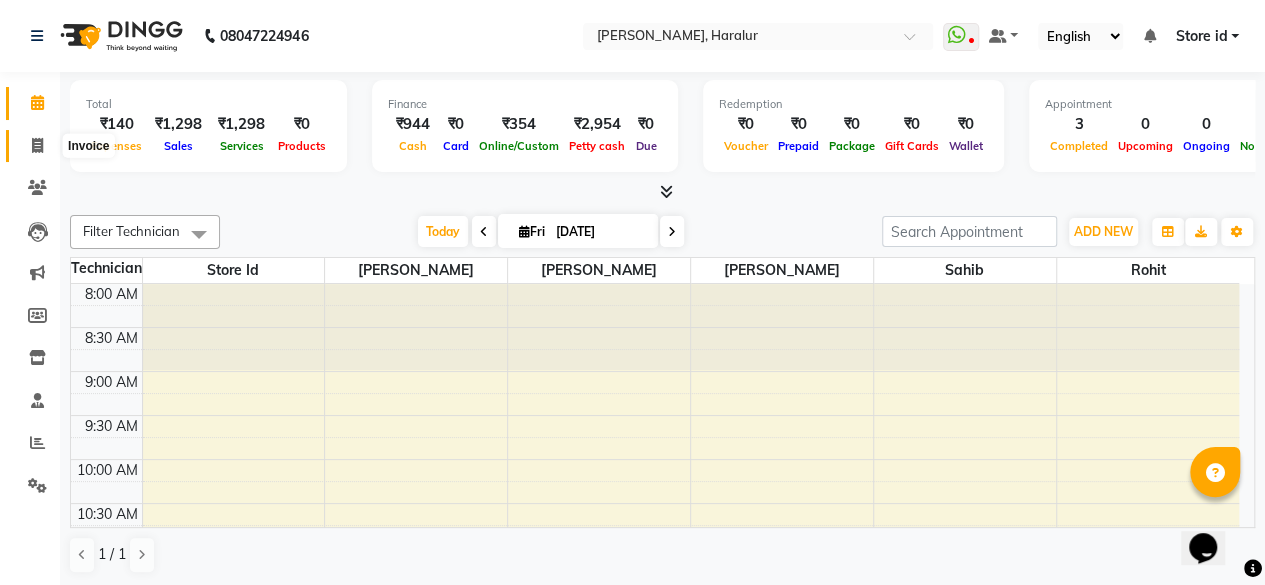 click 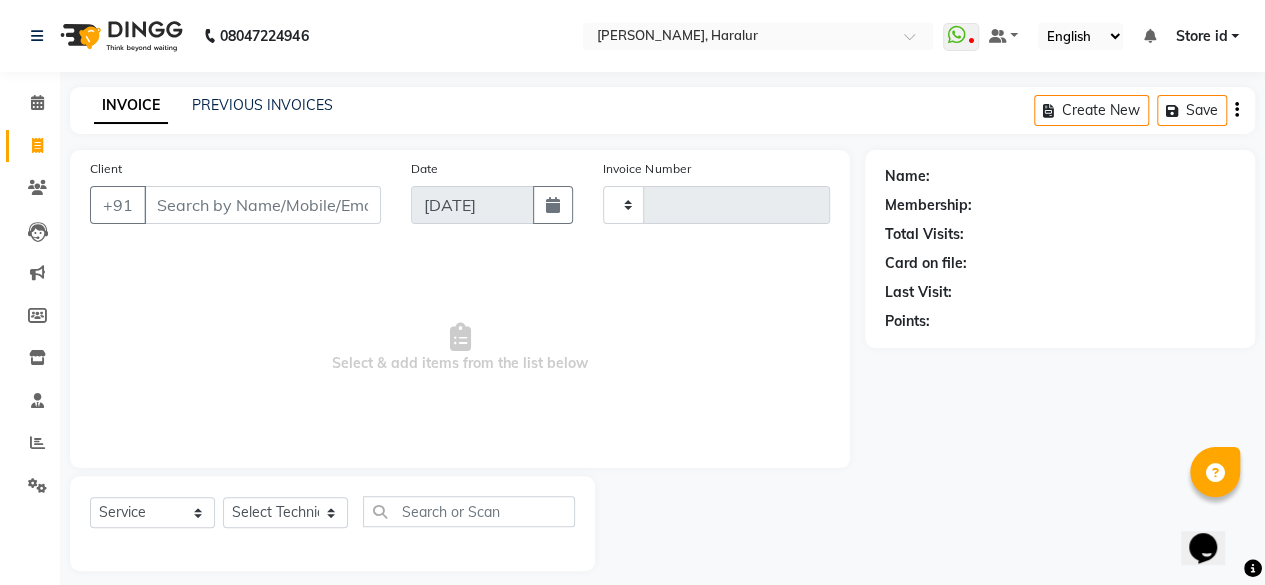 type on "0185" 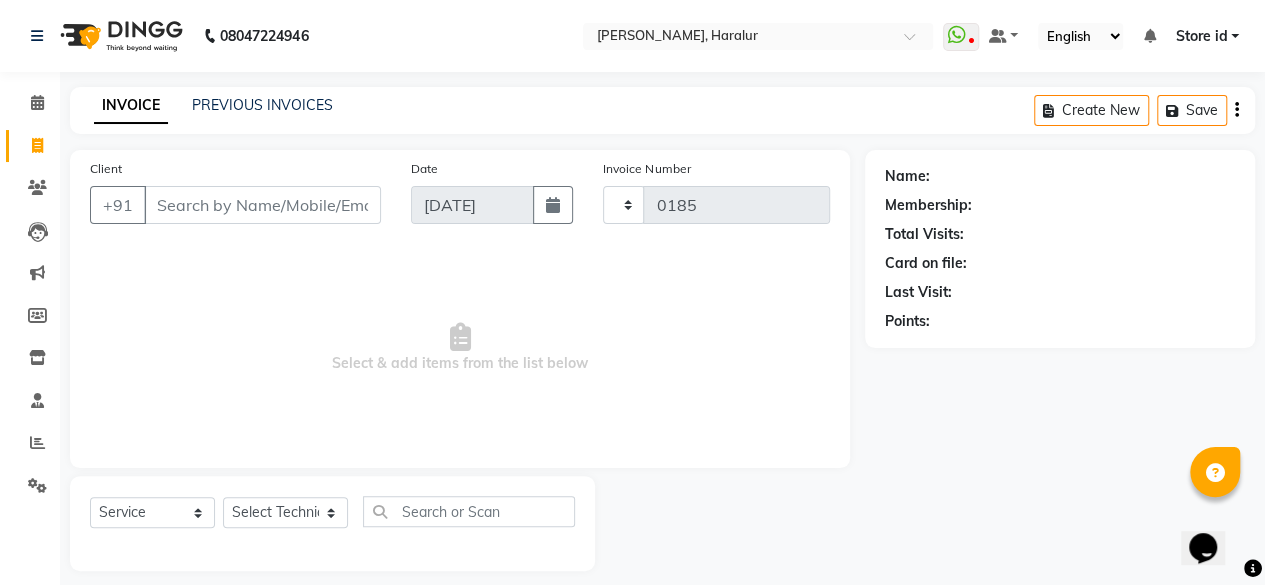 select on "8259" 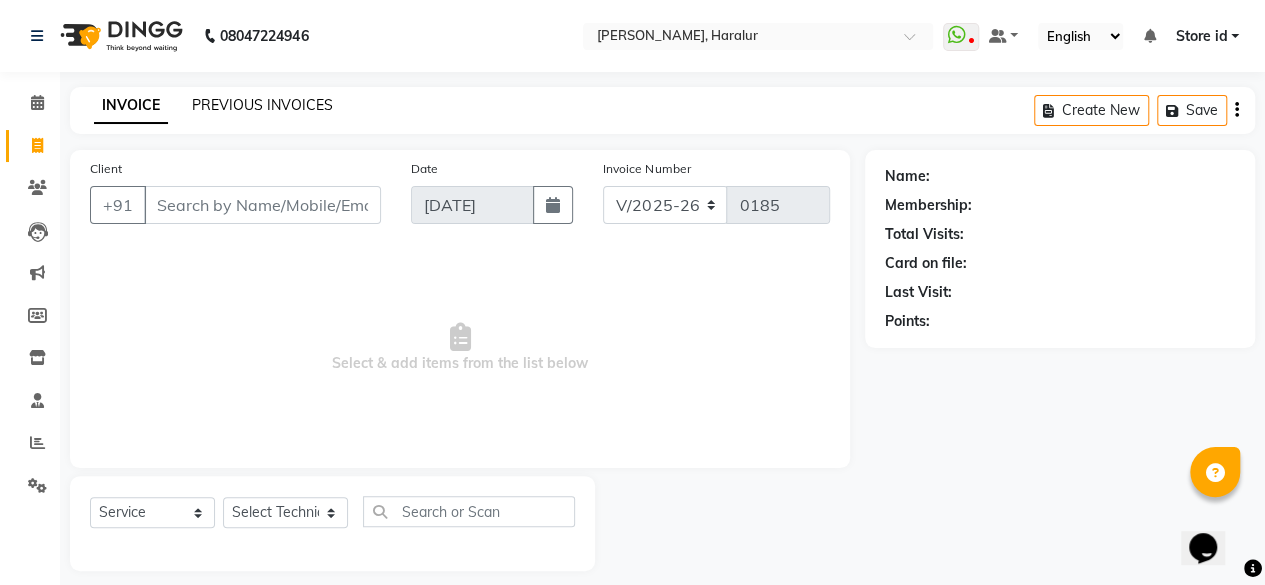 click on "PREVIOUS INVOICES" 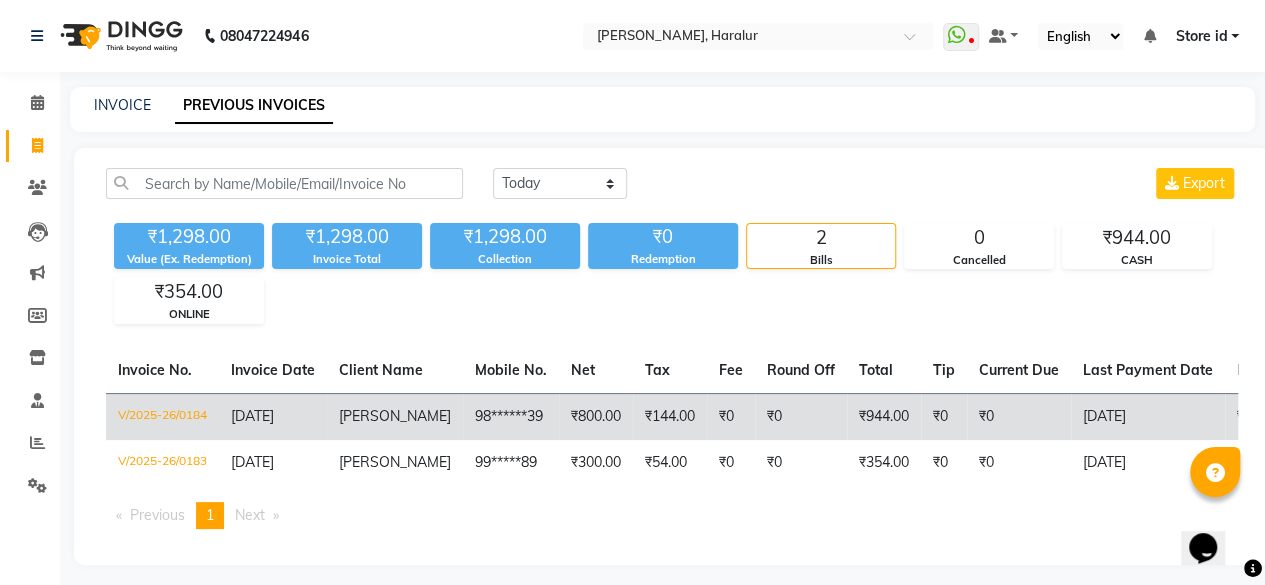 click on "V/2025-26/0184" 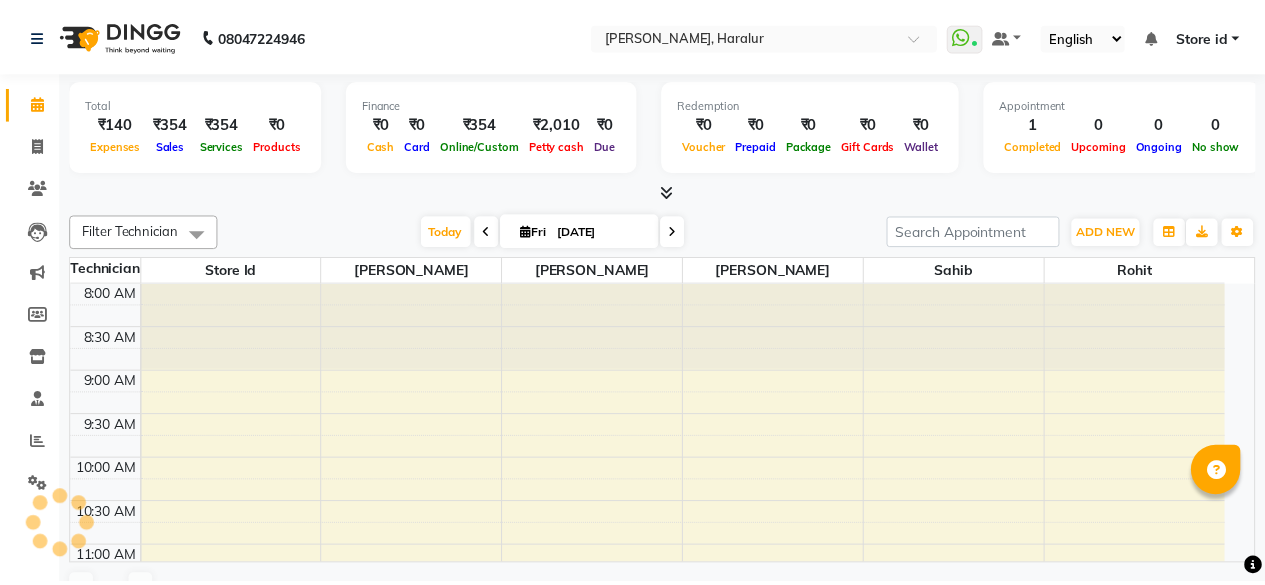scroll, scrollTop: 0, scrollLeft: 0, axis: both 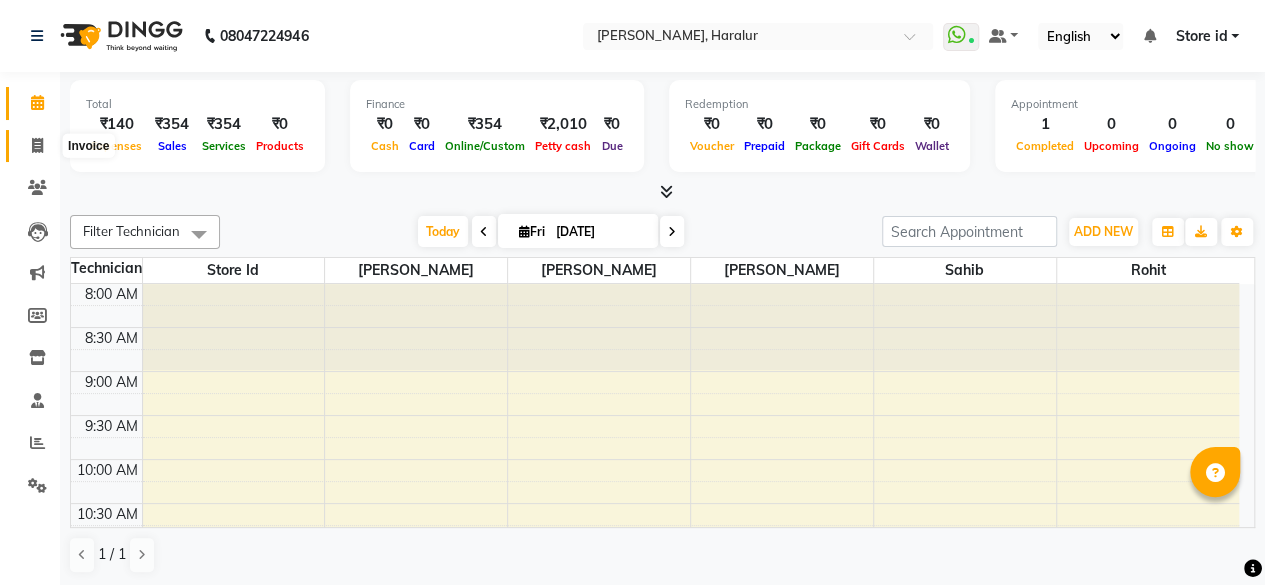 click 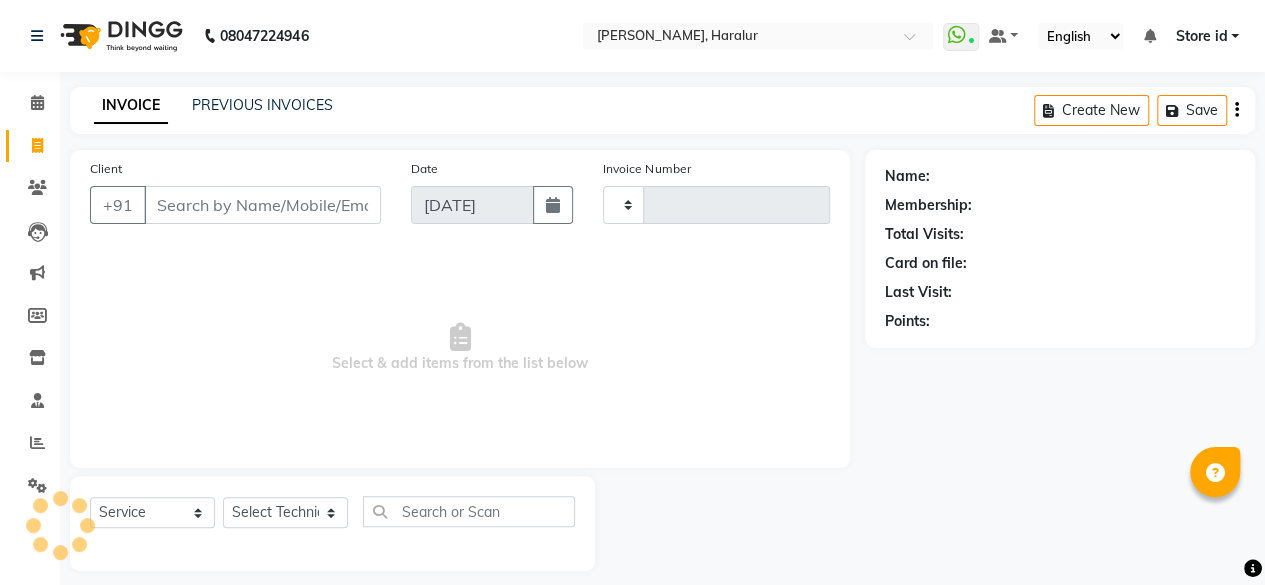 type on "0184" 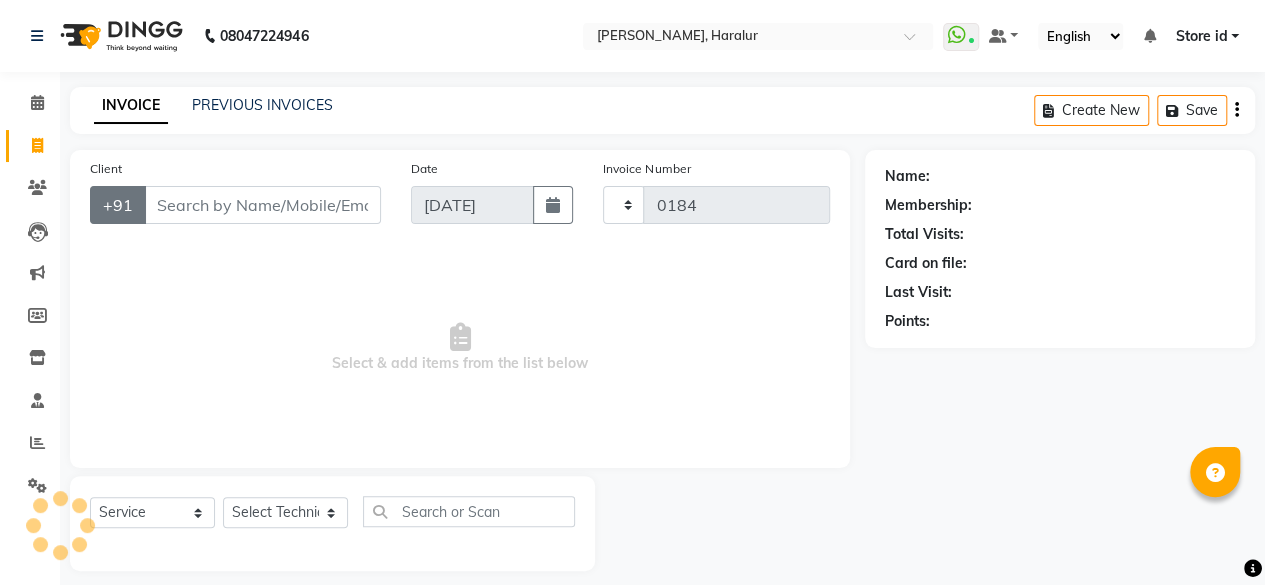 select on "8259" 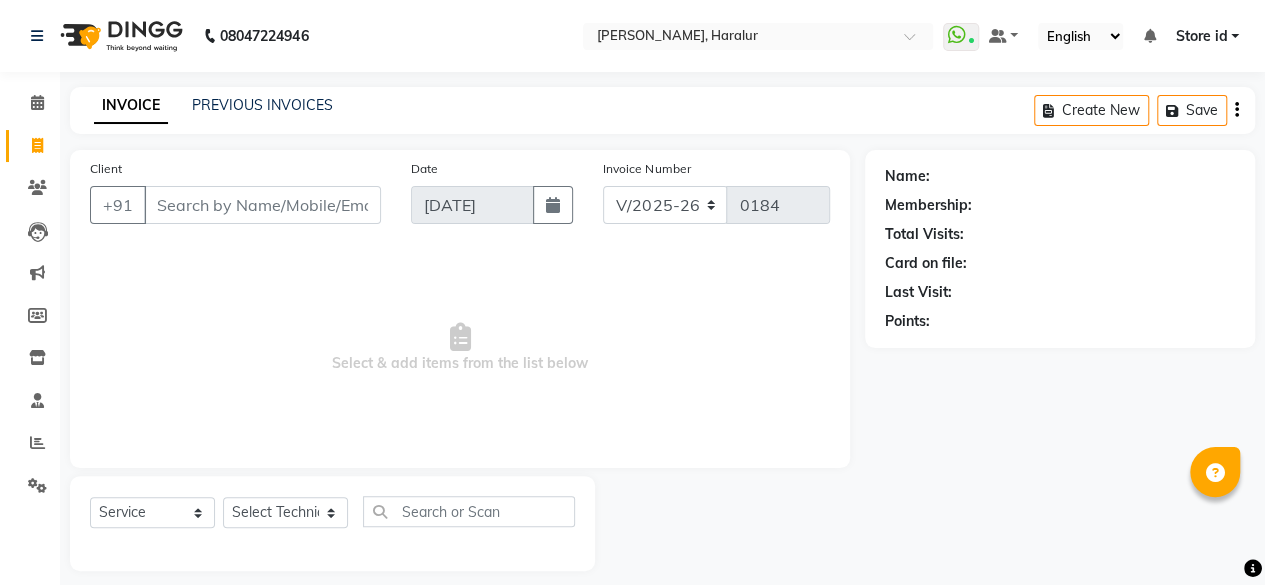 click on "Client" at bounding box center (262, 205) 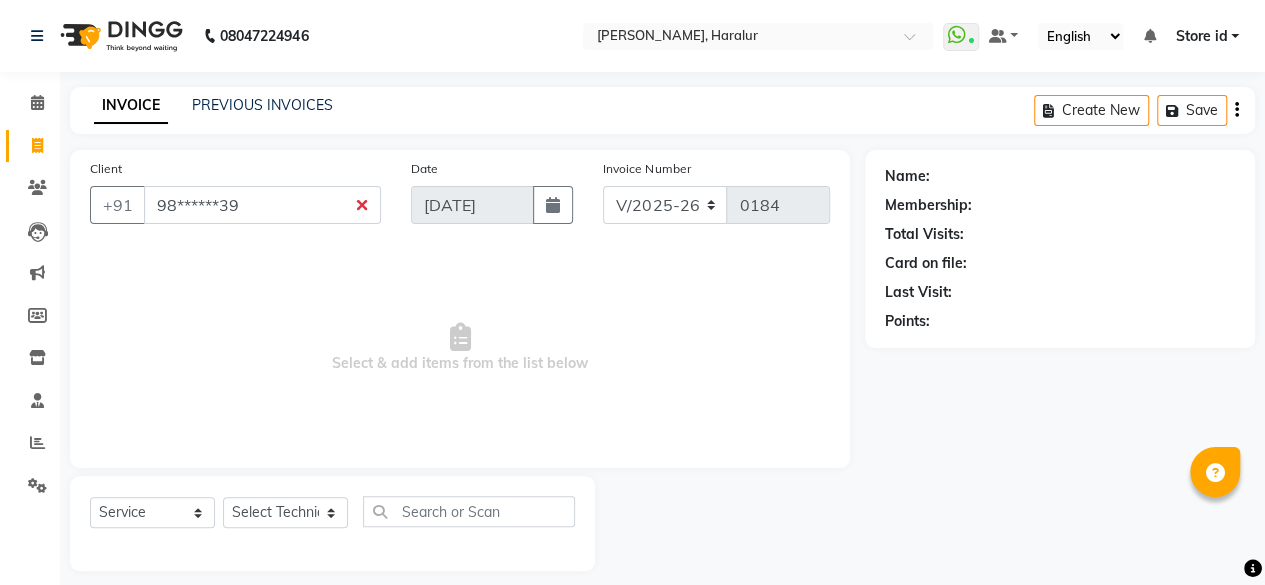 click on "98******39" at bounding box center (262, 205) 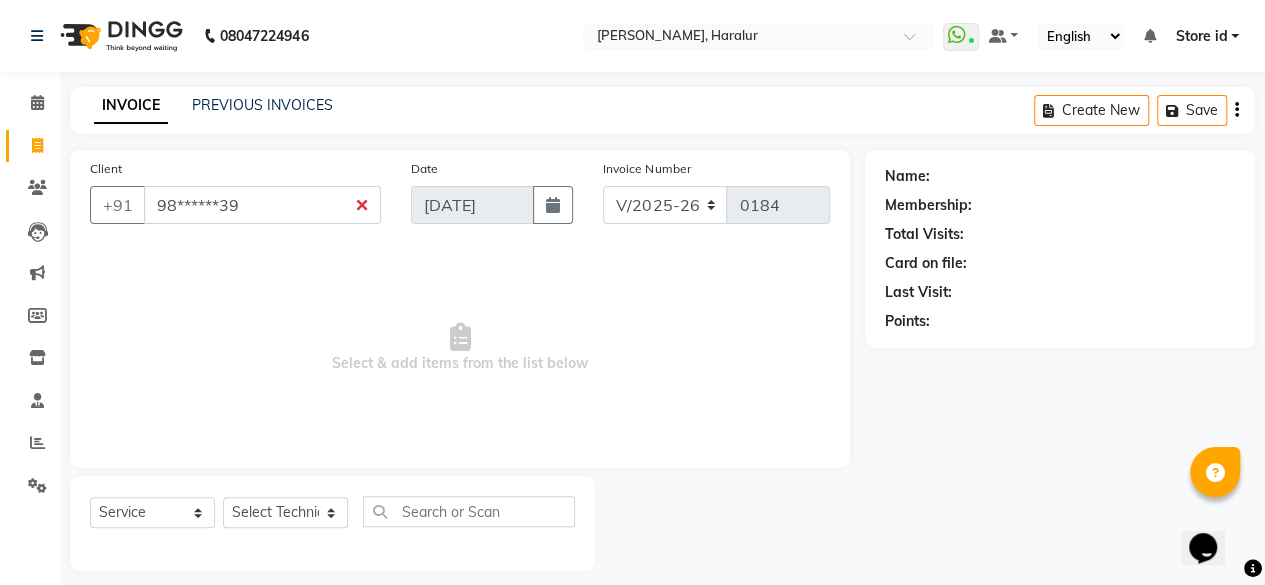 scroll, scrollTop: 0, scrollLeft: 0, axis: both 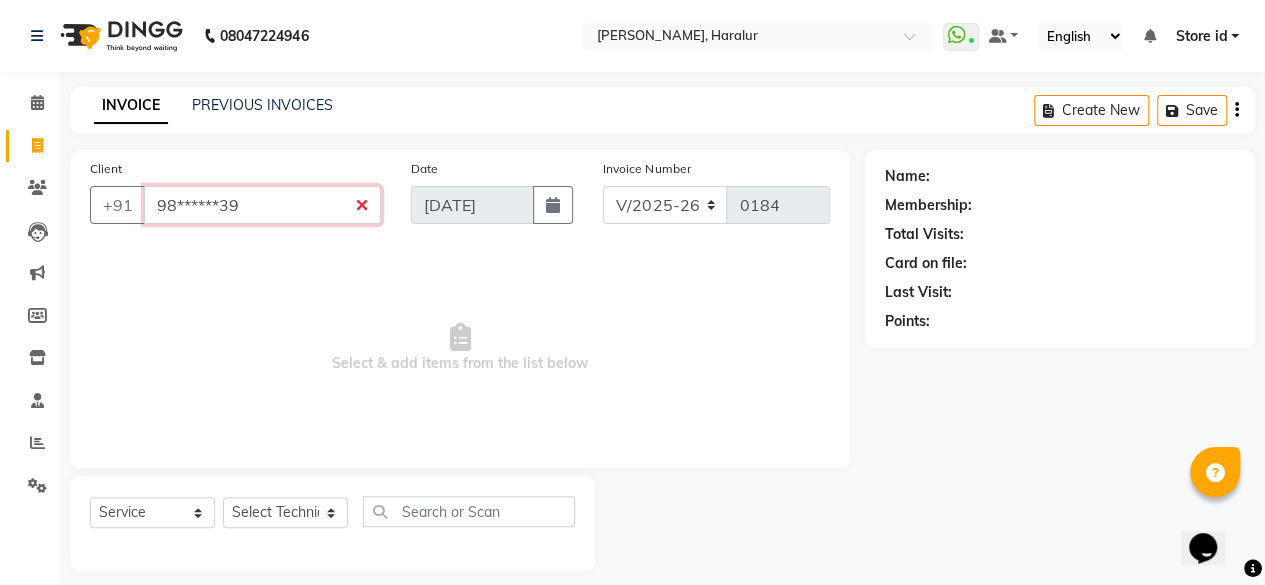 click on "98******39" at bounding box center [262, 205] 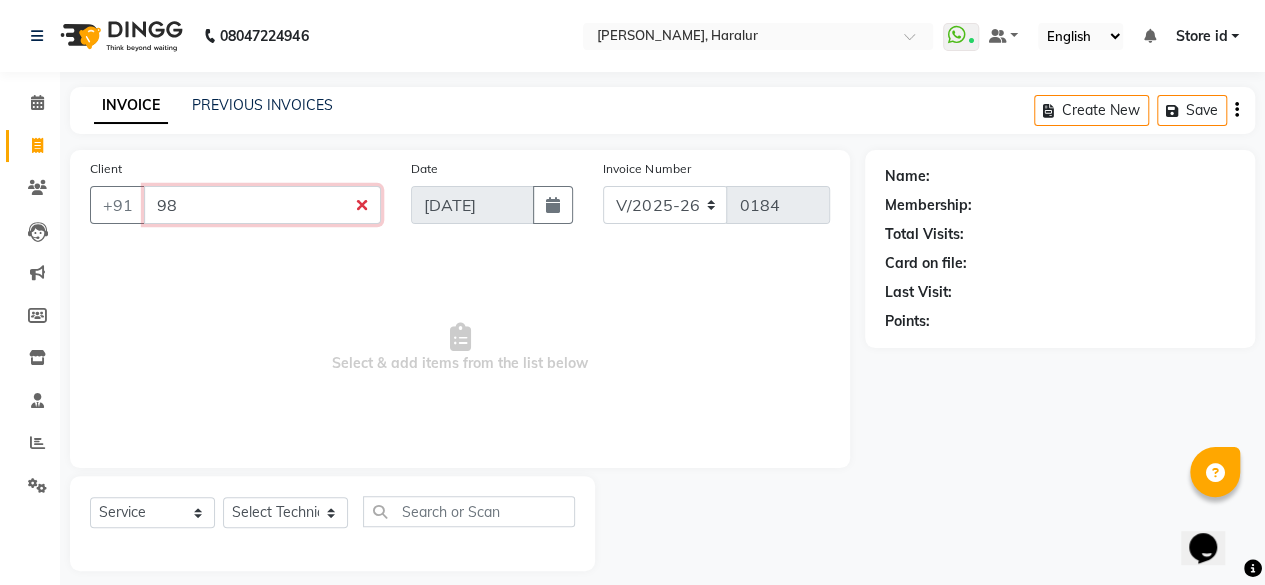 type on "9" 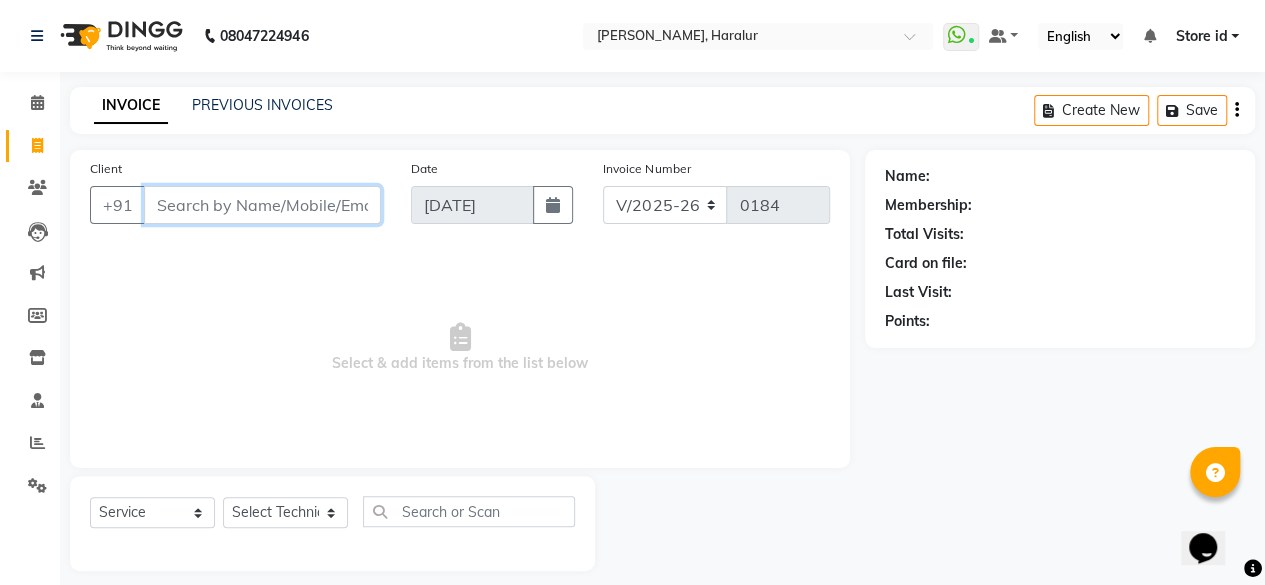 paste on "98******39" 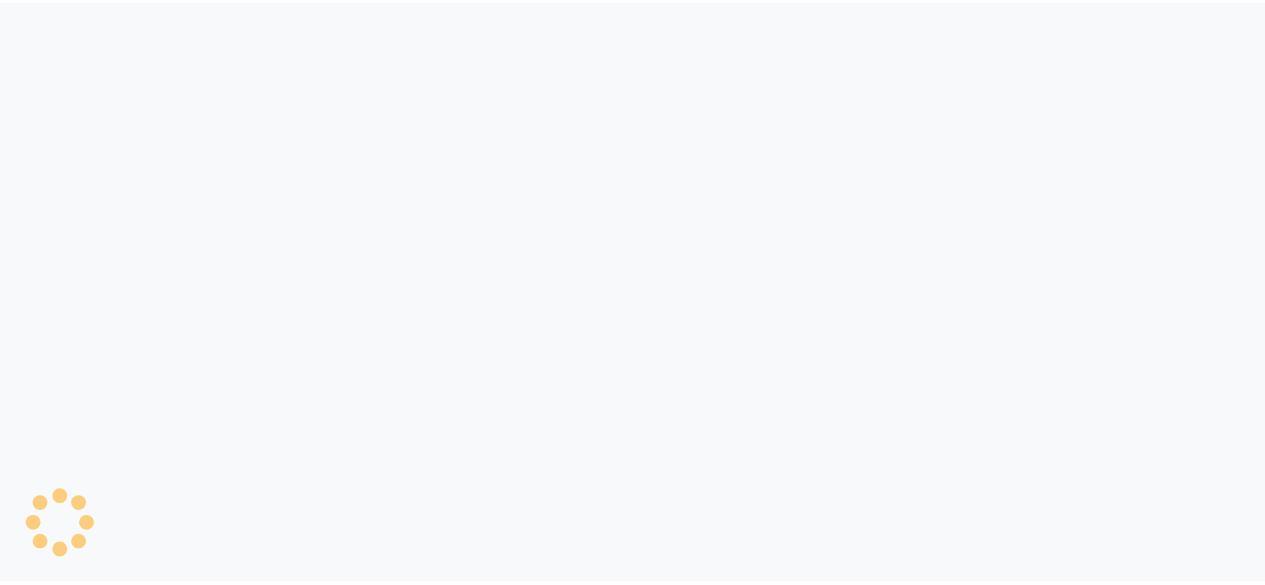 scroll, scrollTop: 0, scrollLeft: 0, axis: both 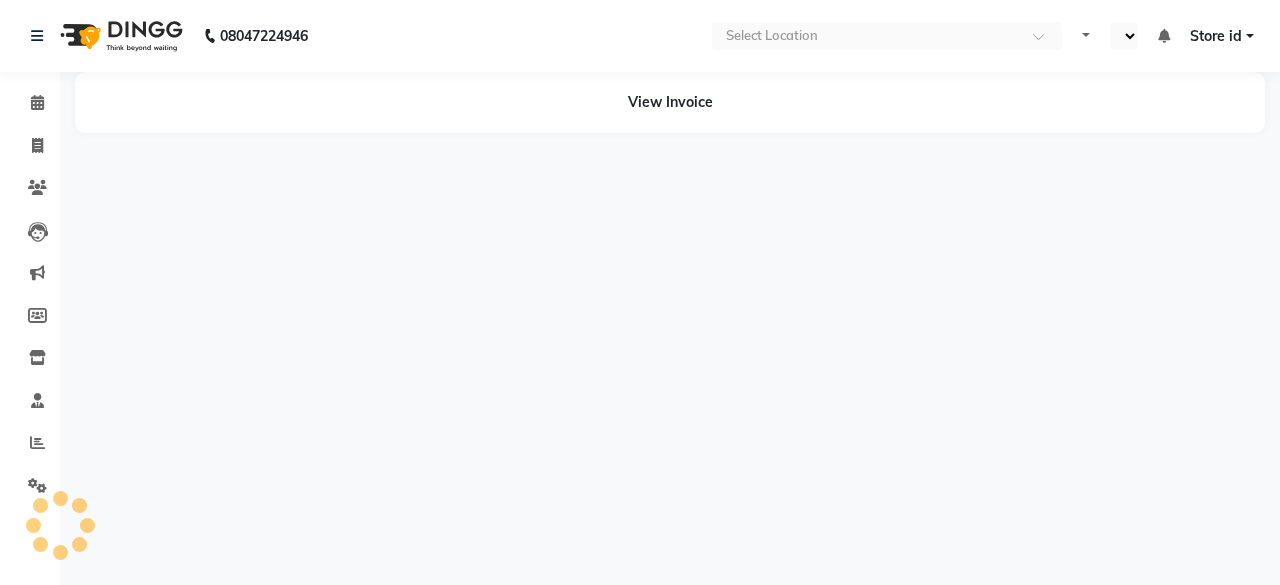 select on "en" 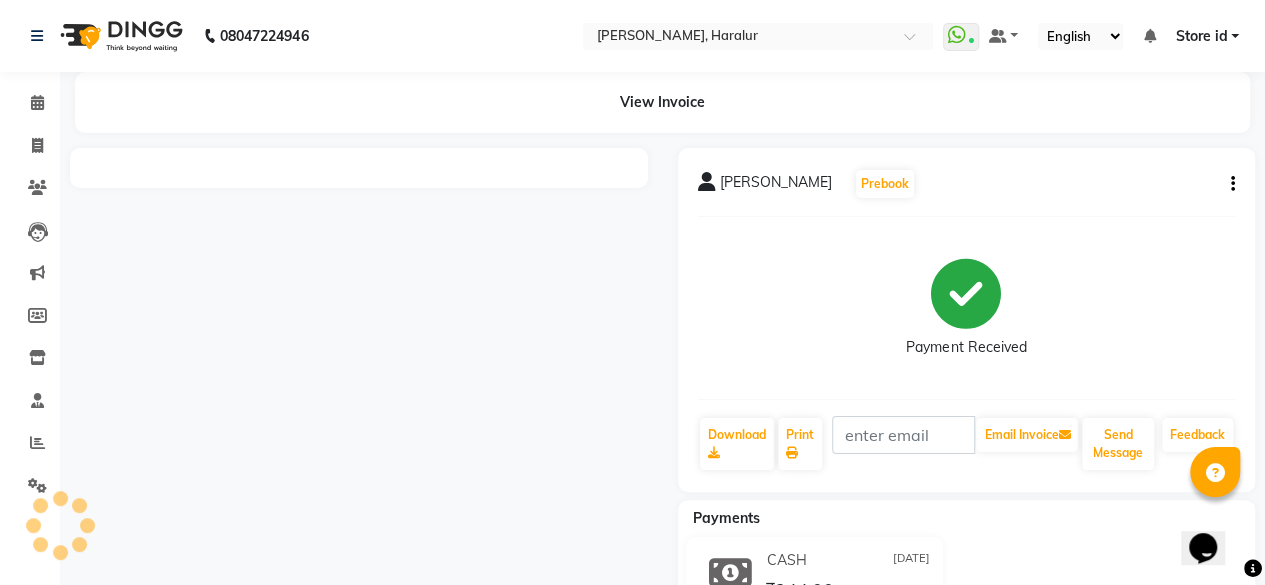 scroll, scrollTop: 0, scrollLeft: 0, axis: both 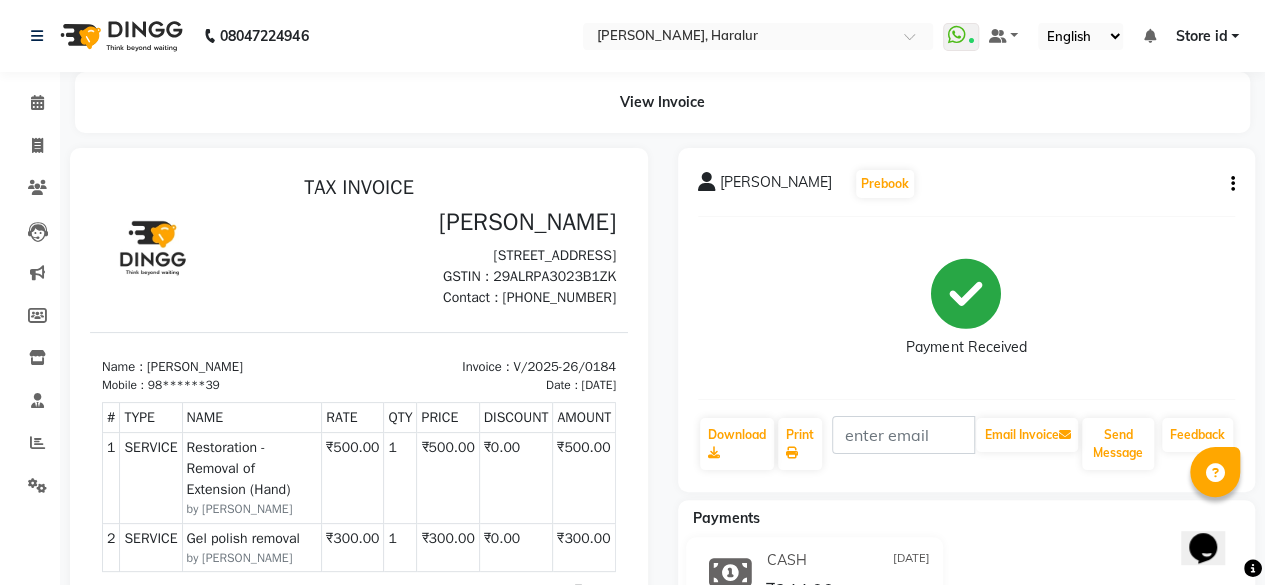 click on "98******39" at bounding box center [184, 385] 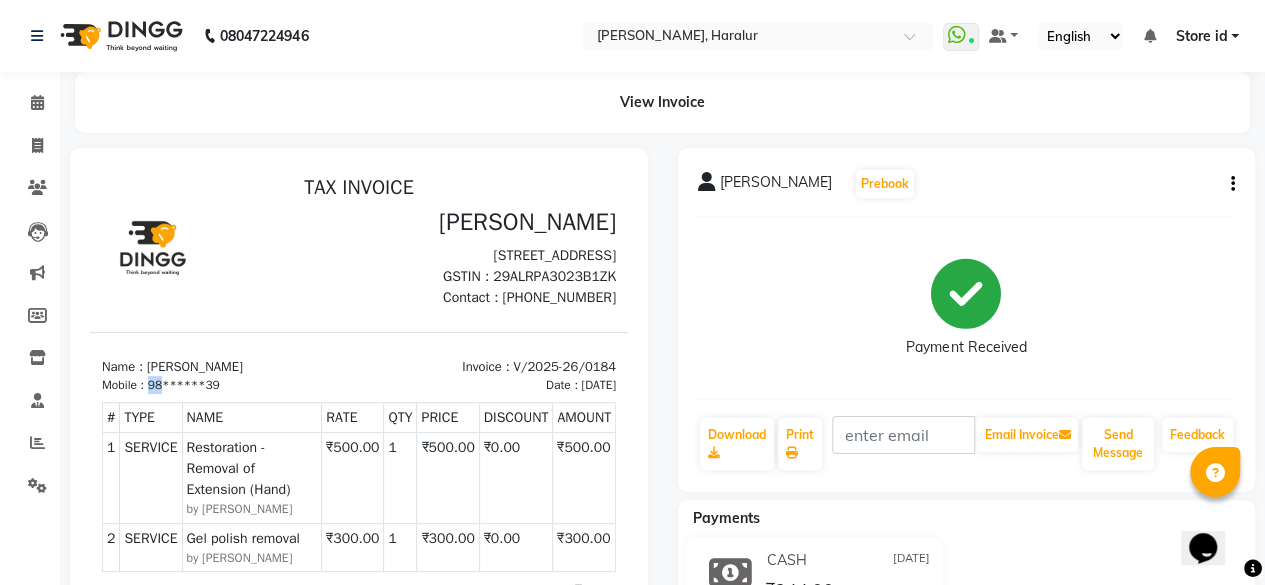 click on "98******39" at bounding box center (184, 385) 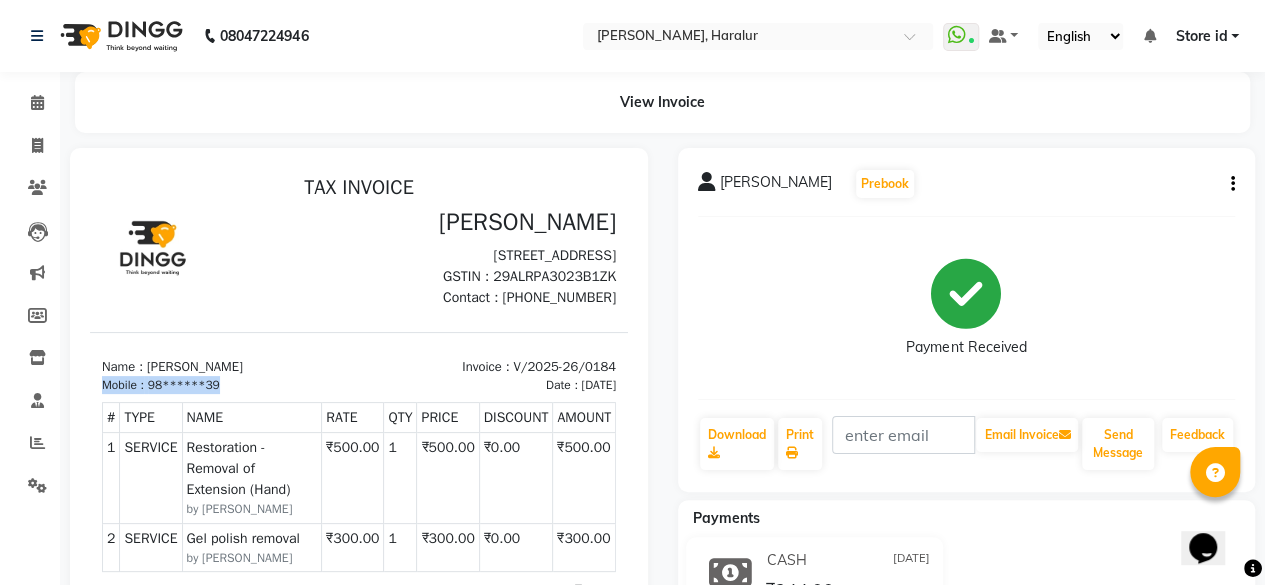 click on "98******39" at bounding box center [184, 385] 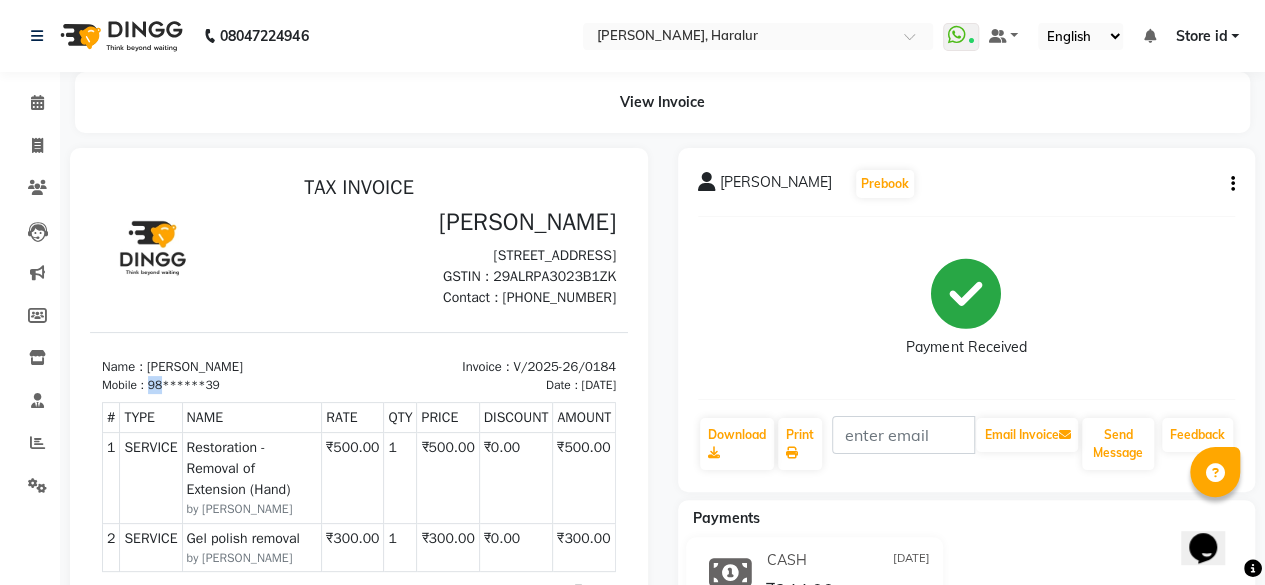 click on "98******39" at bounding box center (184, 385) 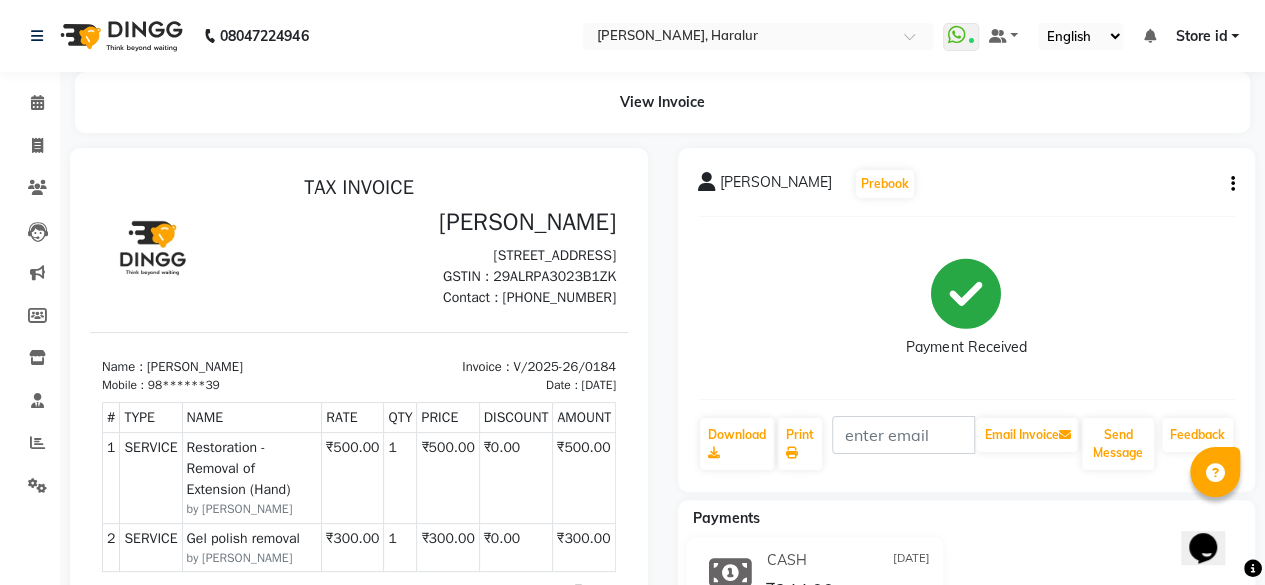 click on "Mobile :
98******39" at bounding box center (224, 385) 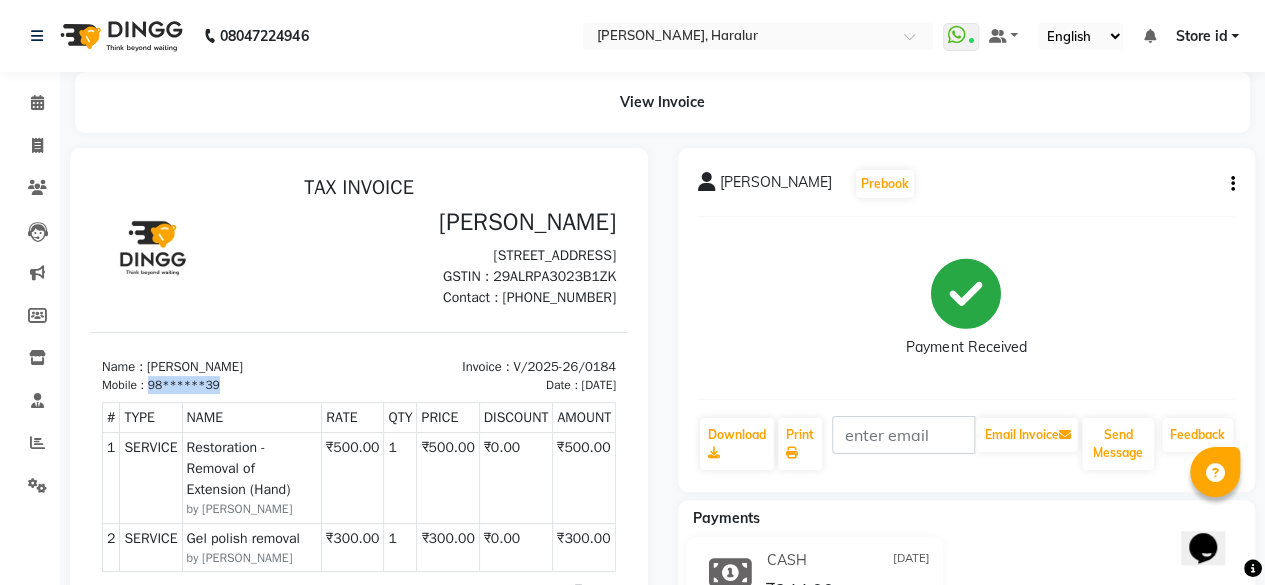 copy on "98******39" 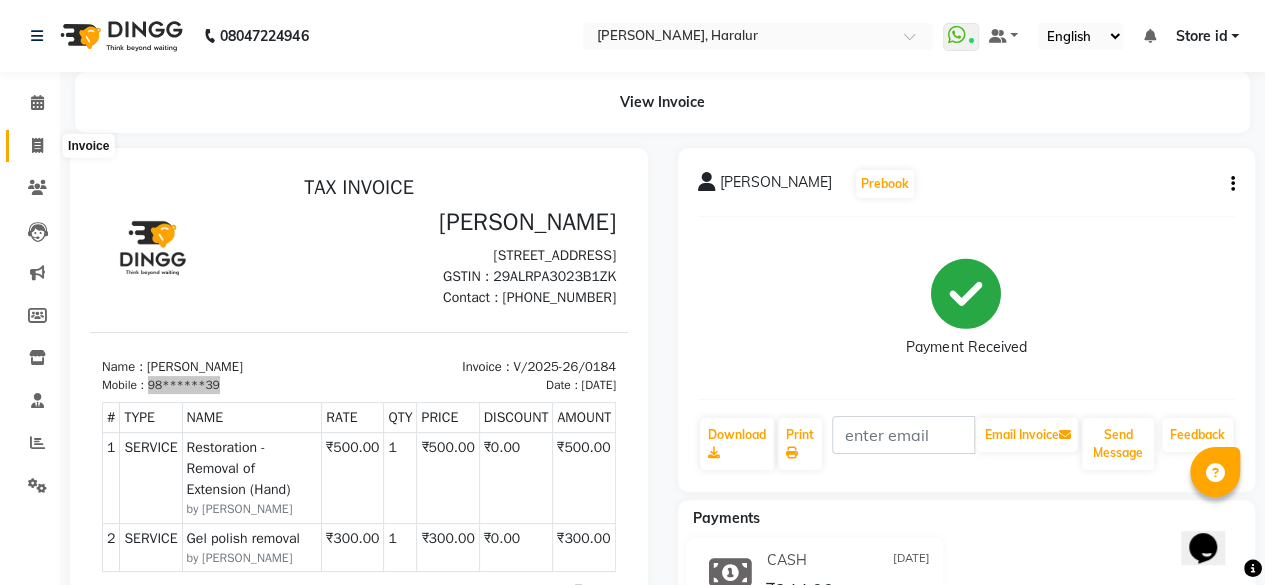click 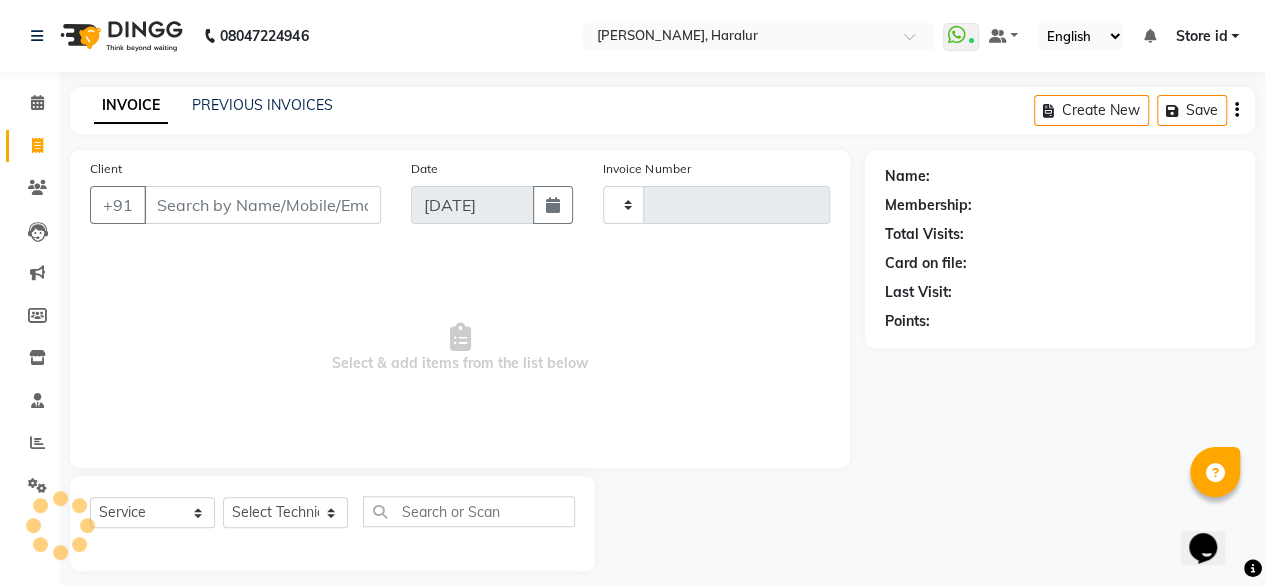 scroll, scrollTop: 15, scrollLeft: 0, axis: vertical 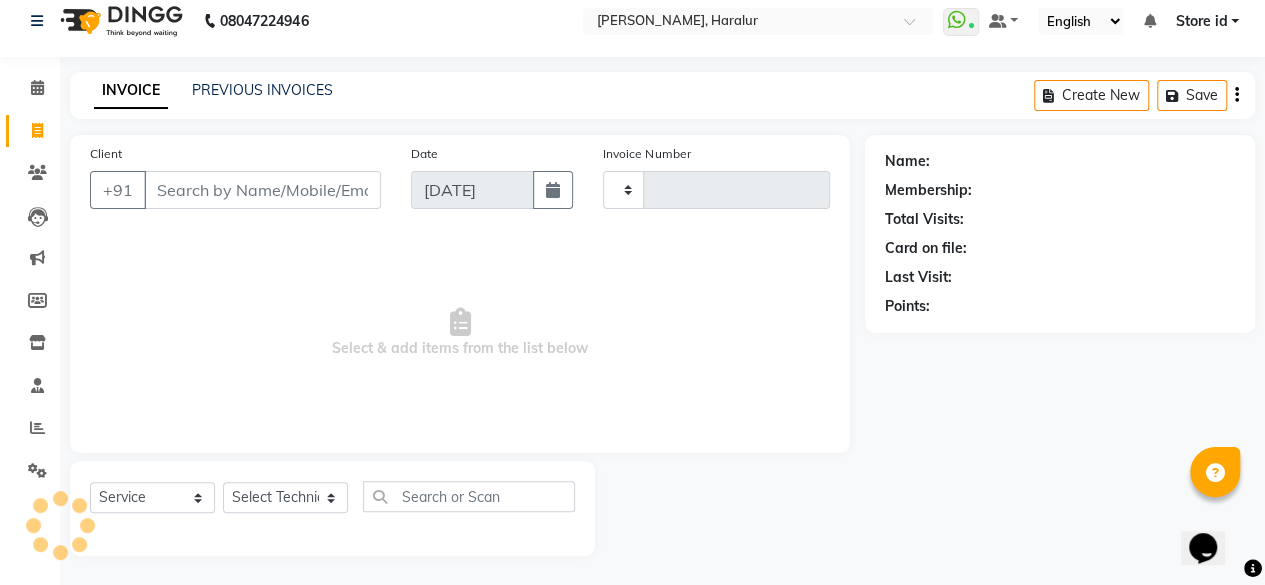 type on "0185" 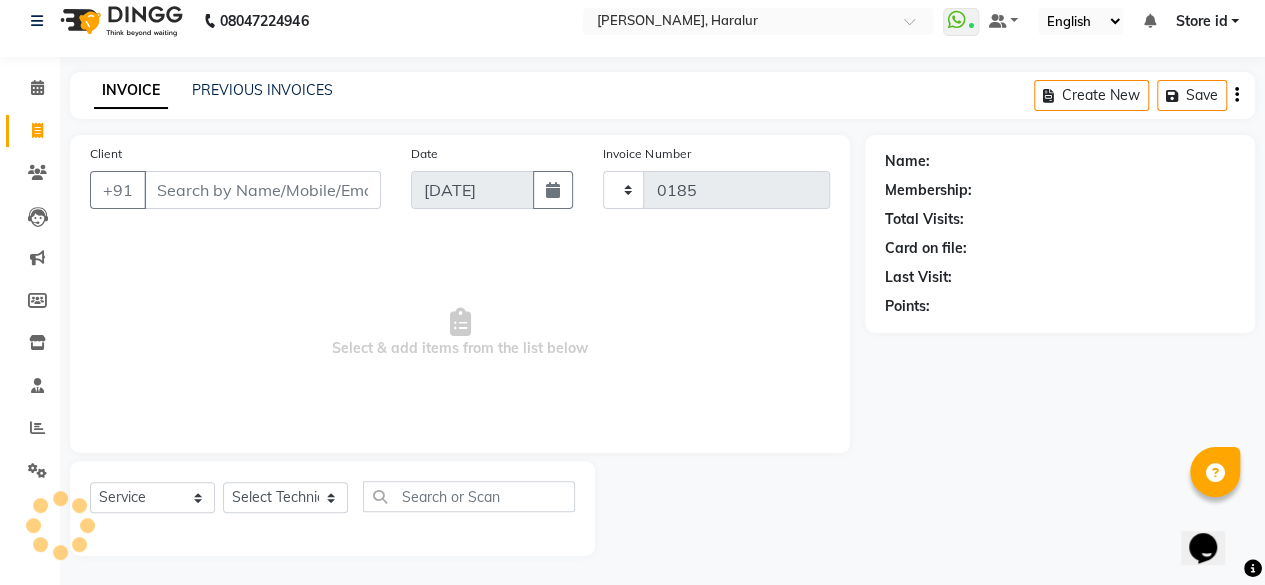 select on "8259" 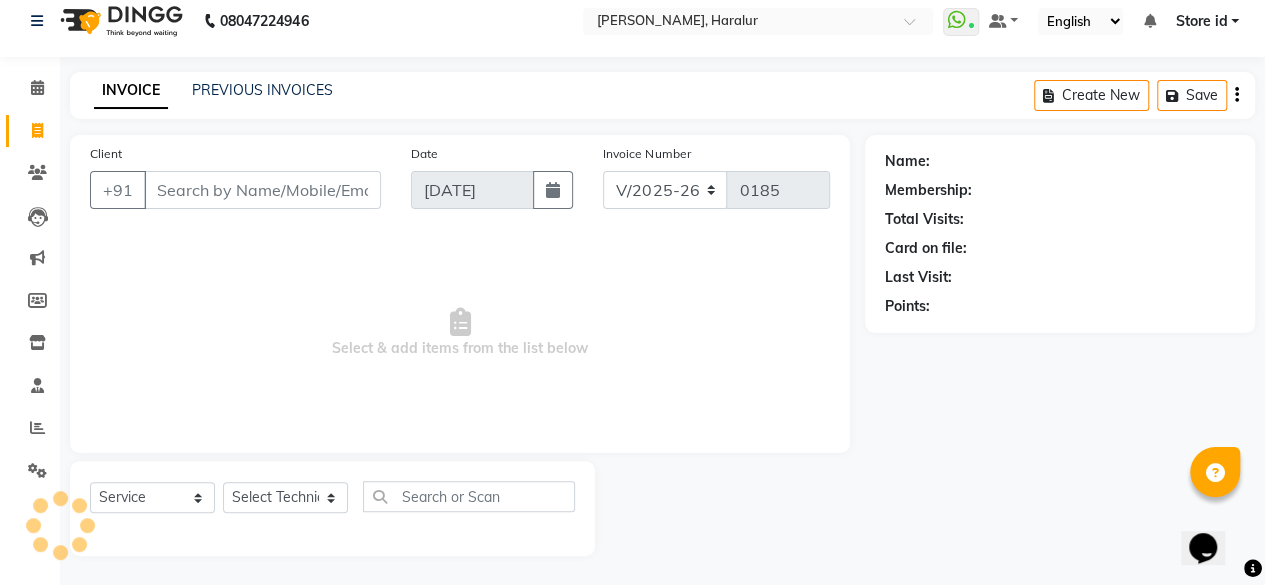 click on "Client" at bounding box center [262, 190] 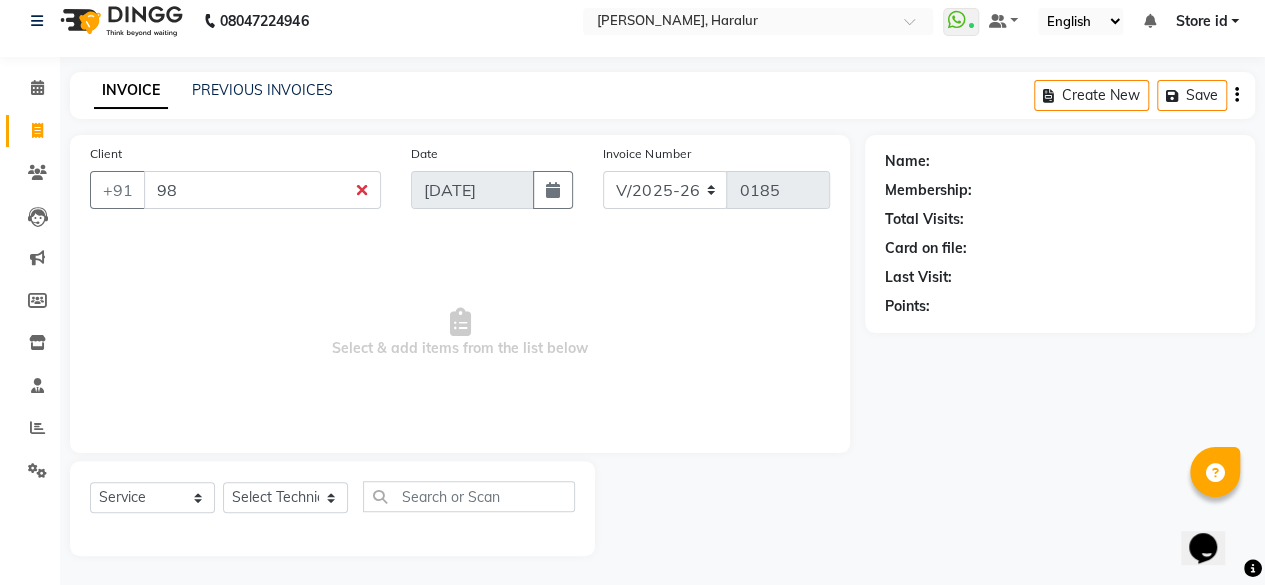 type on "9" 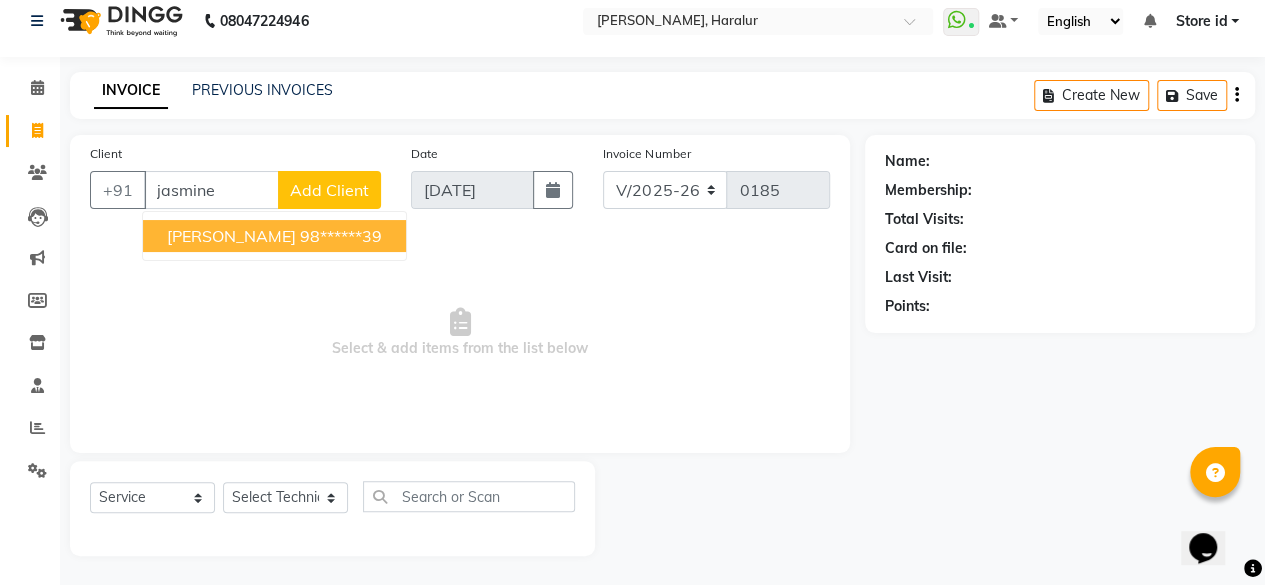 click on "98******39" at bounding box center [341, 236] 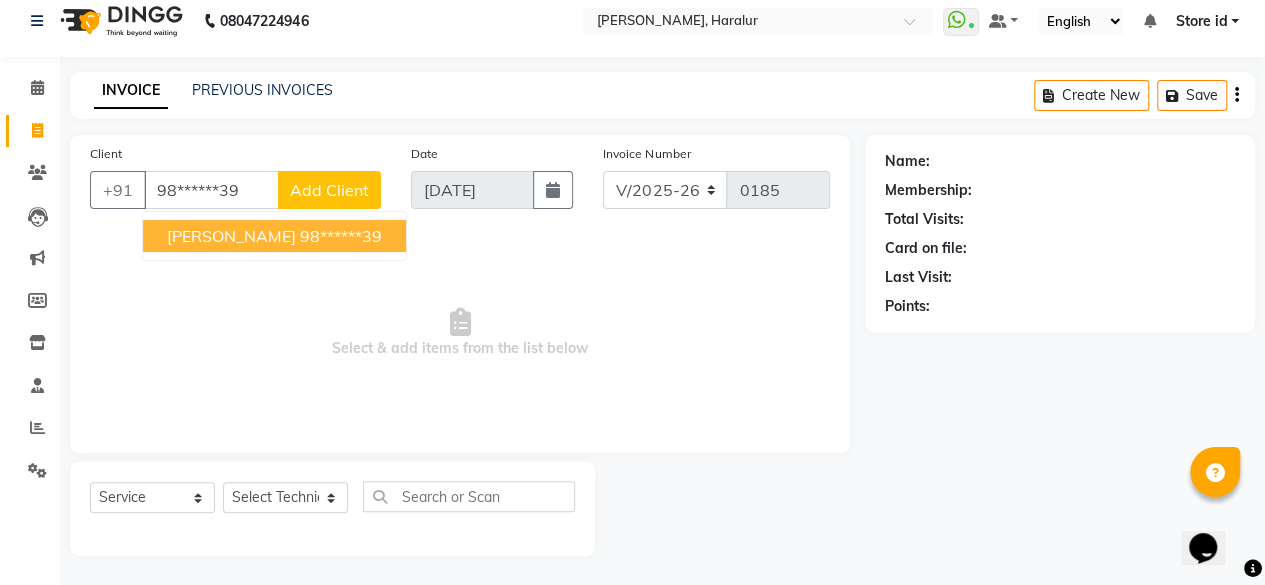 type on "98******39" 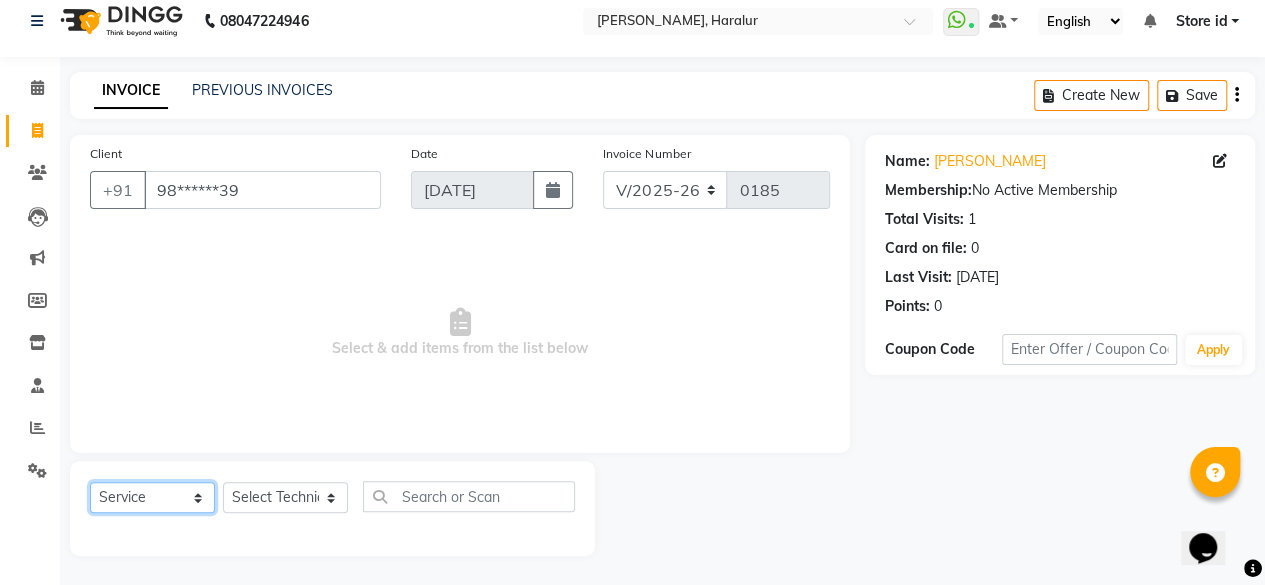 click on "Select  Service  Product  Membership  Package Voucher Prepaid Gift Card" 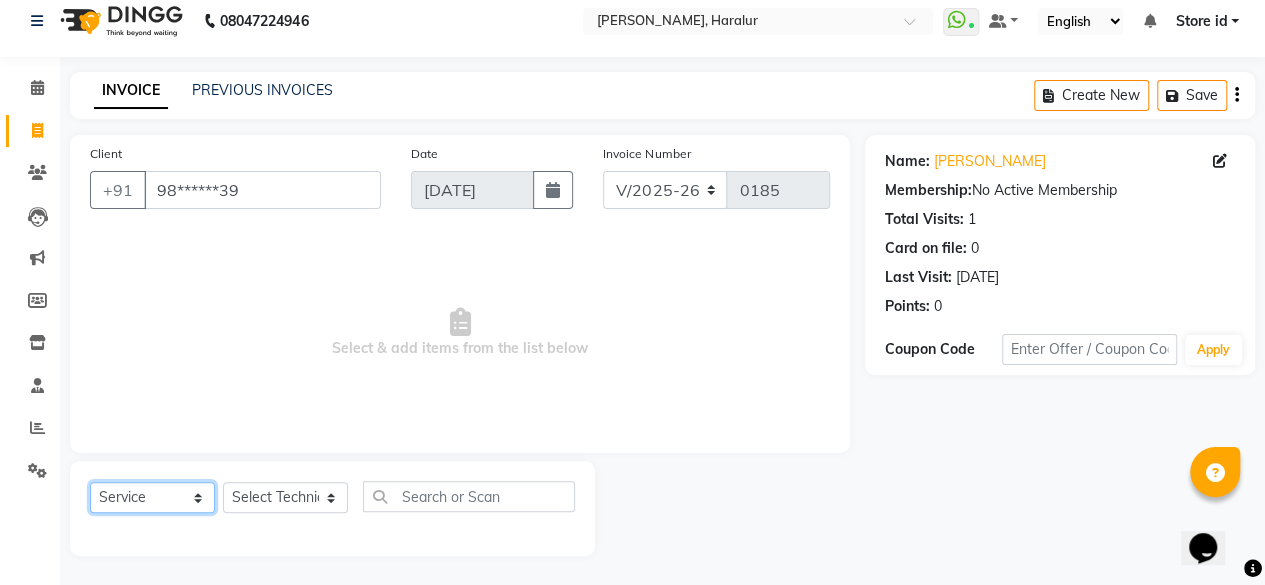 select on "product" 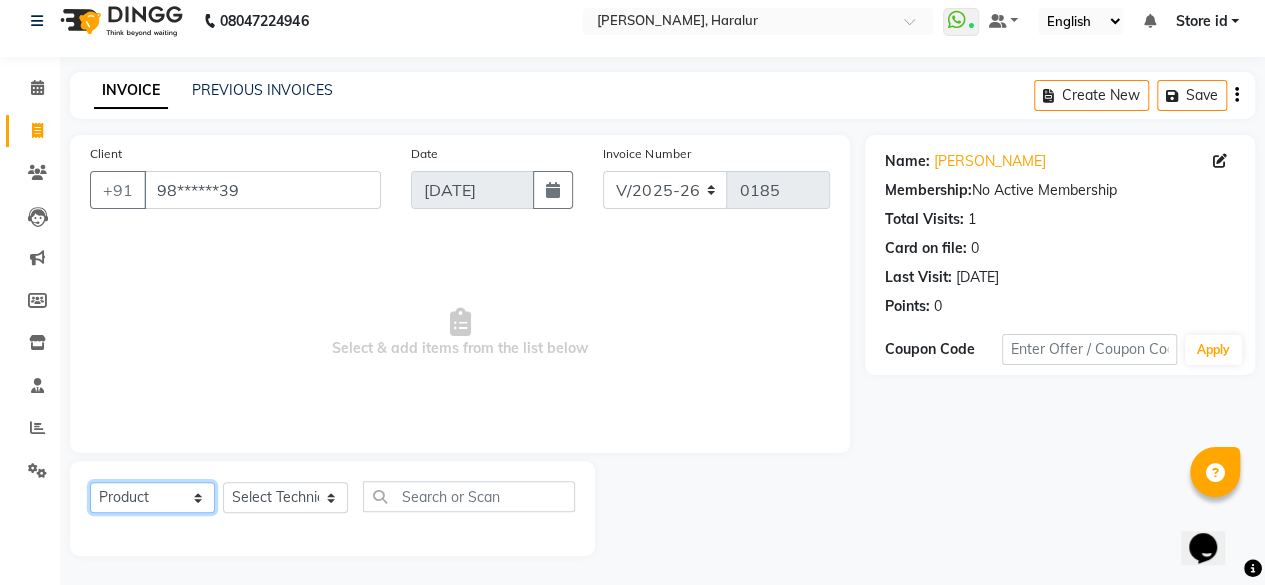 click on "Select  Service  Product  Membership  Package Voucher Prepaid Gift Card" 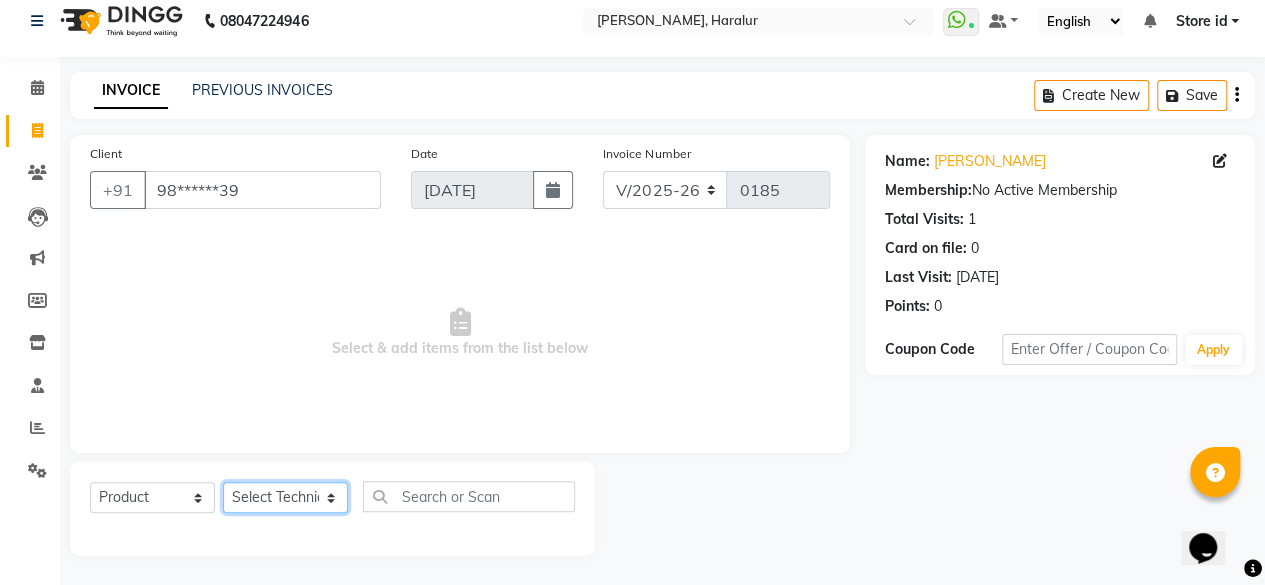 click on "Select Technician Deepak Singh Ravi Rohan rohit sahib Store id" 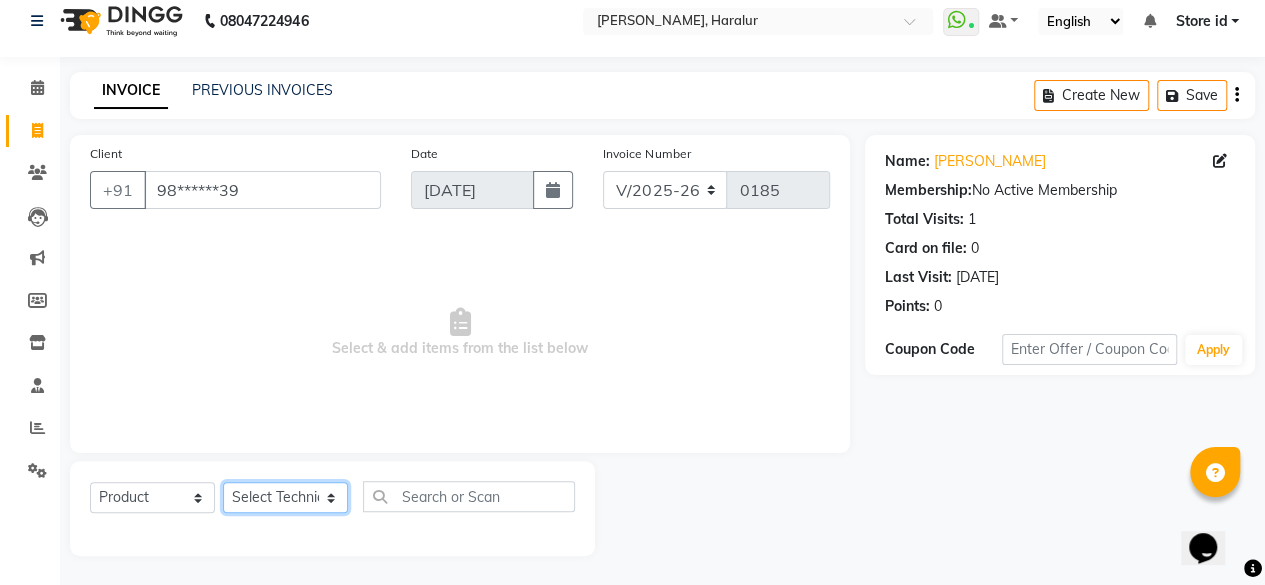 select on "79360" 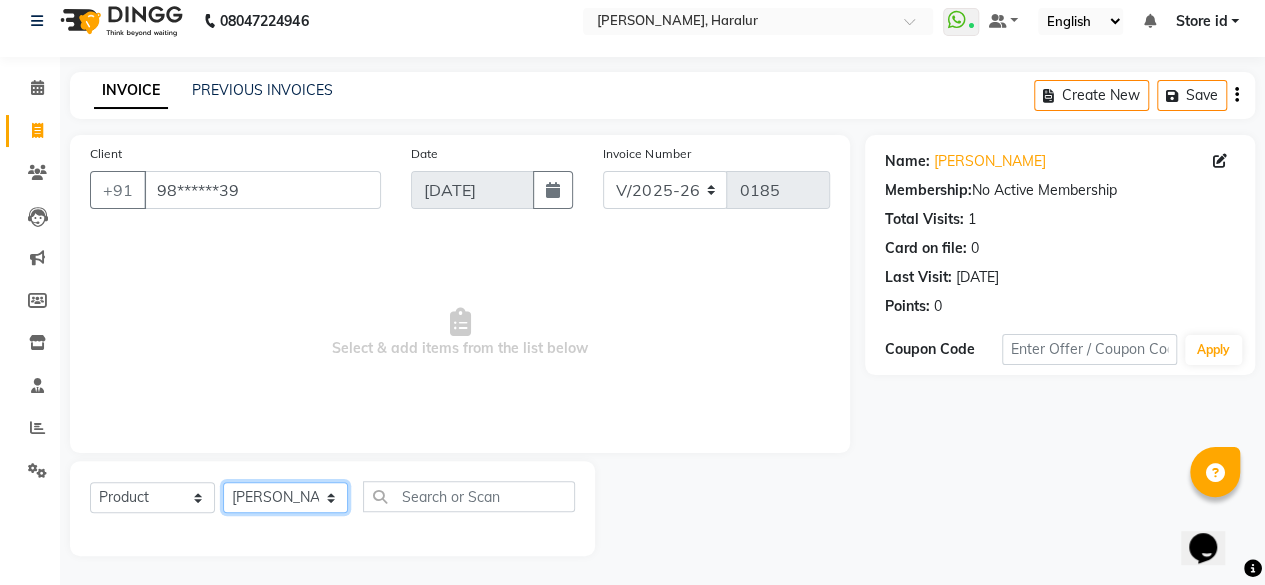 click on "Select Technician Deepak Singh Ravi Rohan rohit sahib Store id" 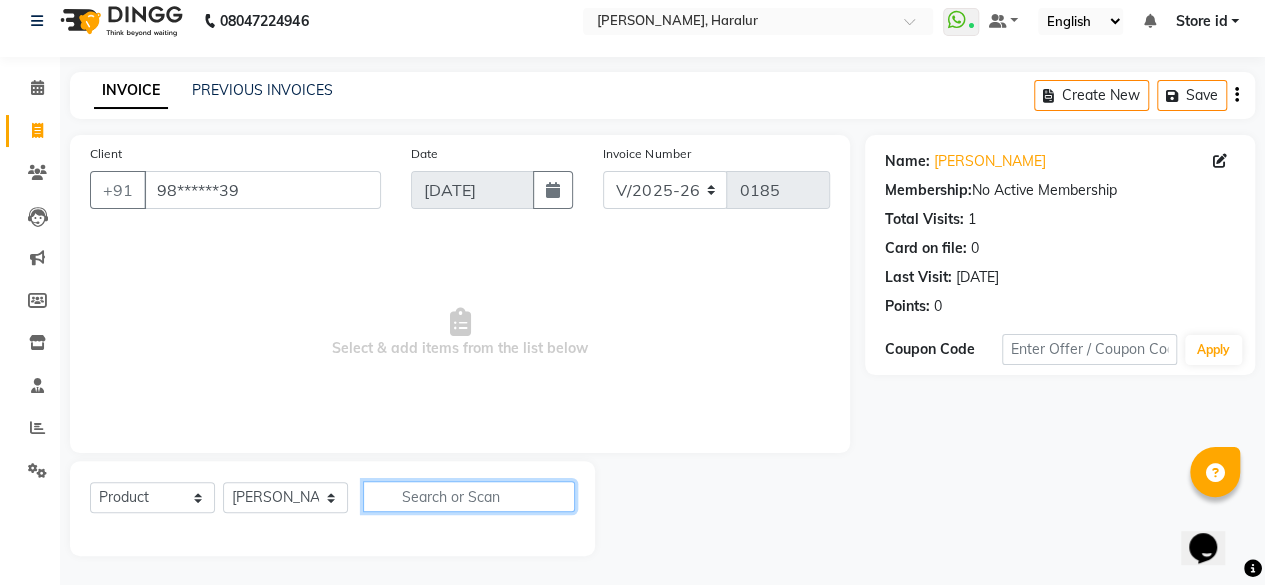 click 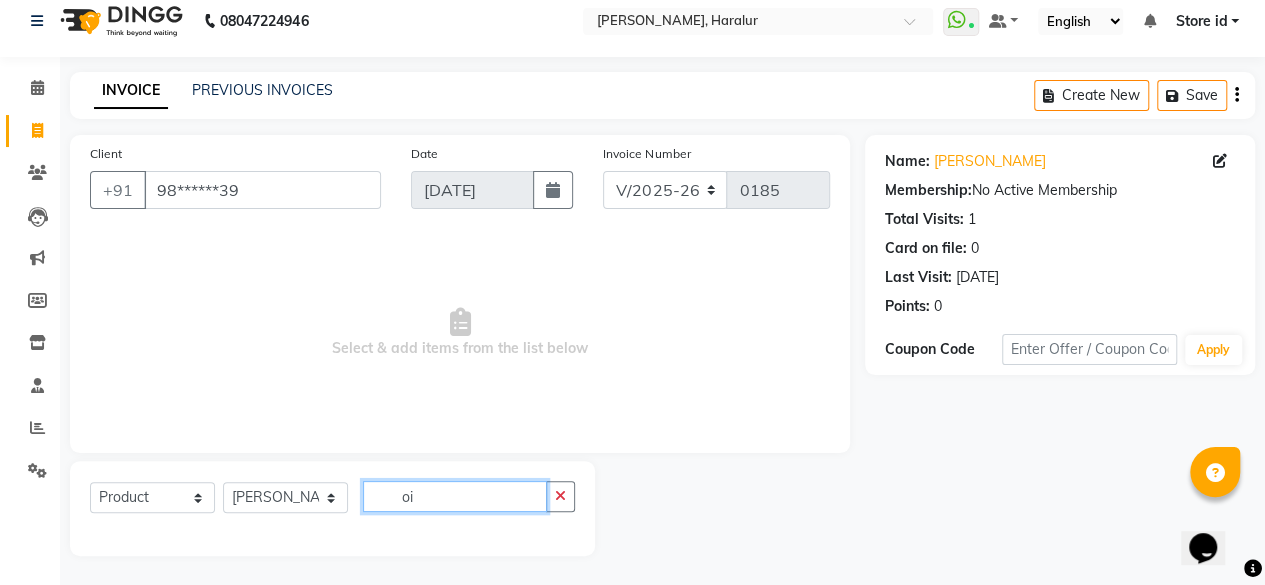type on "o" 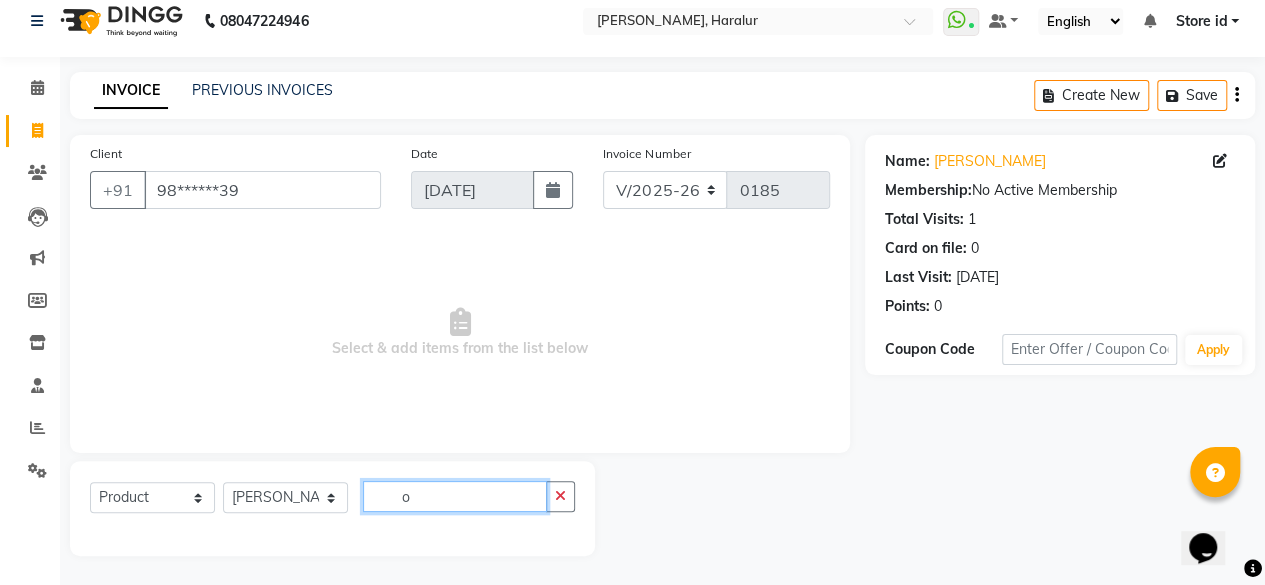 type 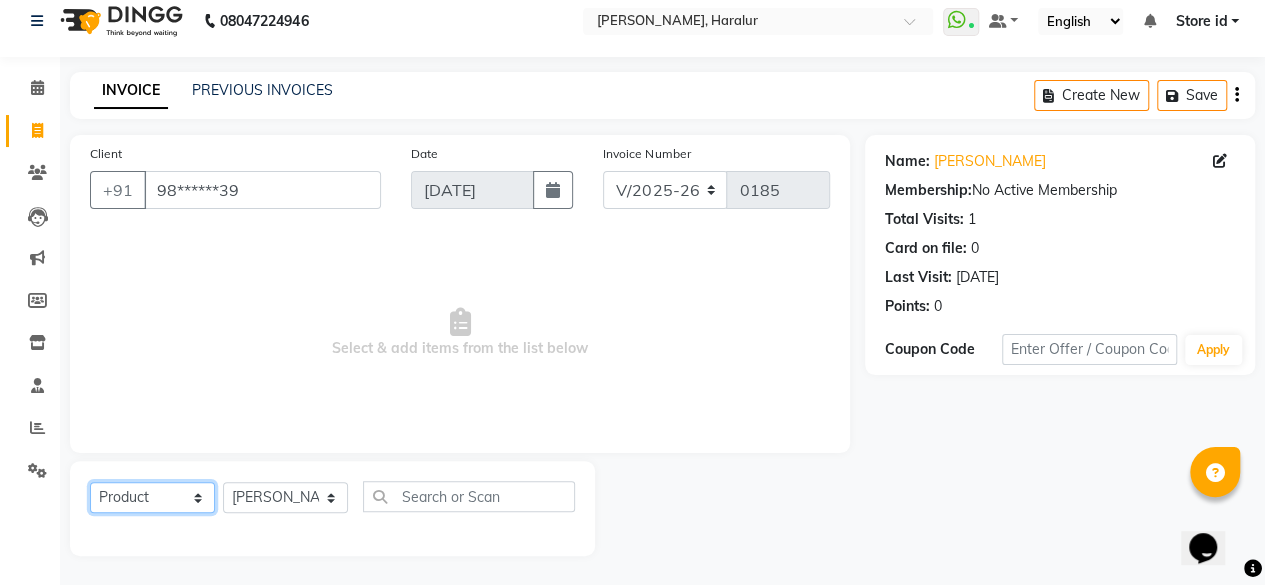 click on "Select  Service  Product  Membership  Package Voucher Prepaid Gift Card" 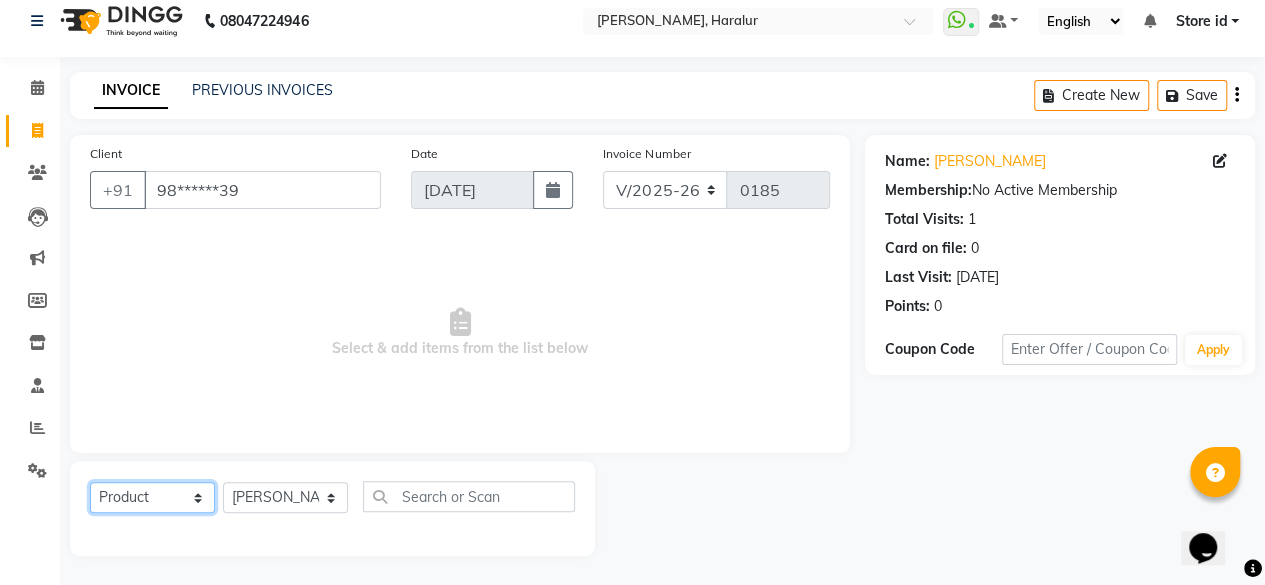 click on "Select  Service  Product  Membership  Package Voucher Prepaid Gift Card" 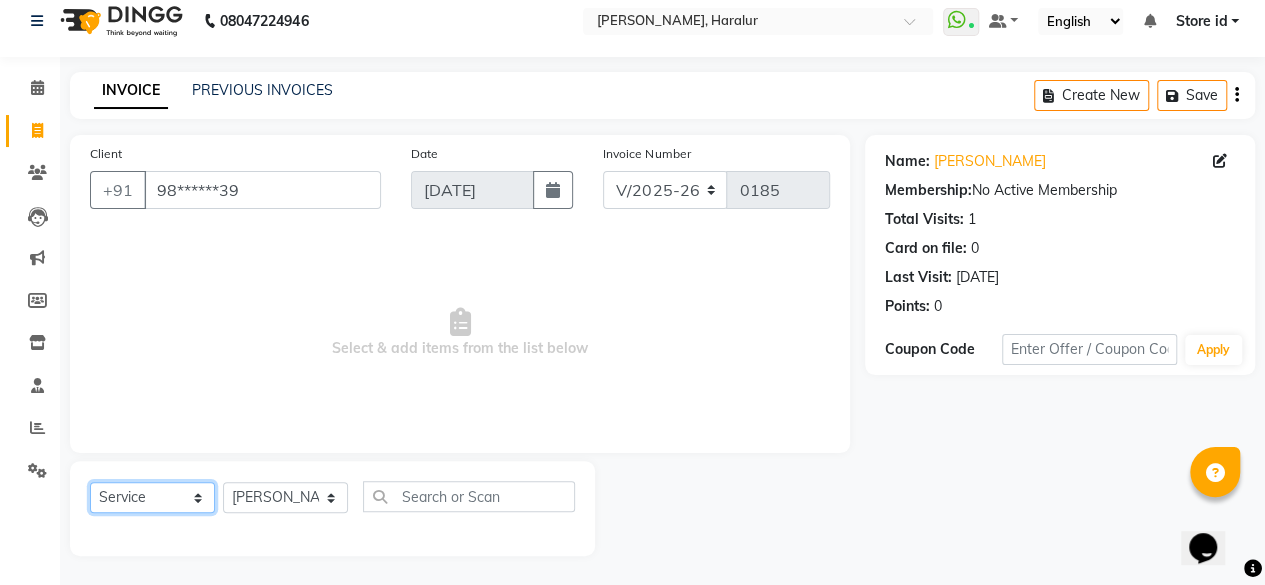 click on "Select  Service  Product  Membership  Package Voucher Prepaid Gift Card" 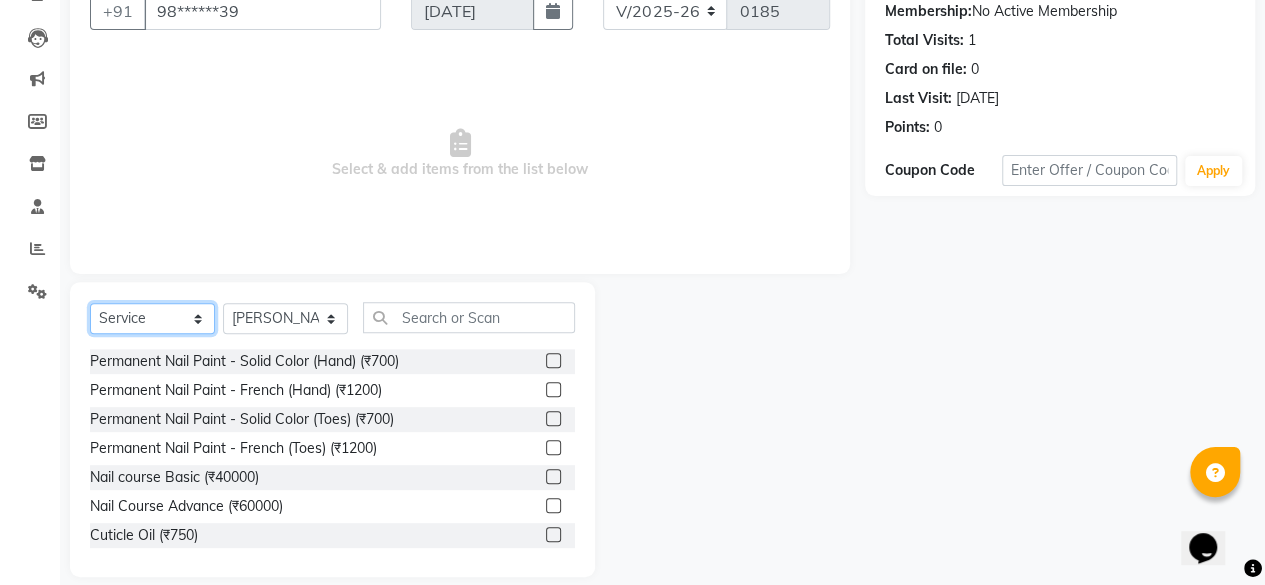 scroll, scrollTop: 200, scrollLeft: 0, axis: vertical 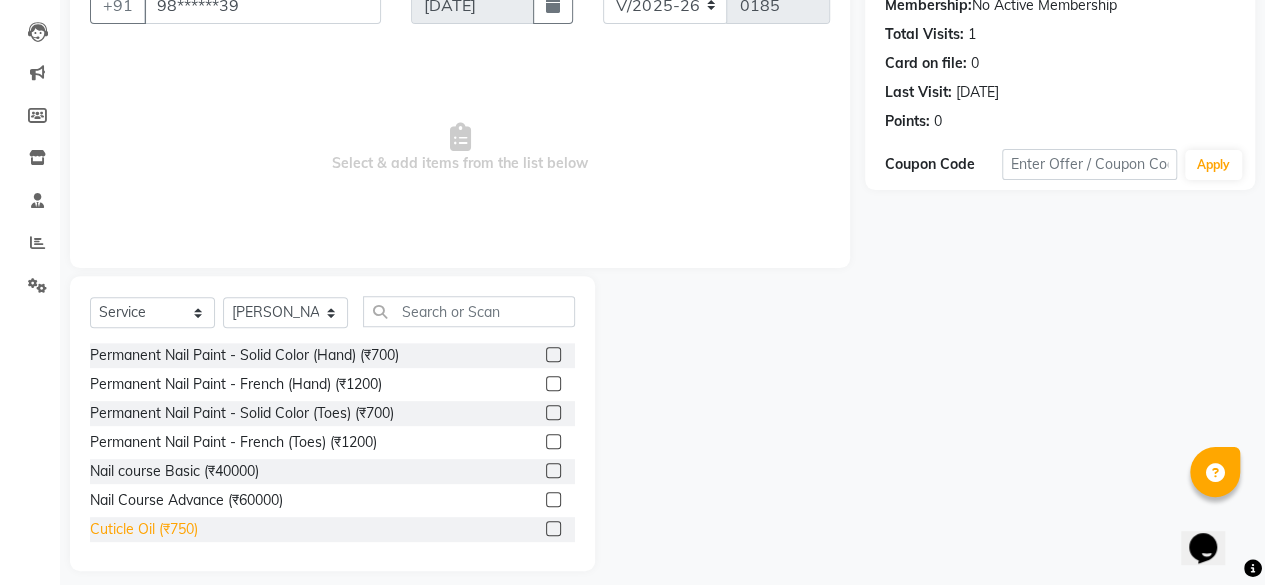 click on "Cuticle Oil (₹750)" 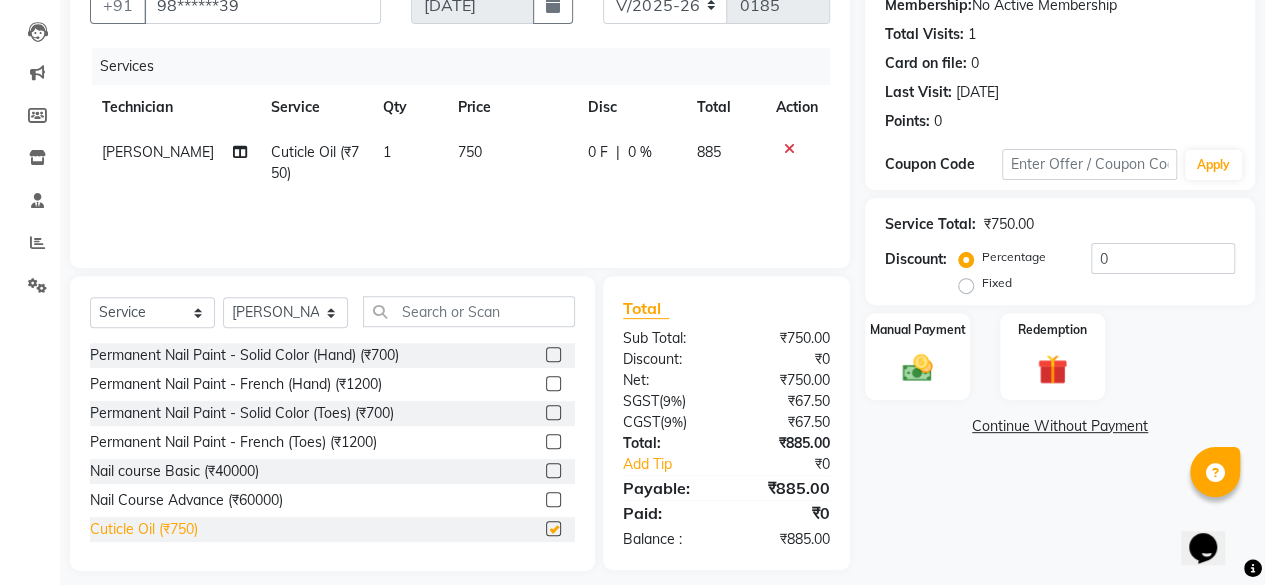 checkbox on "false" 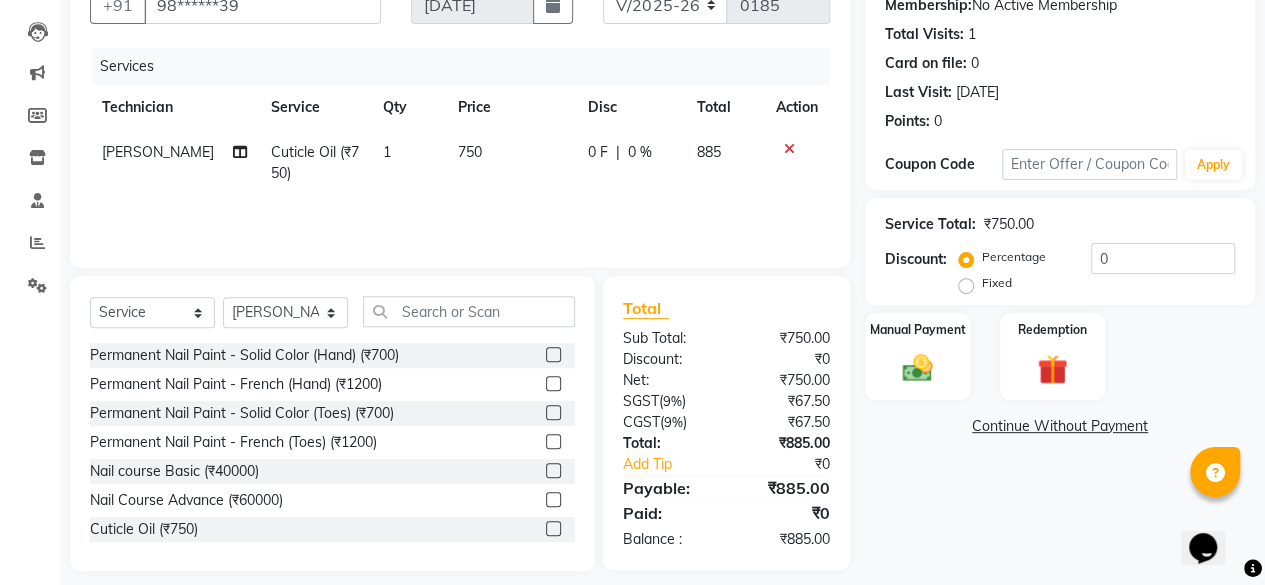 click on "750" 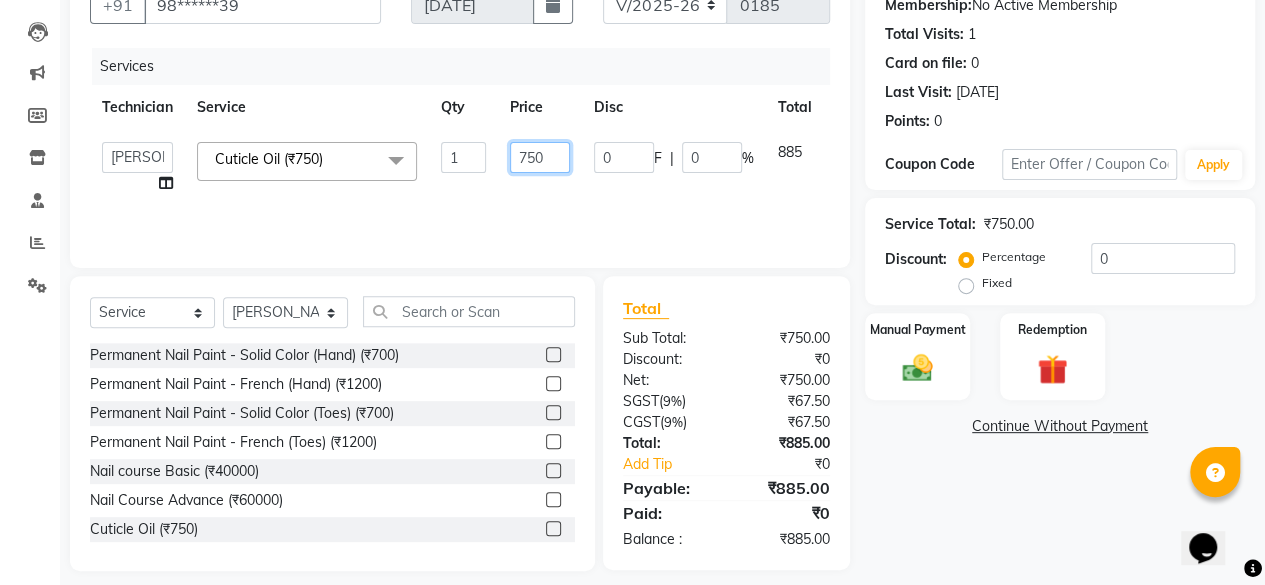 click on "750" 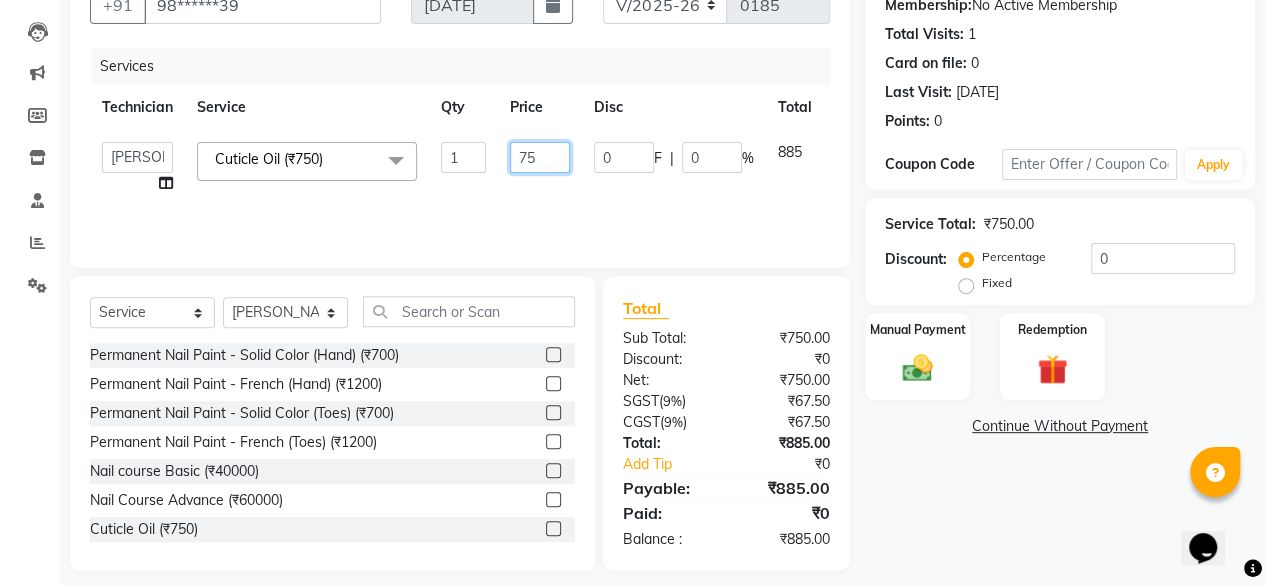 type on "7" 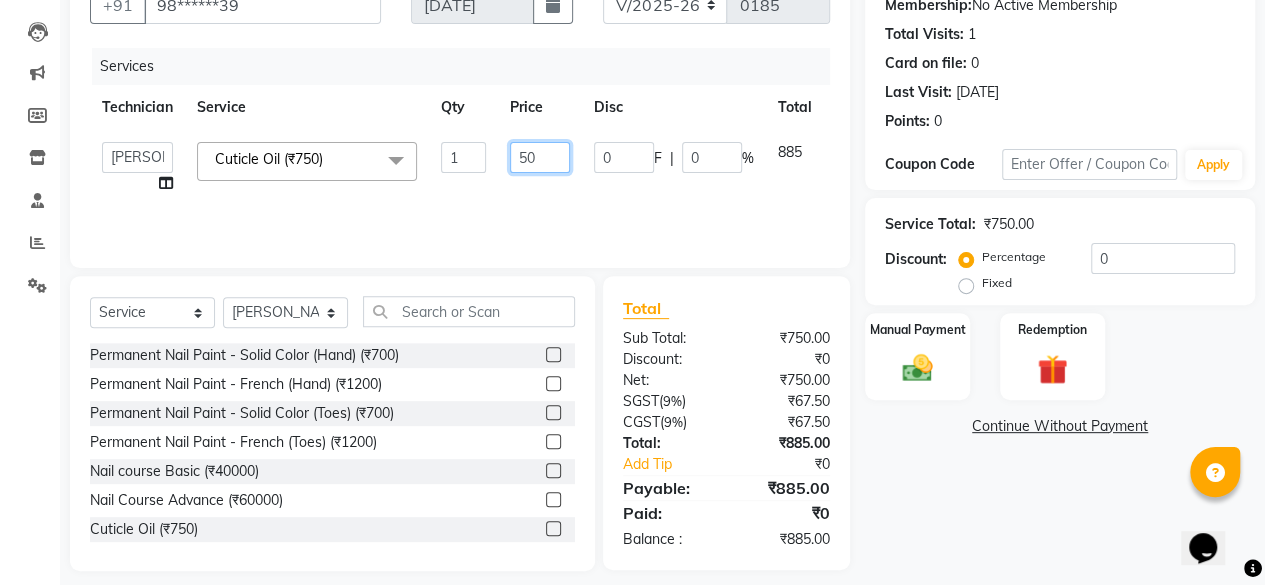 type on "500" 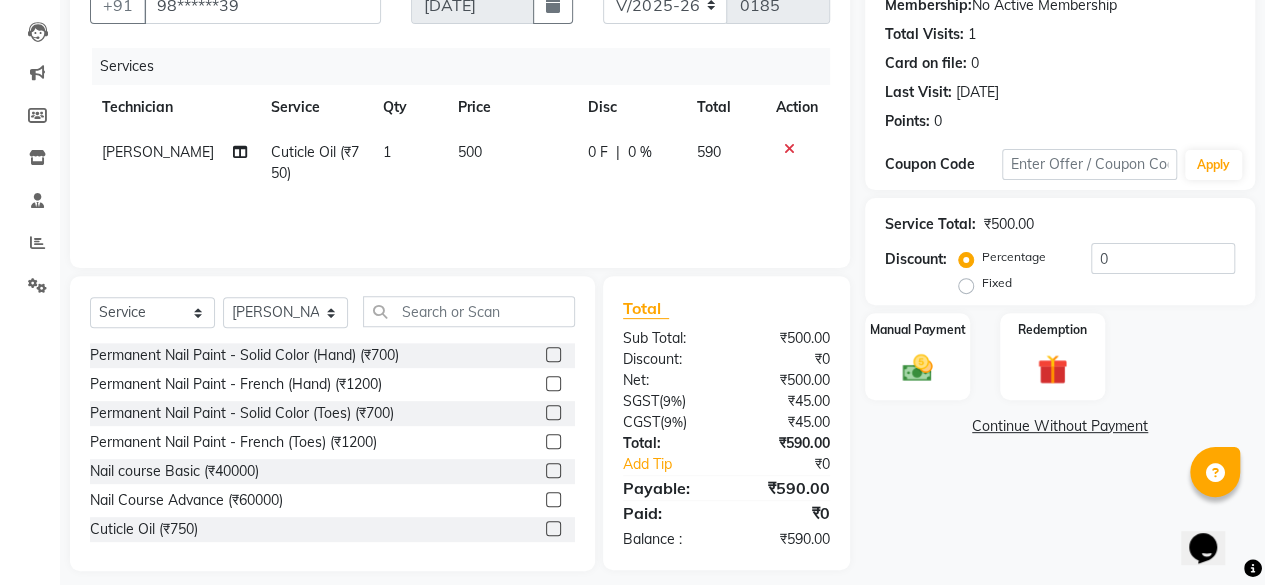 click on "Services Technician Service Qty Price Disc Total Action Rohan Cuticle Oil (₹750) 1 500 0 F | 0 % 590" 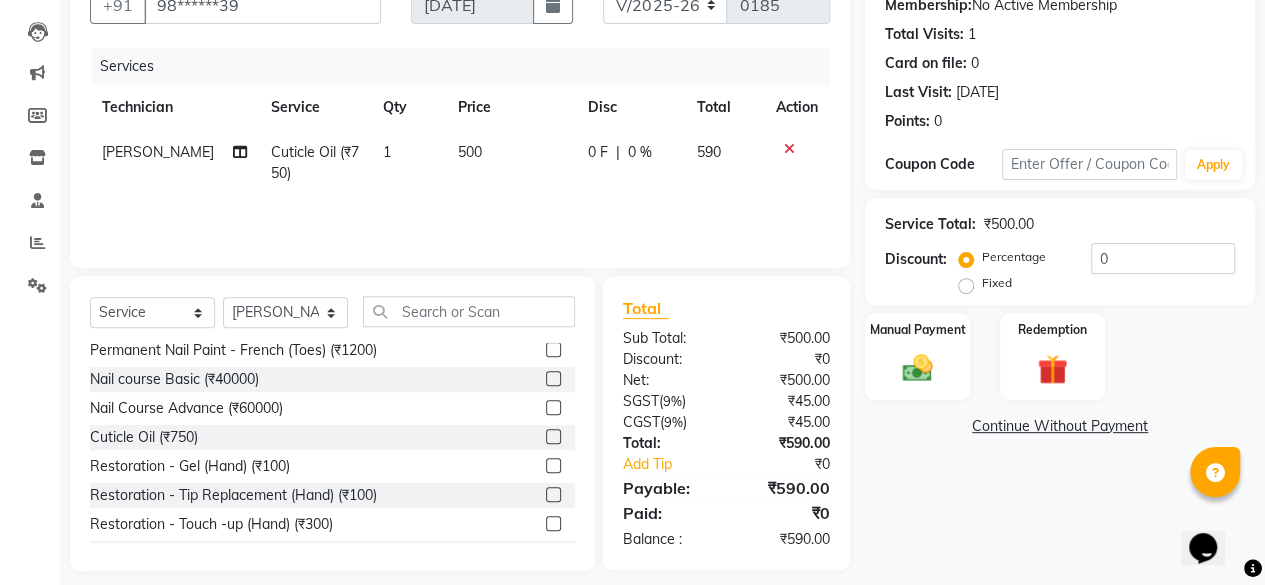 scroll, scrollTop: 0, scrollLeft: 0, axis: both 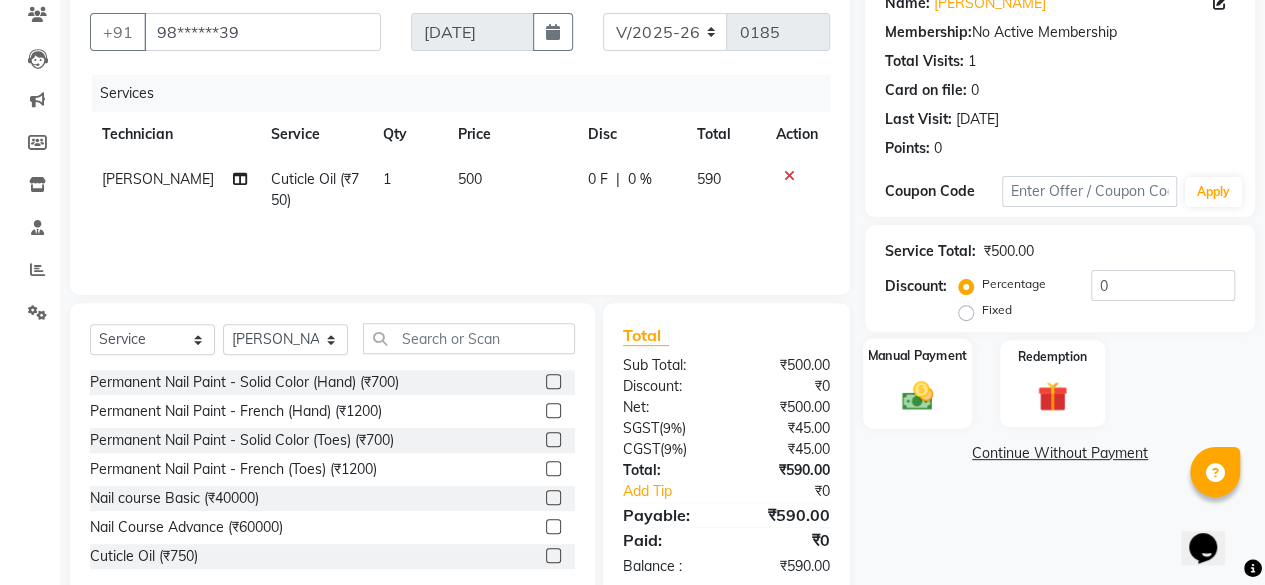click 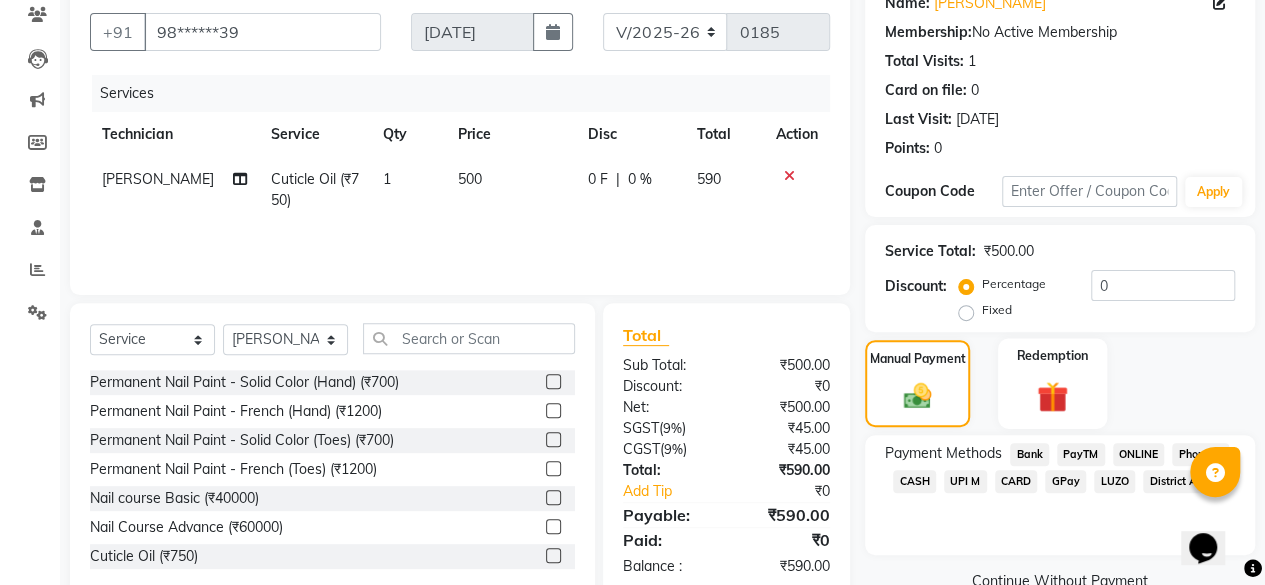 scroll, scrollTop: 215, scrollLeft: 0, axis: vertical 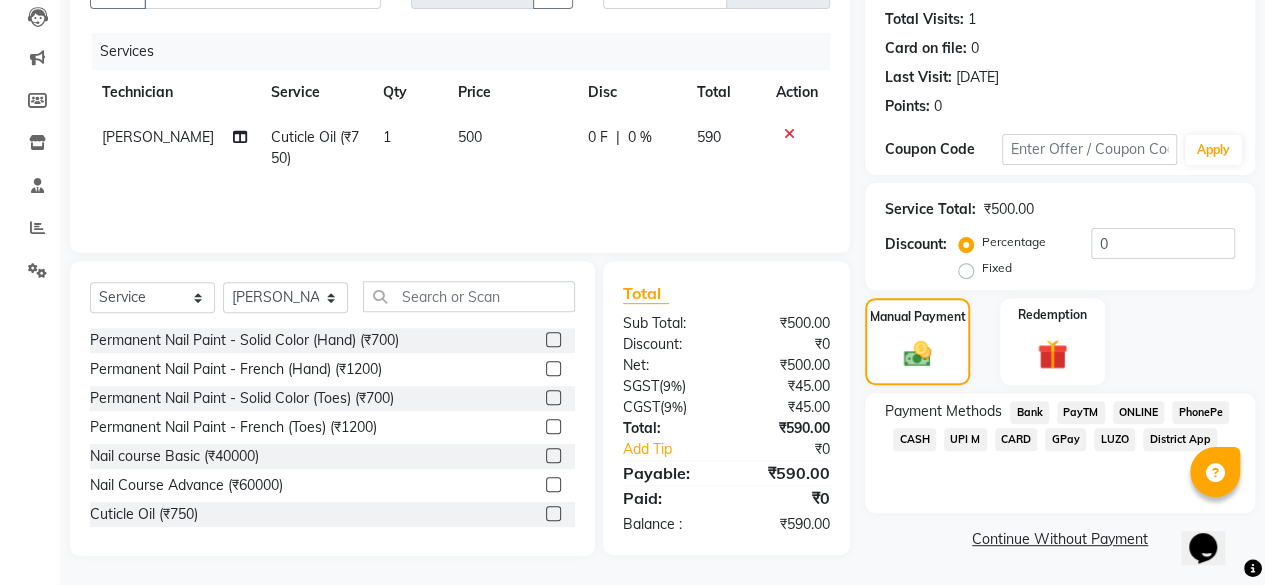 click on "CASH" 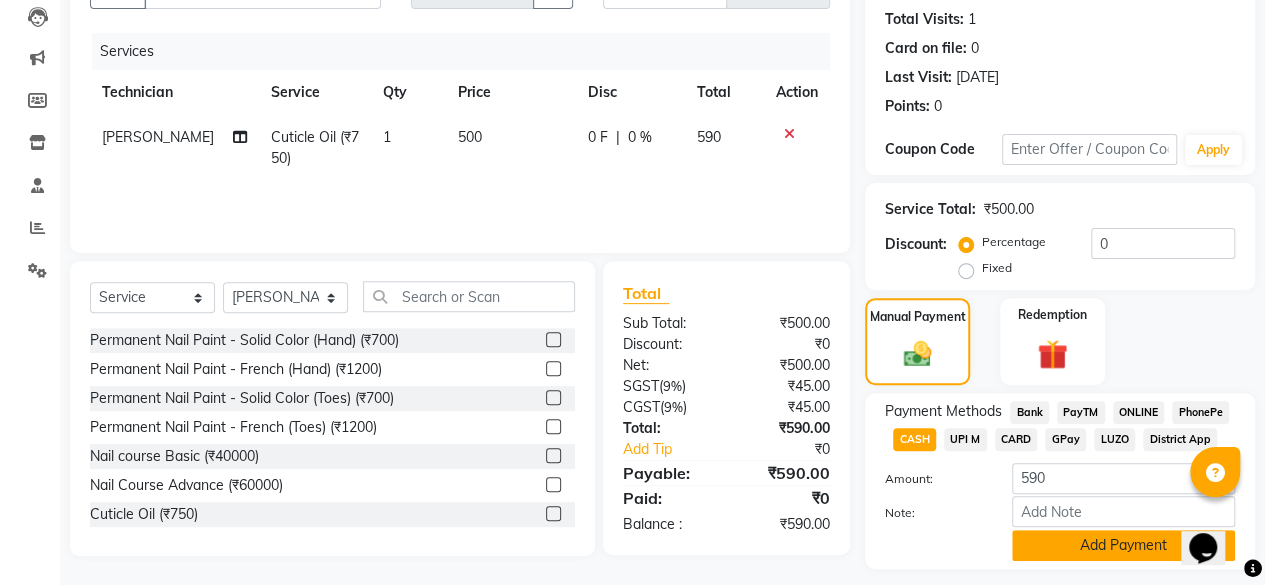click on "Add Payment" 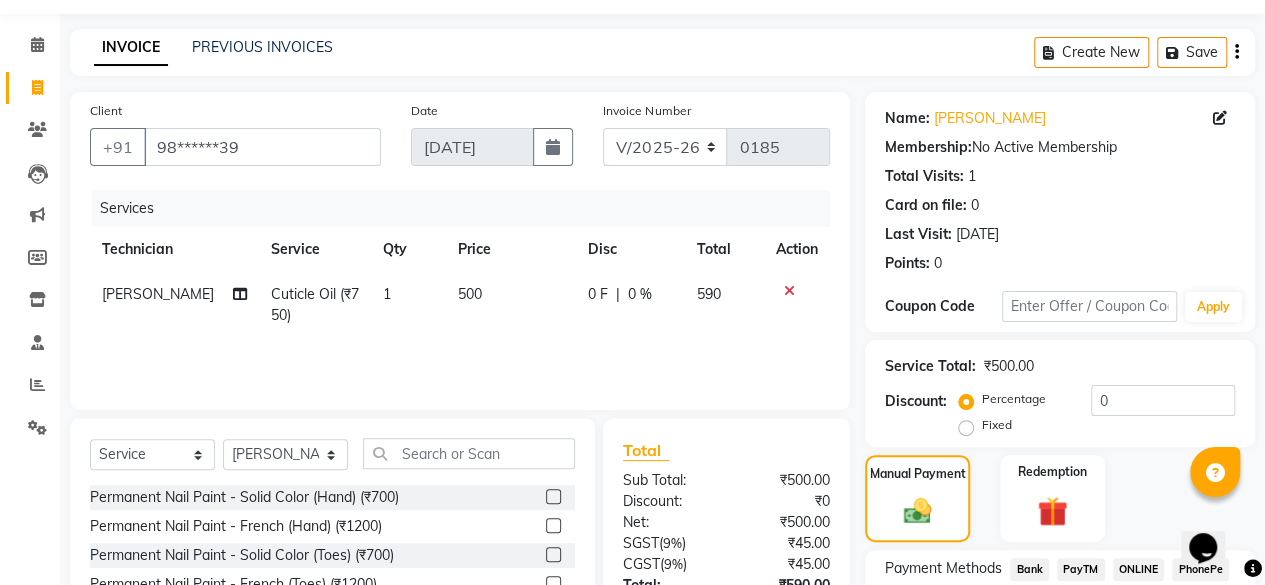 scroll, scrollTop: 324, scrollLeft: 0, axis: vertical 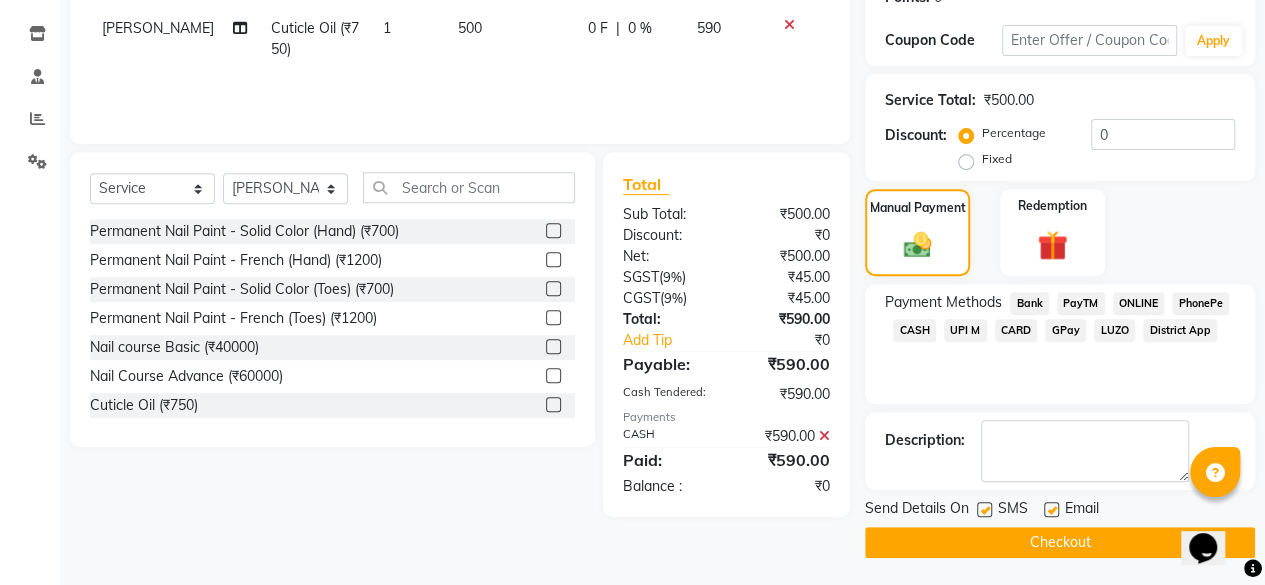click on "Checkout" 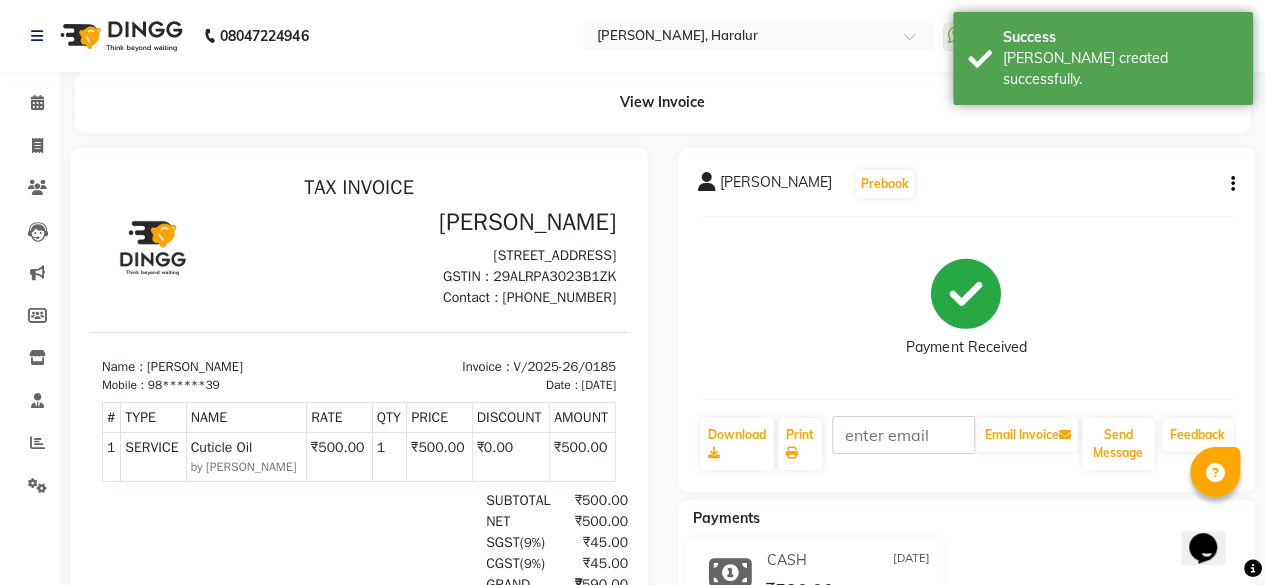 scroll, scrollTop: 0, scrollLeft: 0, axis: both 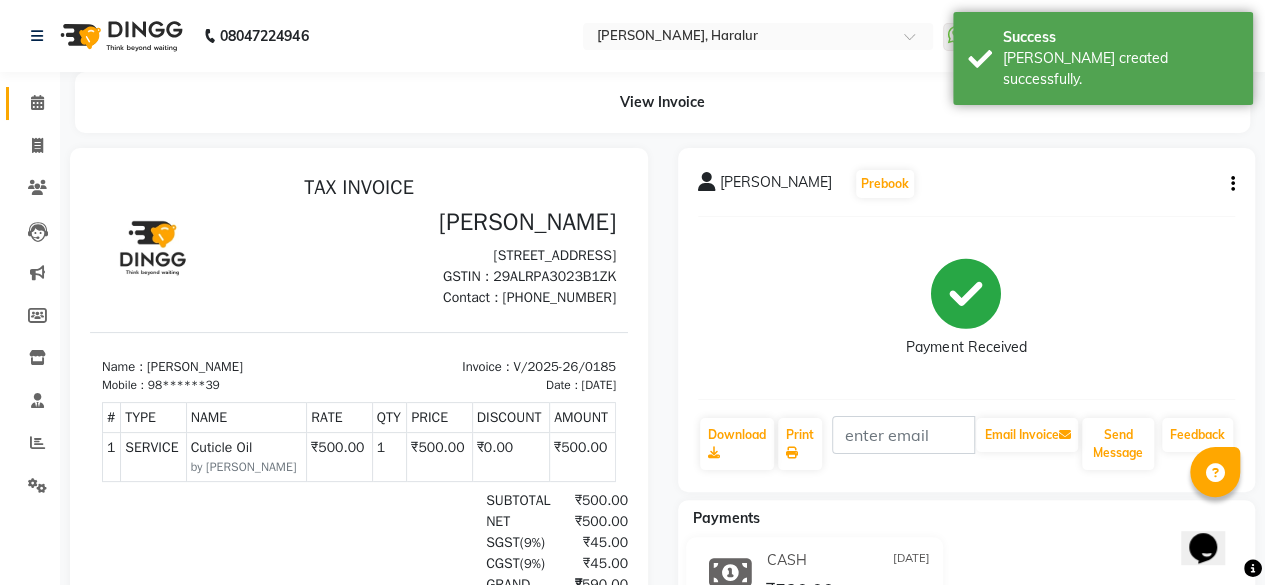 click on "Calendar" 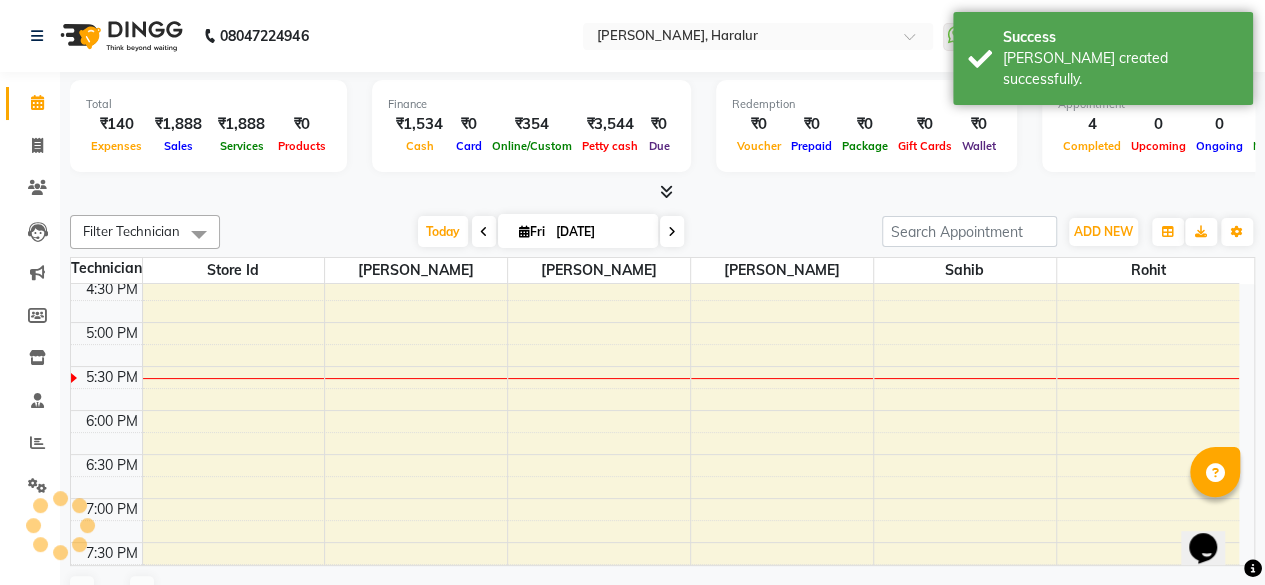 scroll, scrollTop: 0, scrollLeft: 0, axis: both 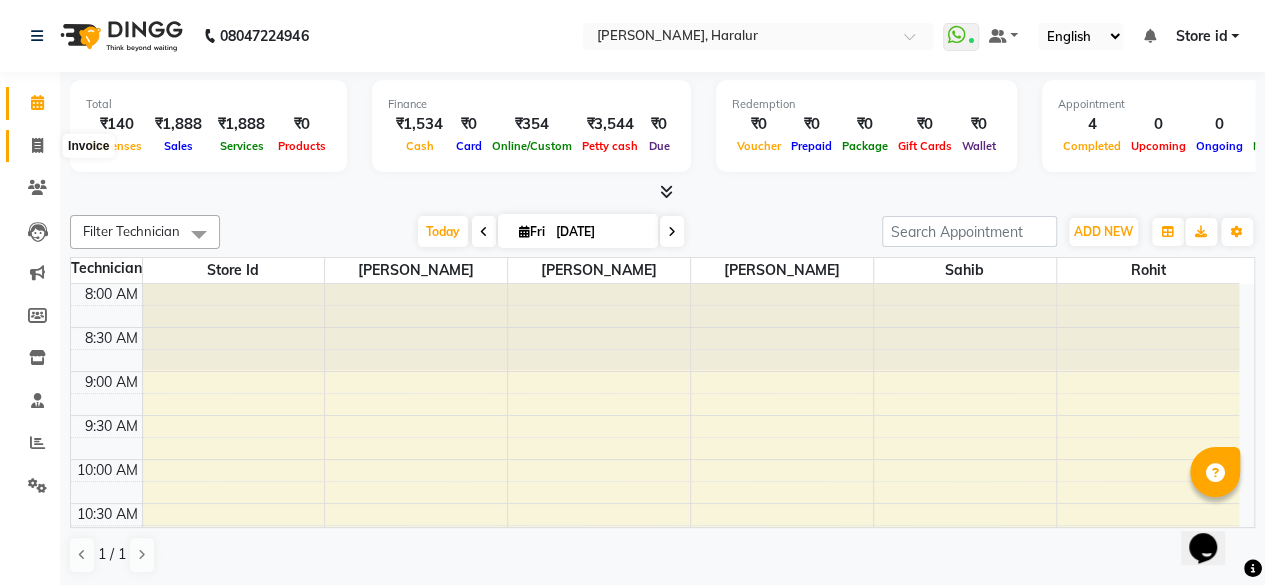 click 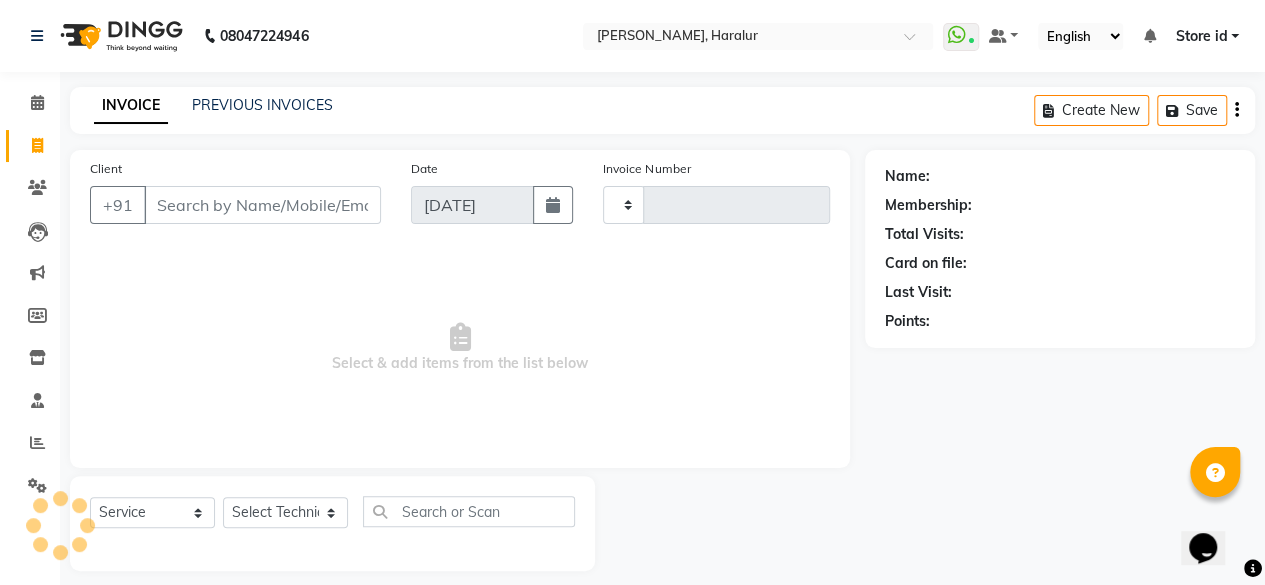 type on "0186" 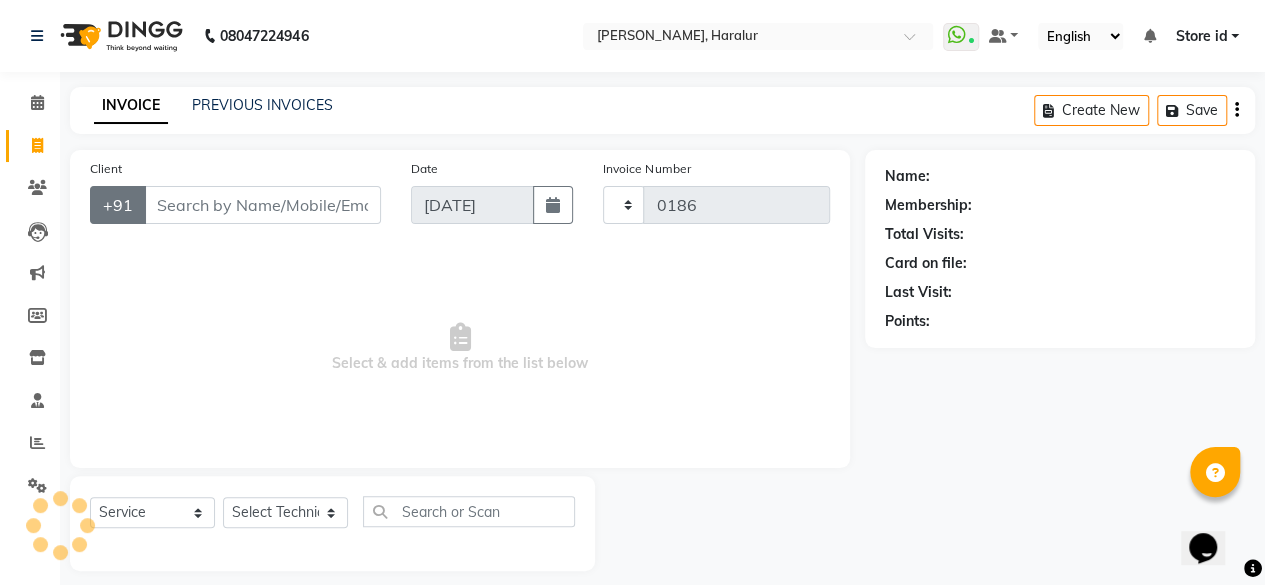 select on "8259" 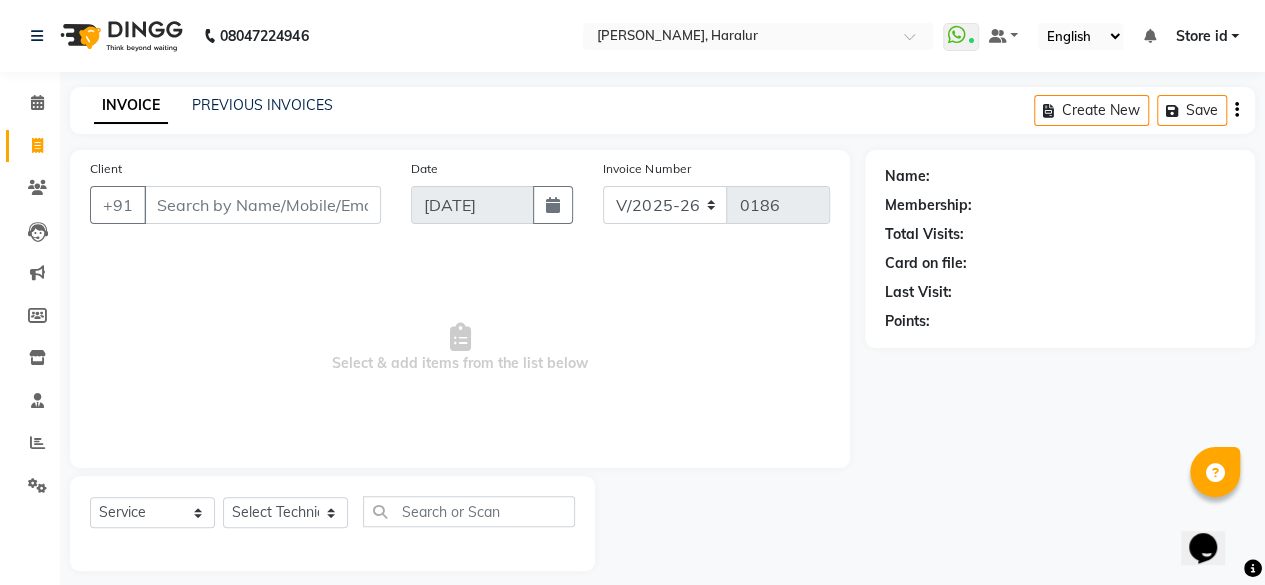 click on "Client" at bounding box center [262, 205] 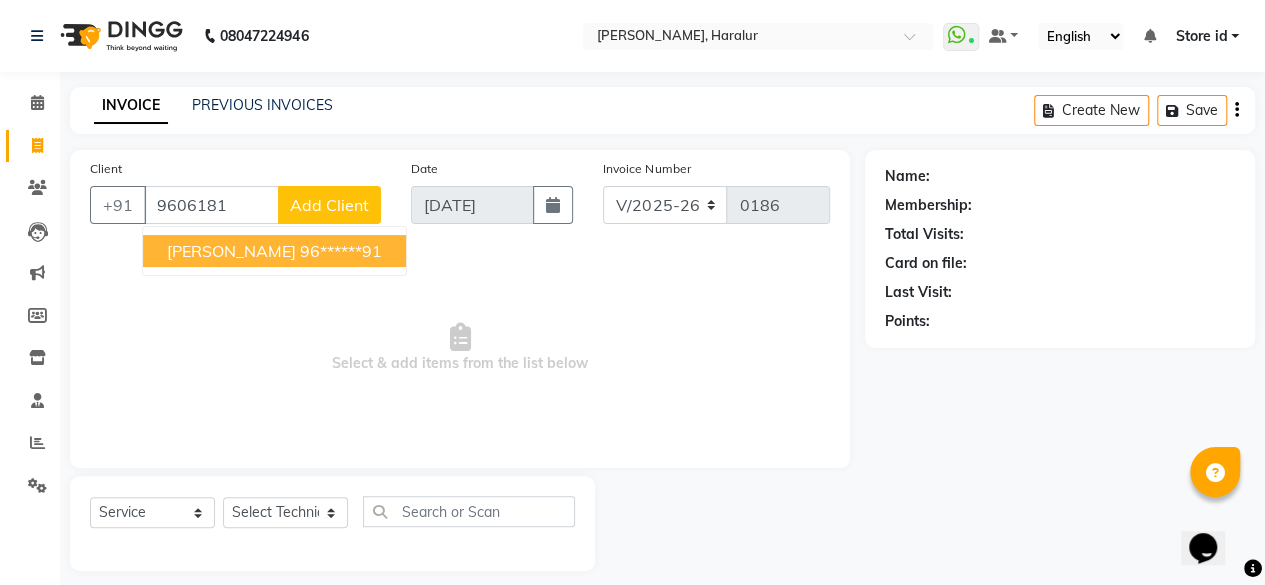 click on "Abhilasha Gowda" at bounding box center [231, 251] 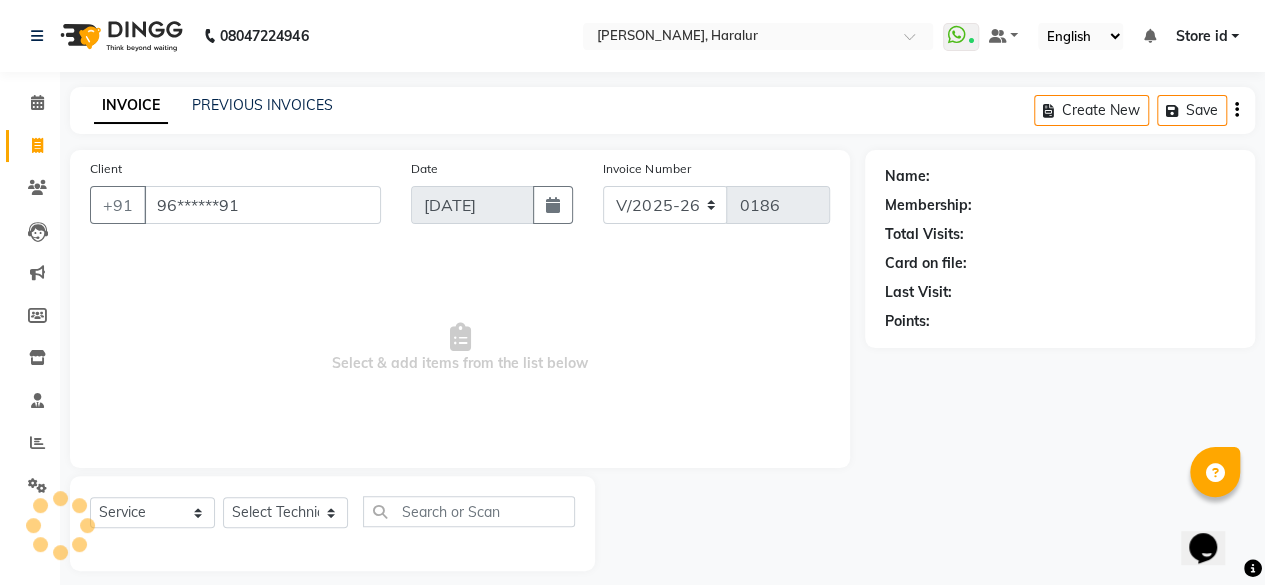 type on "96******91" 